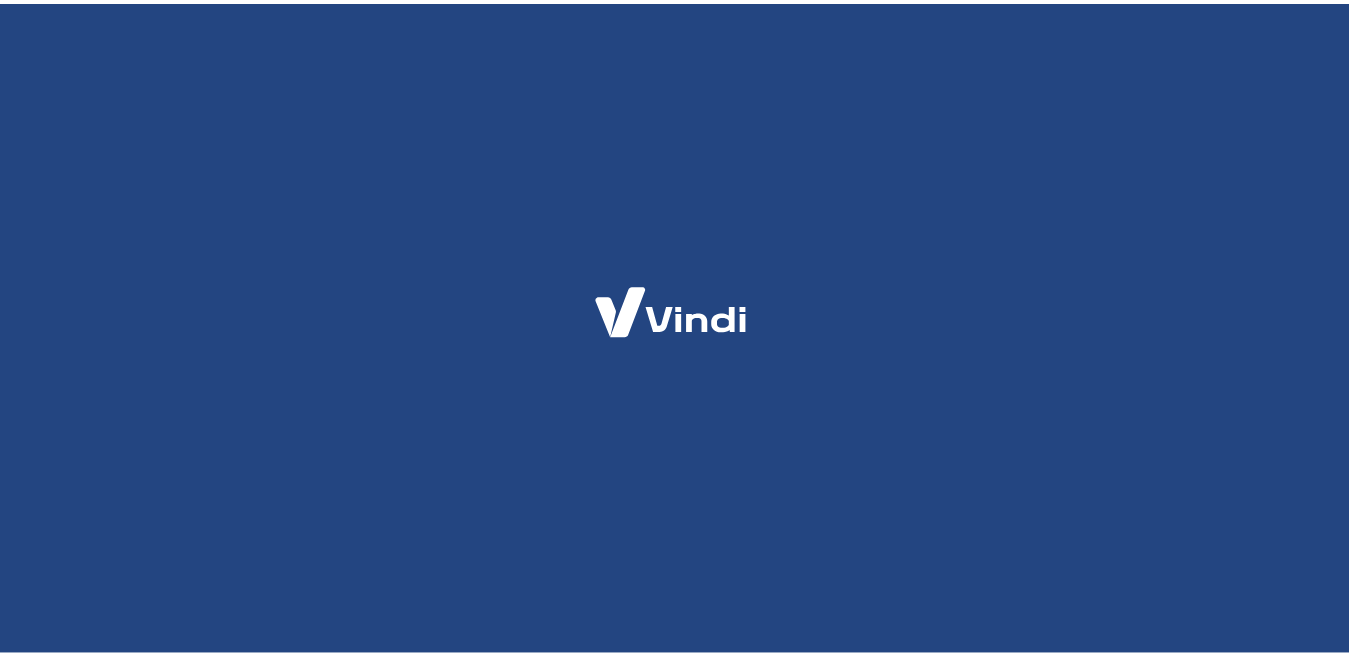 scroll, scrollTop: 0, scrollLeft: 0, axis: both 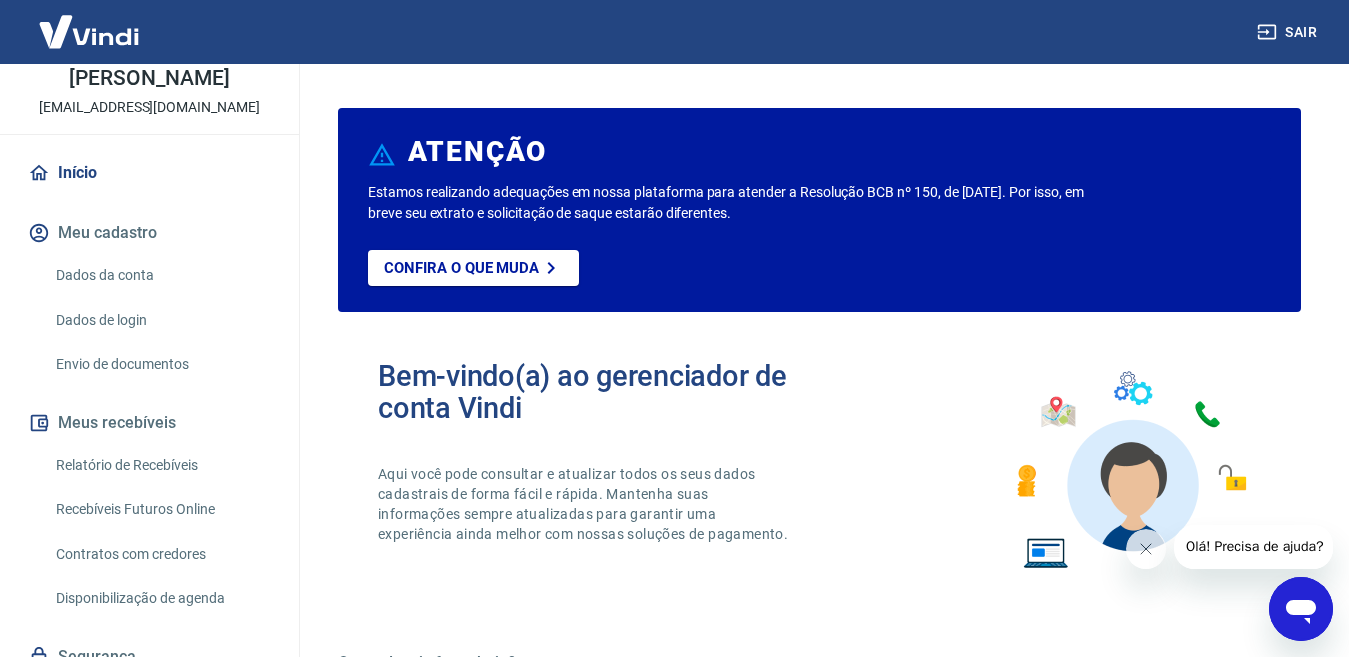 click on "Meu cadastro" at bounding box center [149, 233] 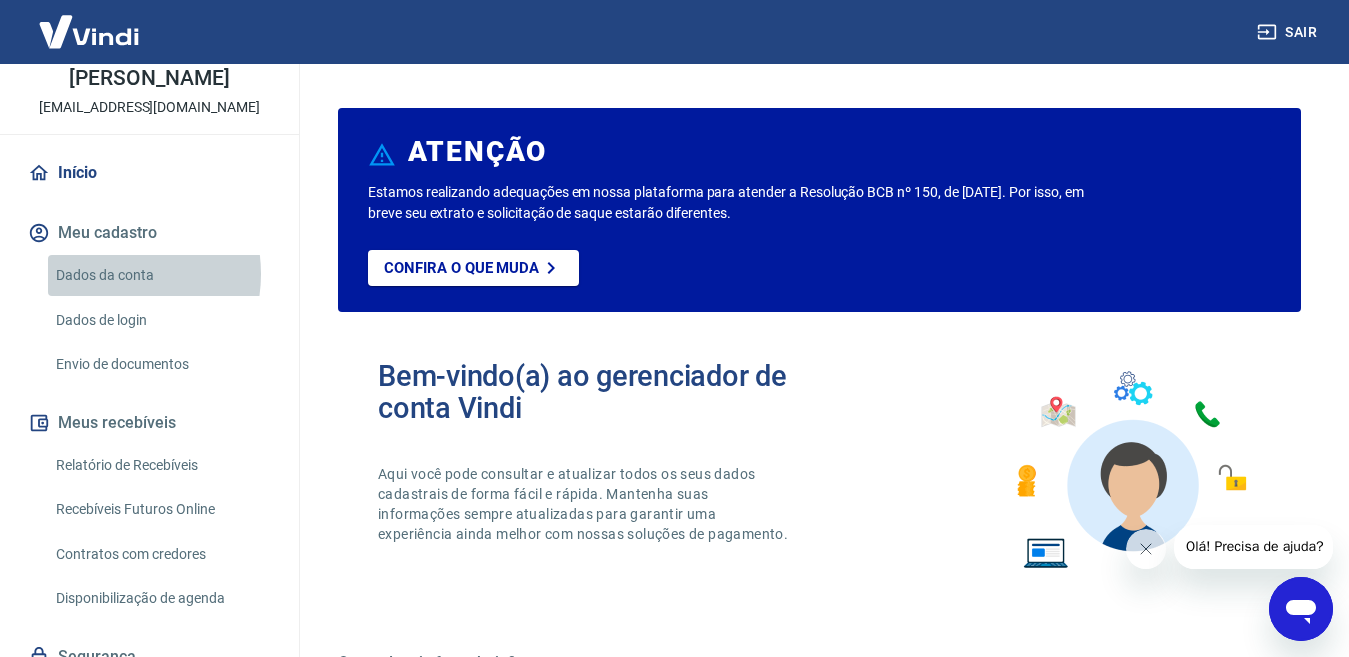 click on "Dados da conta" at bounding box center [161, 275] 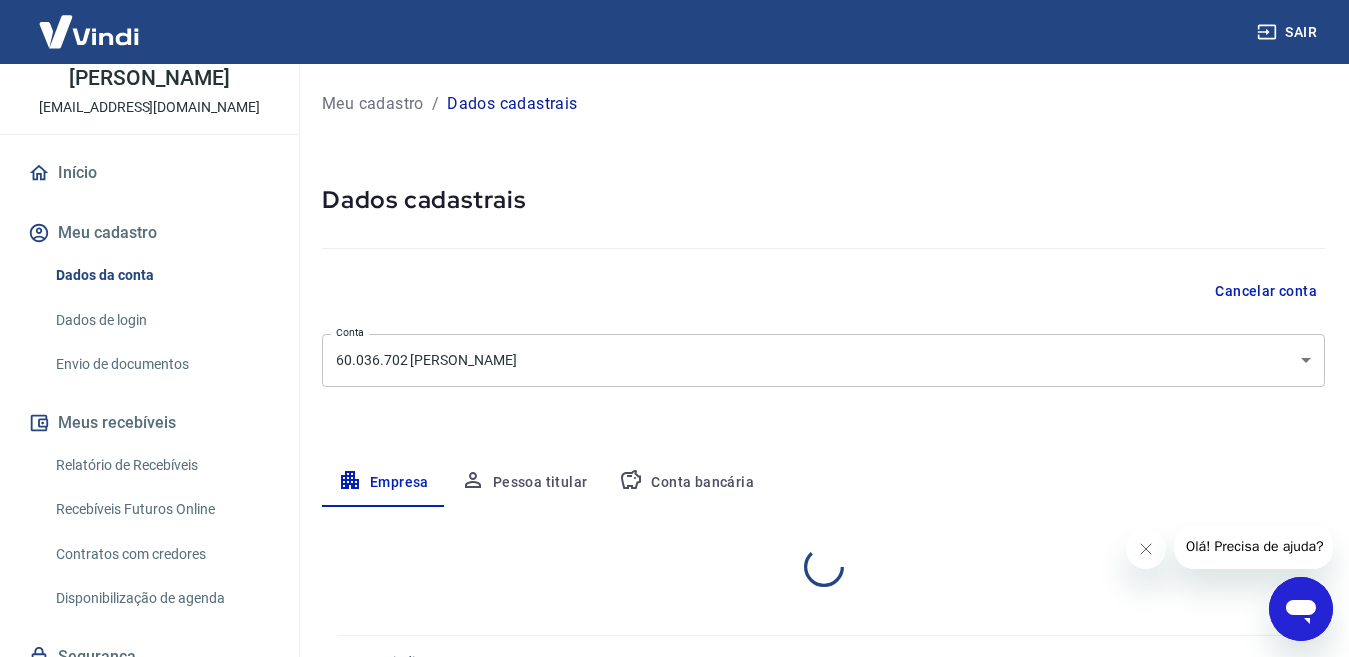 select on "BA" 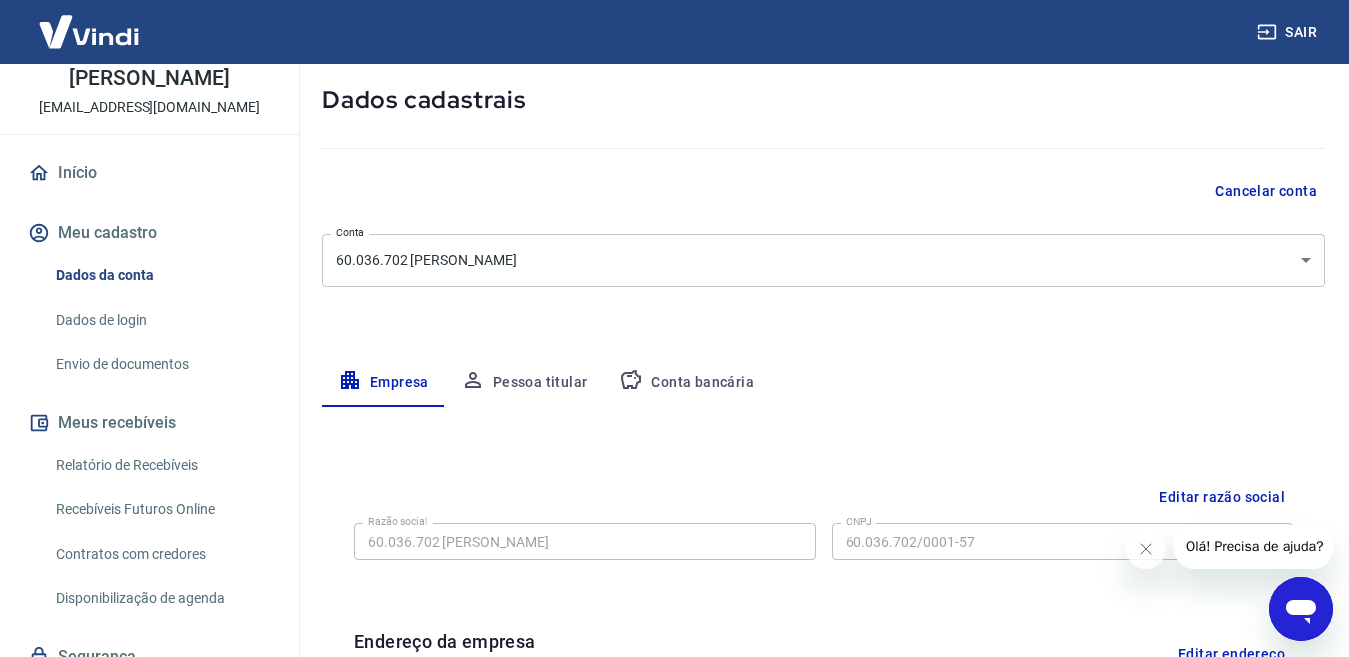 scroll, scrollTop: 200, scrollLeft: 0, axis: vertical 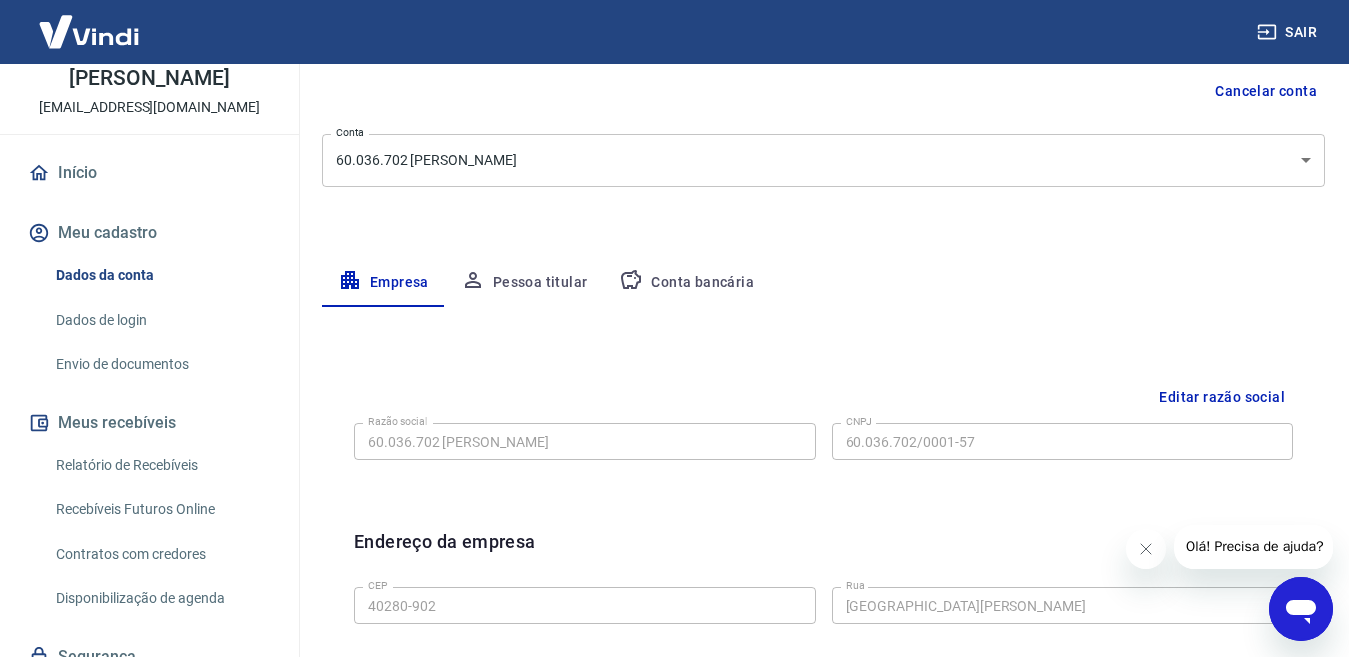 click on "Conta bancária" at bounding box center [686, 283] 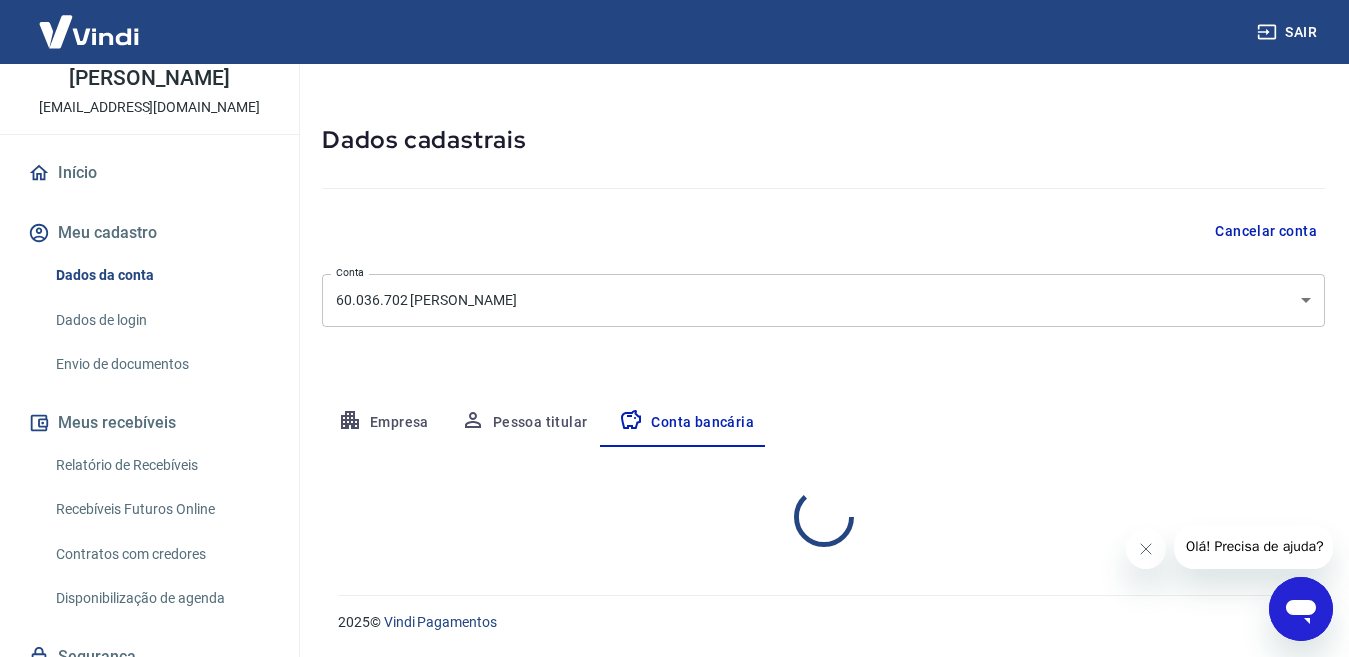 select on "1" 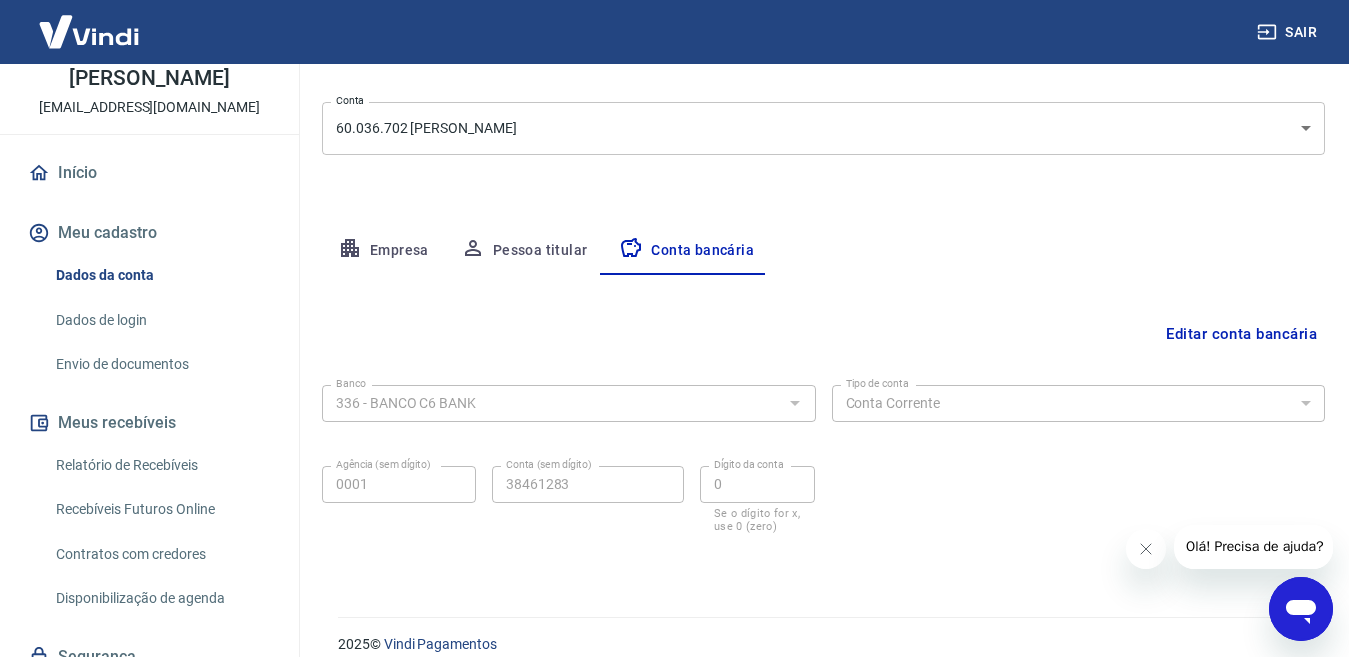 scroll, scrollTop: 254, scrollLeft: 0, axis: vertical 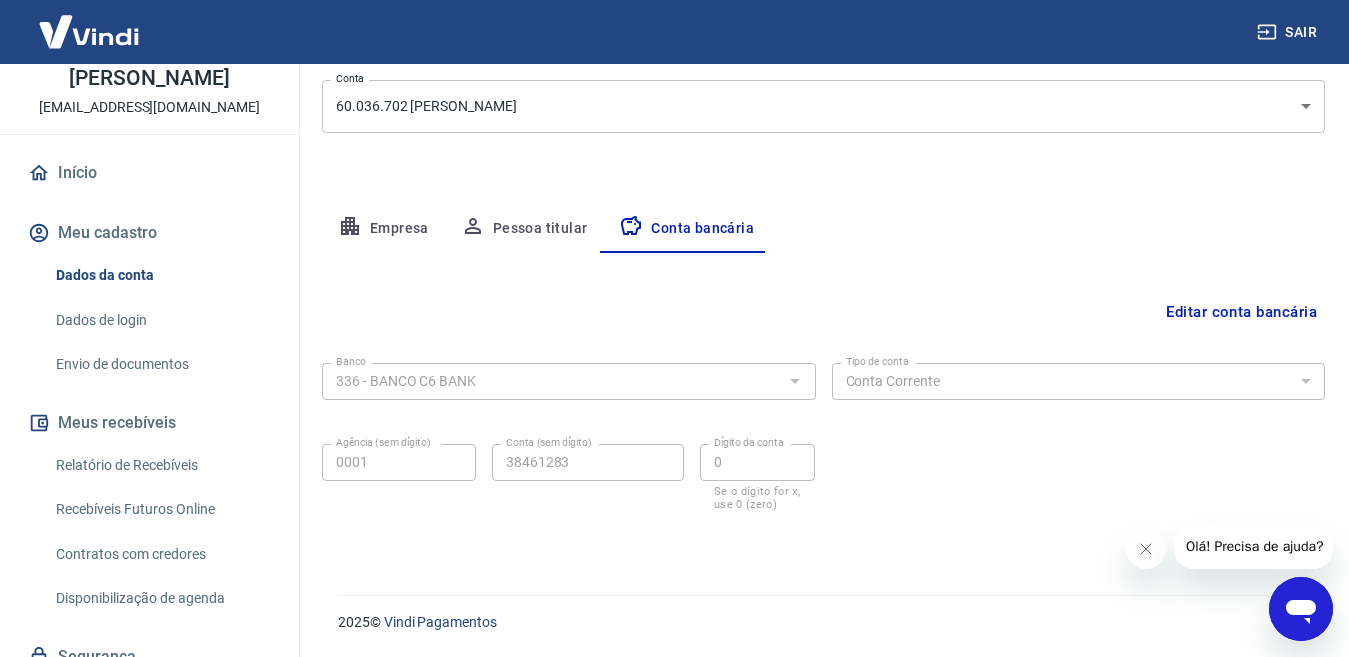 click on "Sair" at bounding box center (674, 32) 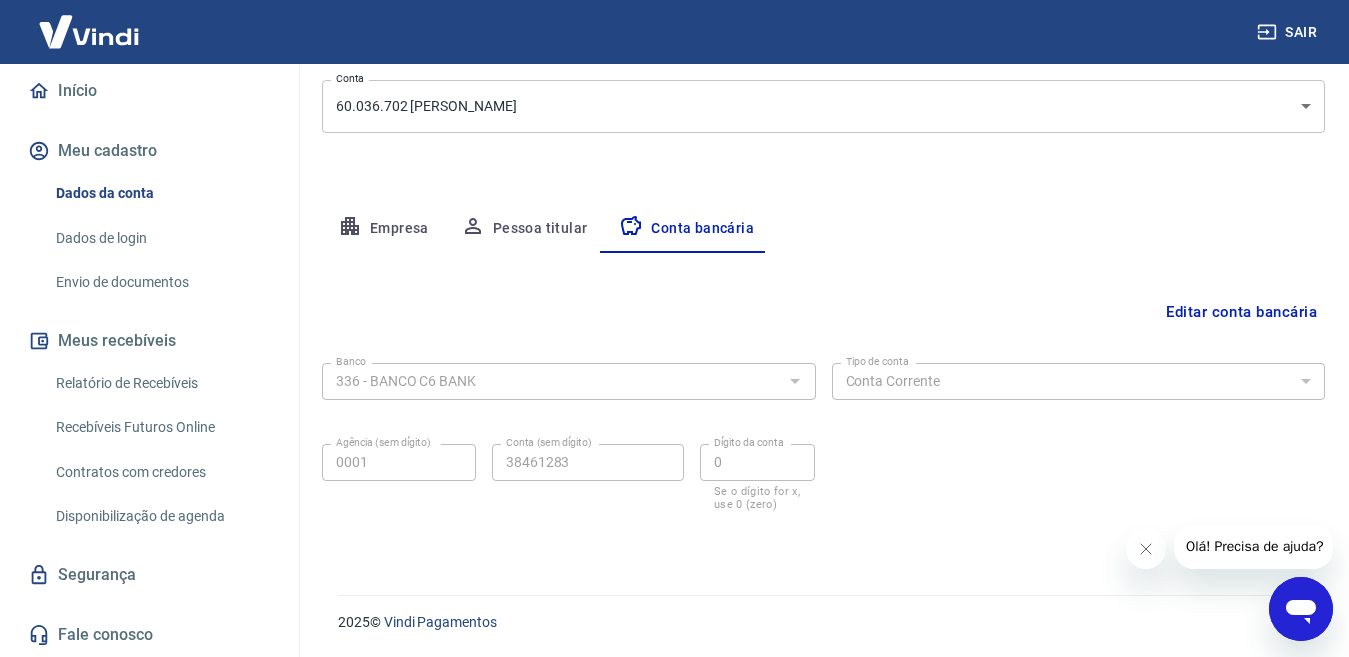 scroll, scrollTop: 203, scrollLeft: 0, axis: vertical 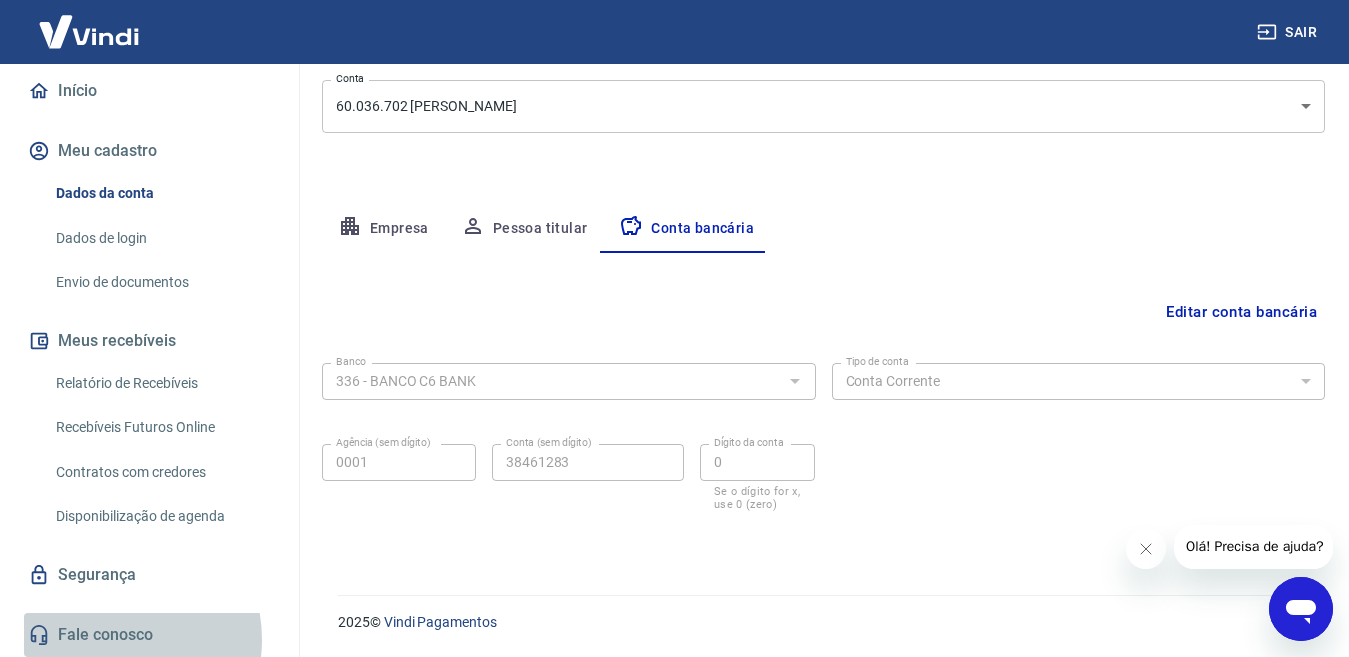 click on "Fale conosco" at bounding box center (149, 635) 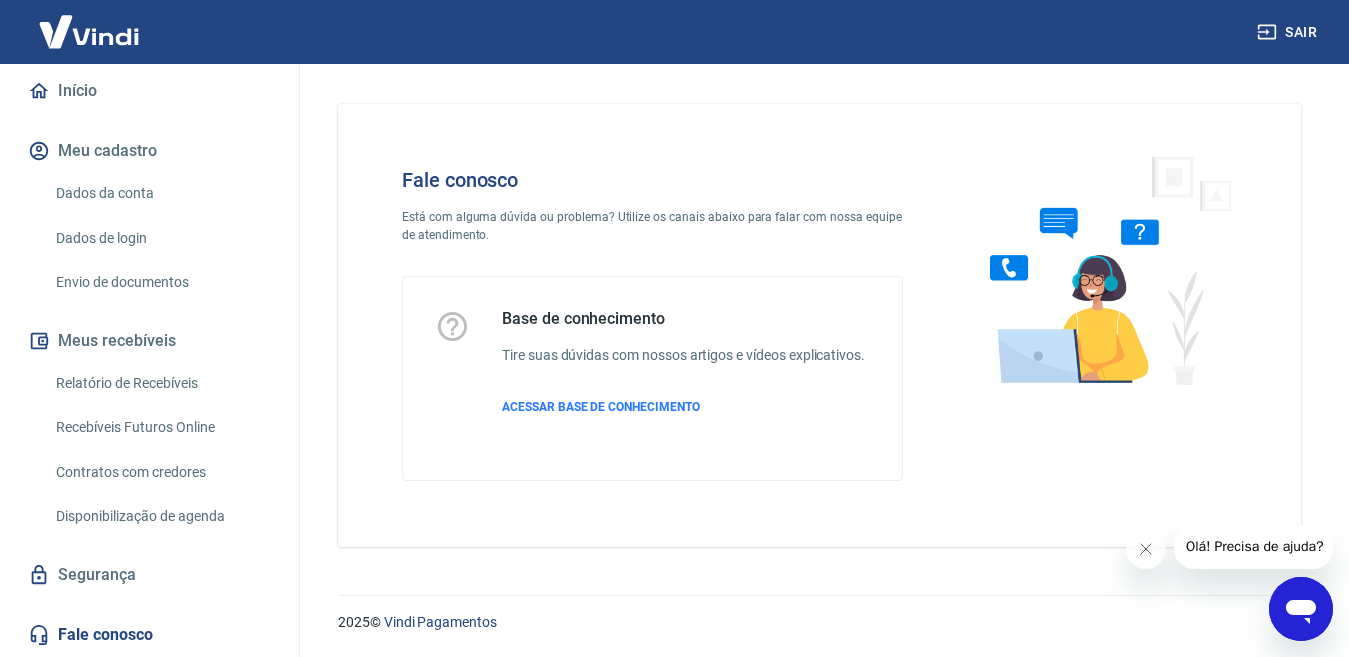 scroll, scrollTop: 19, scrollLeft: 0, axis: vertical 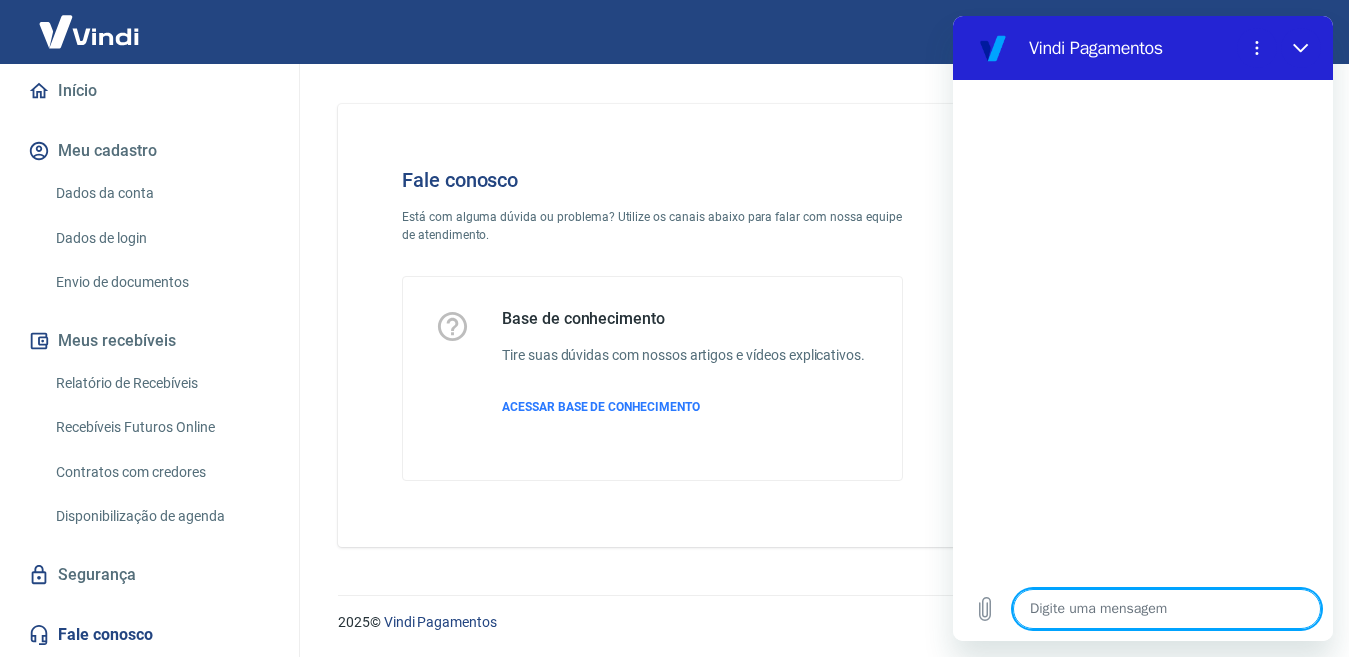 type on "b" 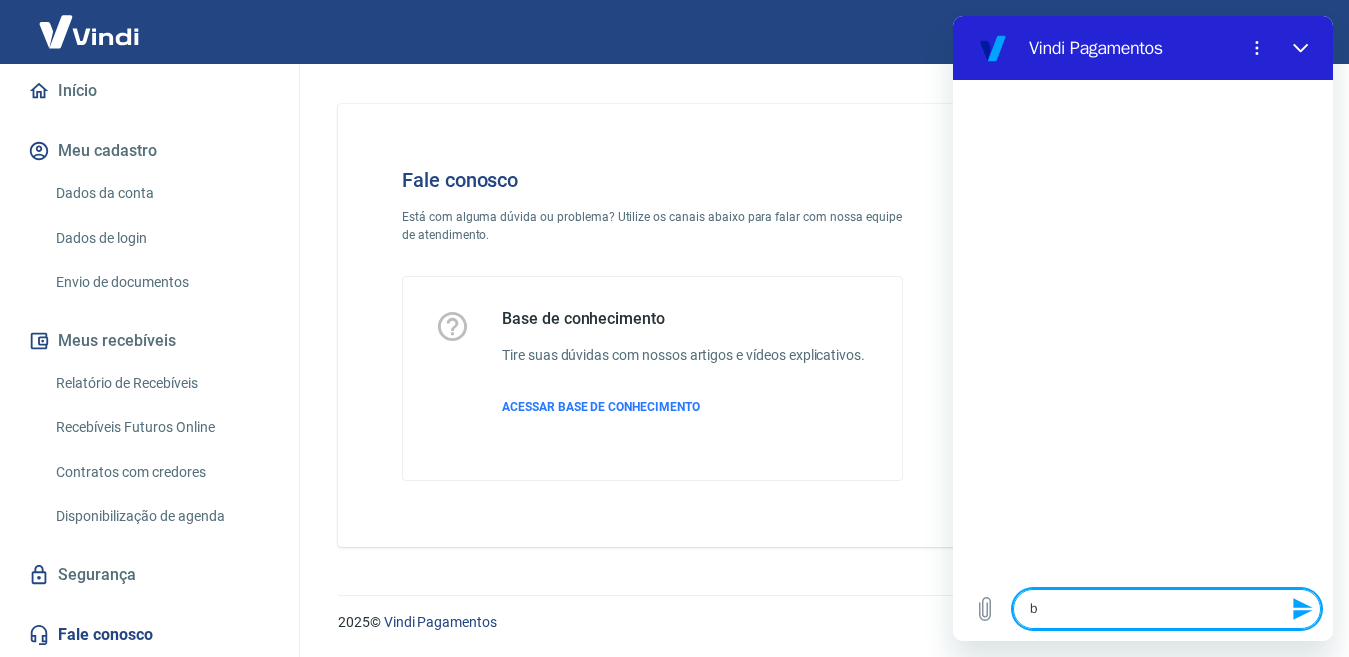 type on "bo" 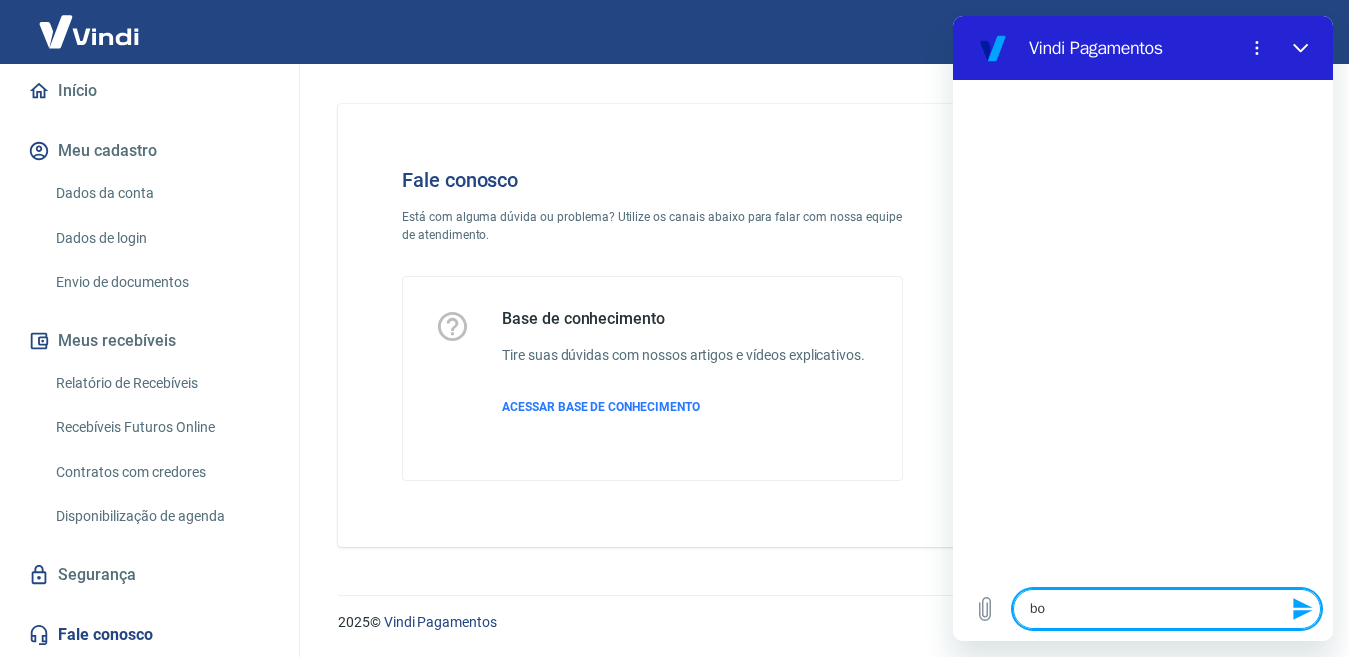 type on "bom" 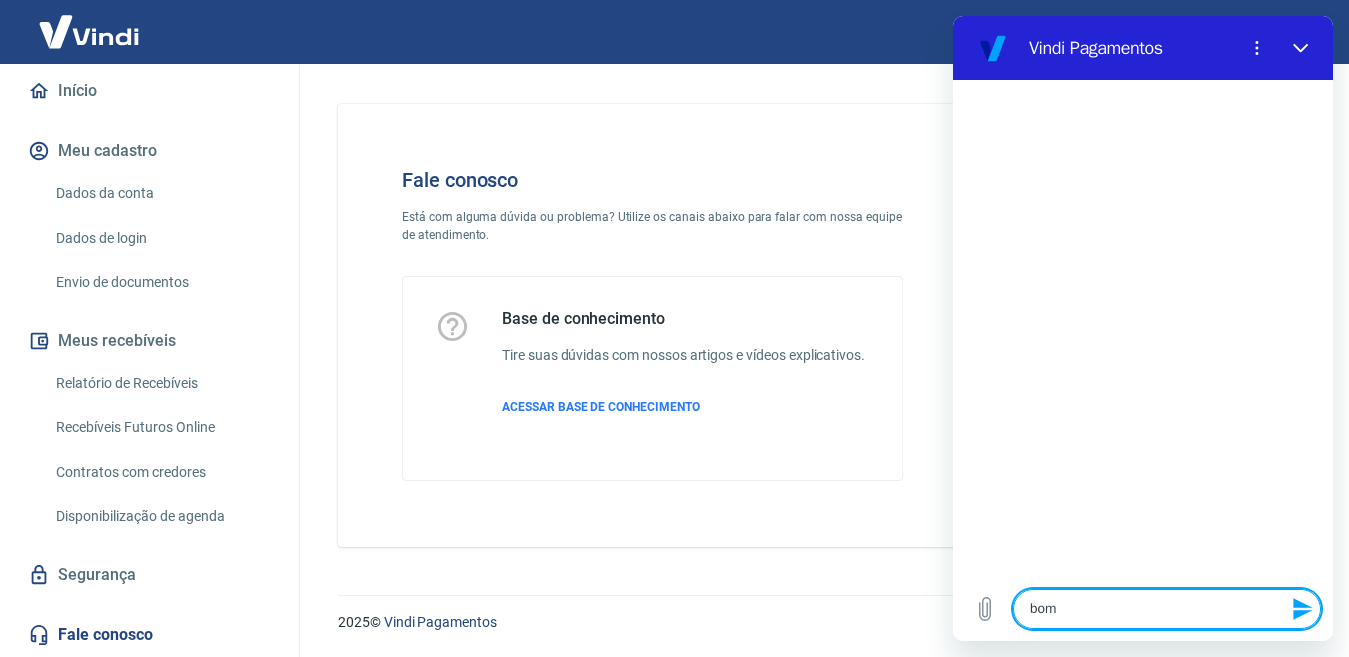 type on "x" 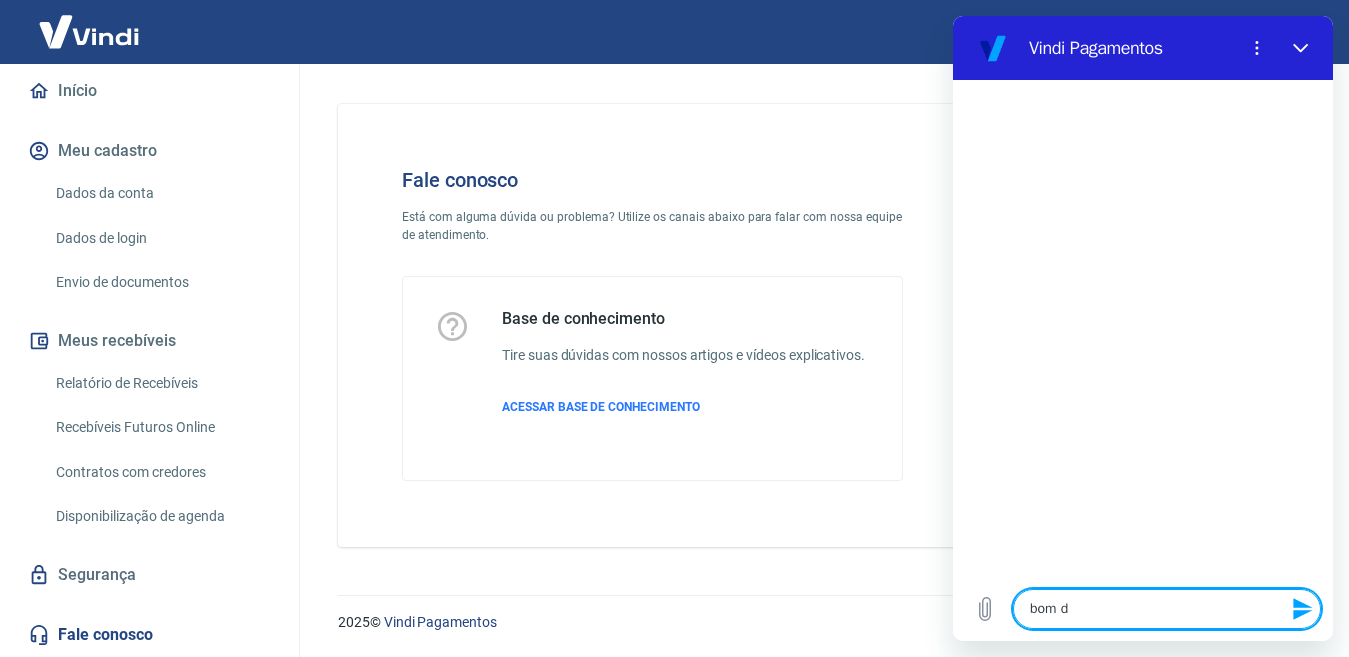 type on "bom di" 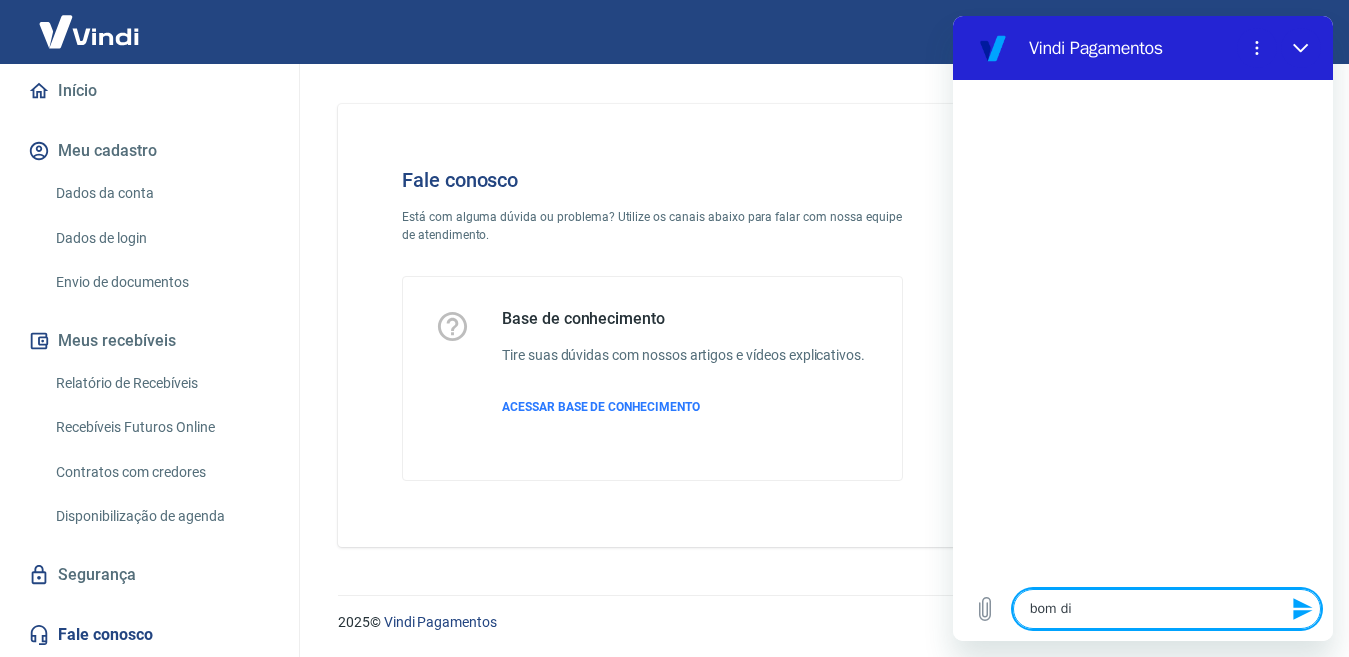 type on "bom dia" 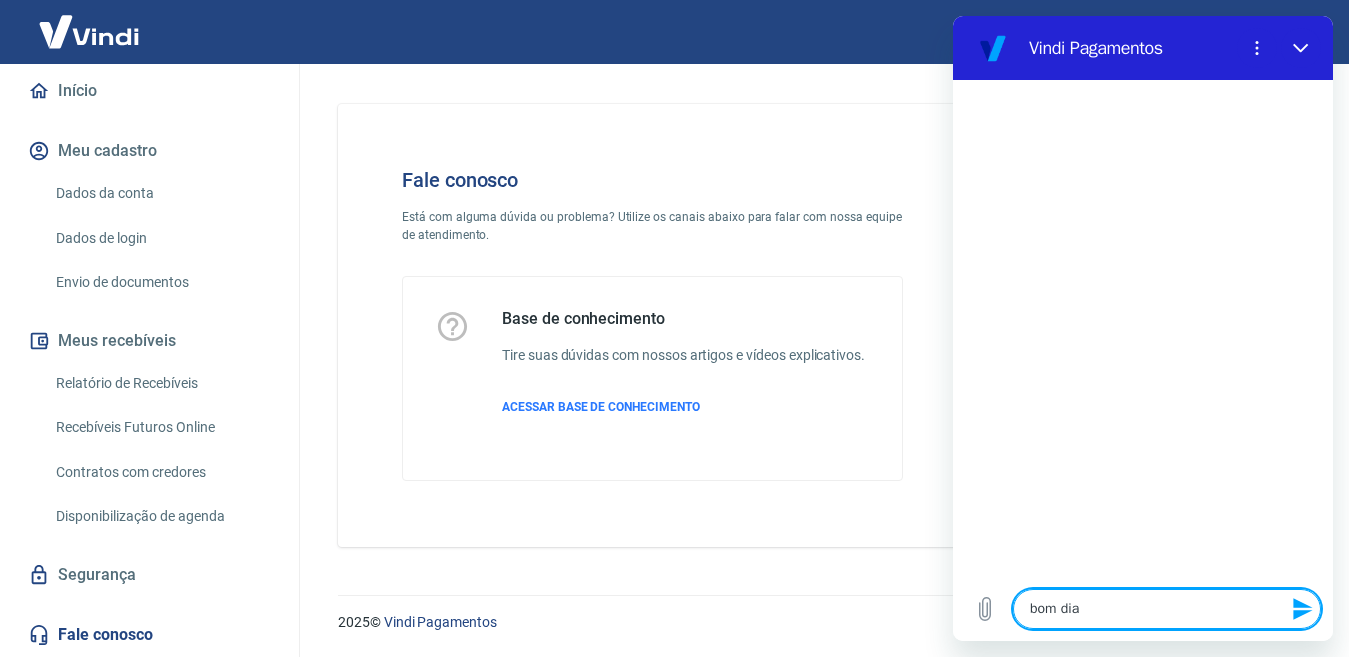 type 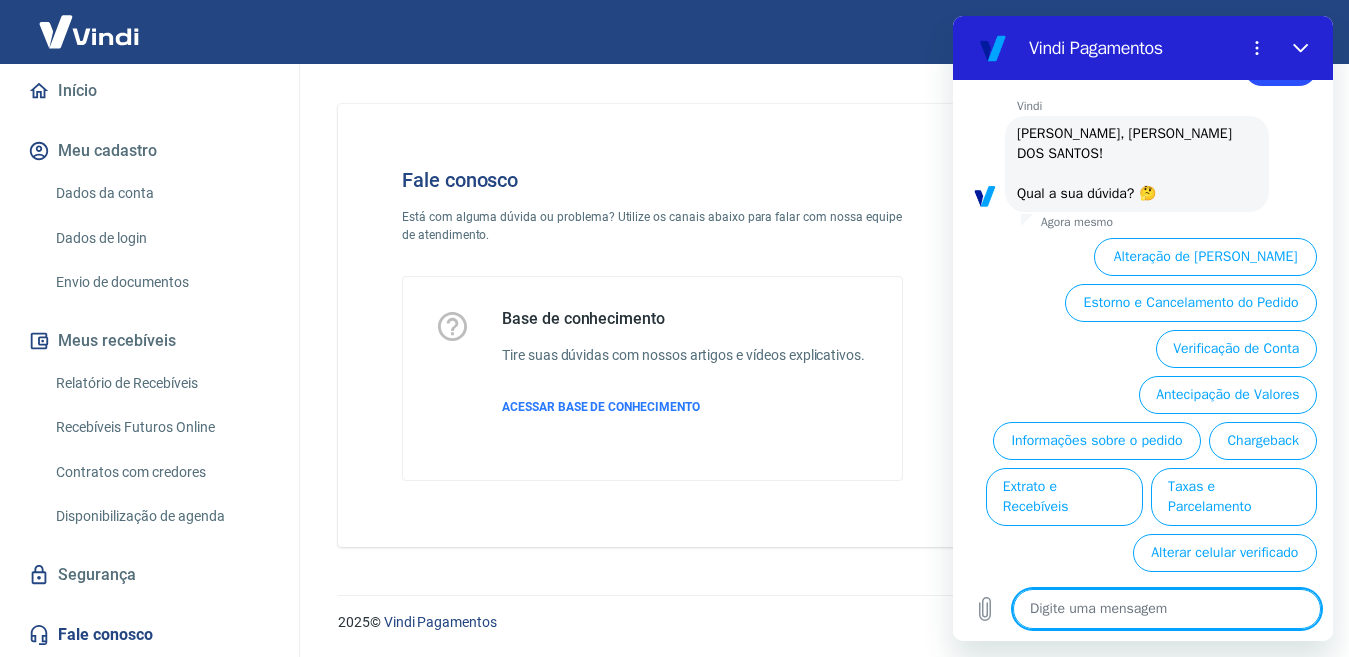 scroll, scrollTop: 96, scrollLeft: 0, axis: vertical 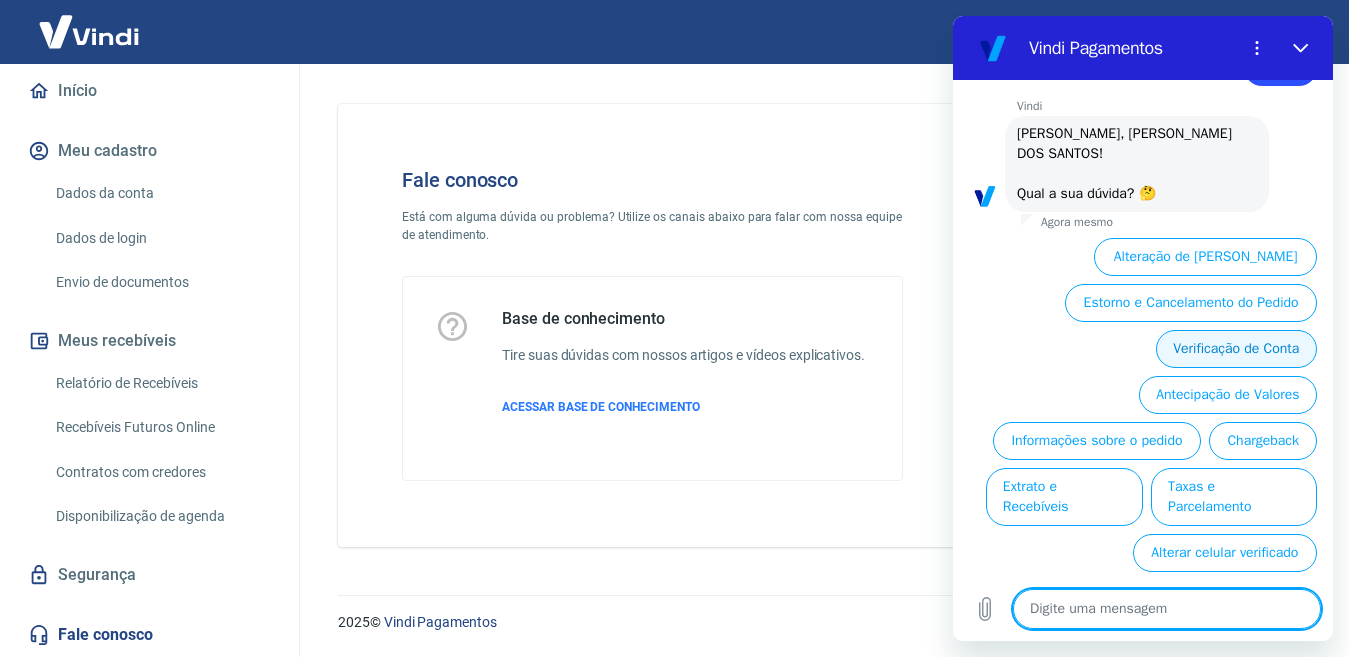 click on "Verificação de Conta" at bounding box center [1236, 349] 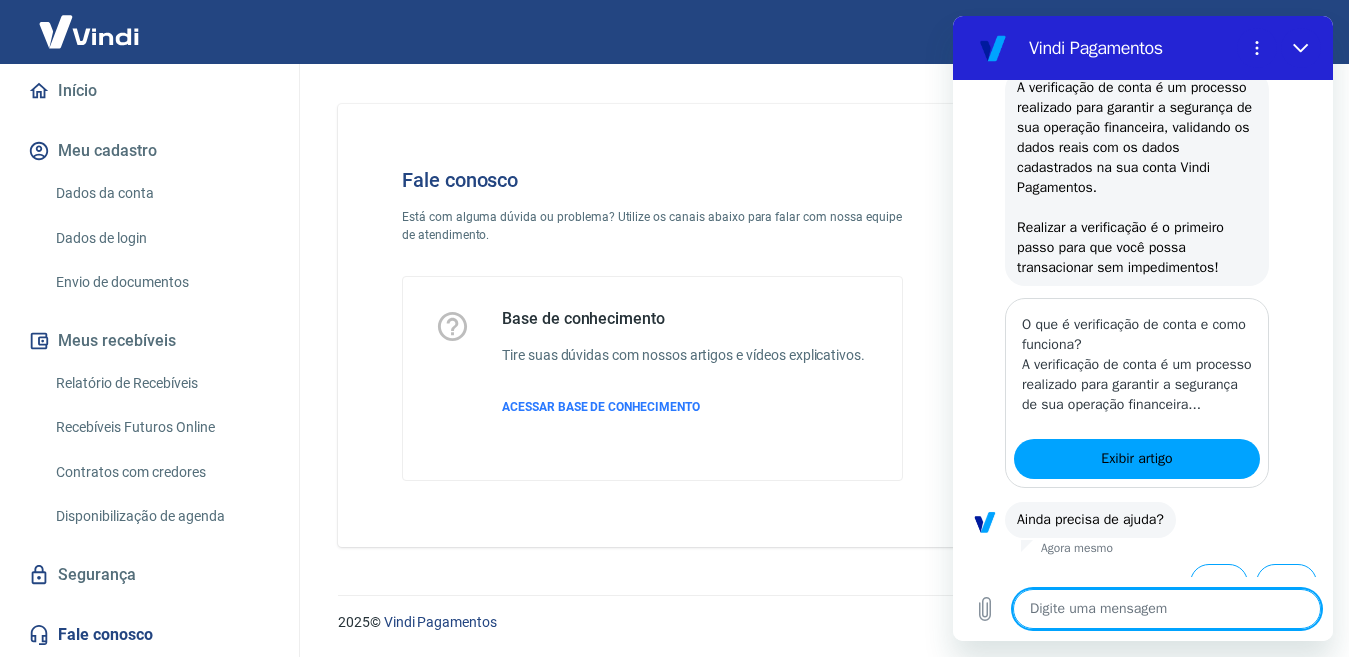 scroll, scrollTop: 340, scrollLeft: 0, axis: vertical 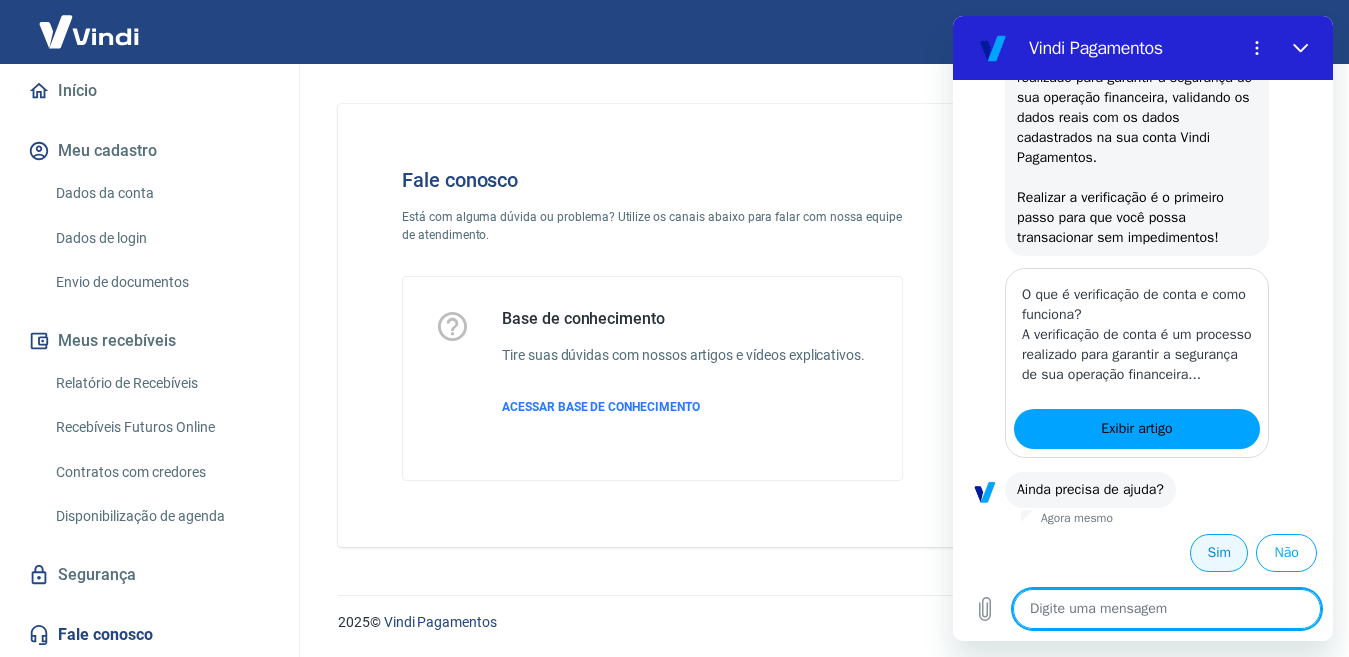 click on "Sim" at bounding box center [1219, 553] 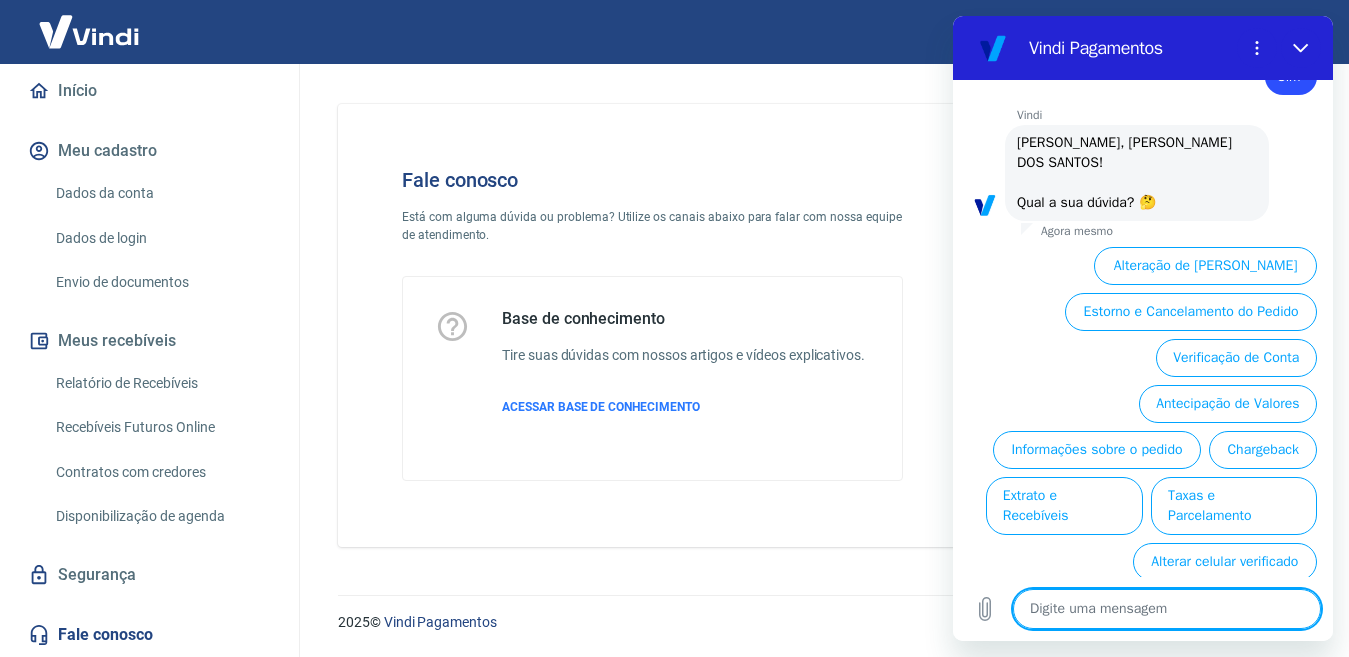 scroll, scrollTop: 836, scrollLeft: 0, axis: vertical 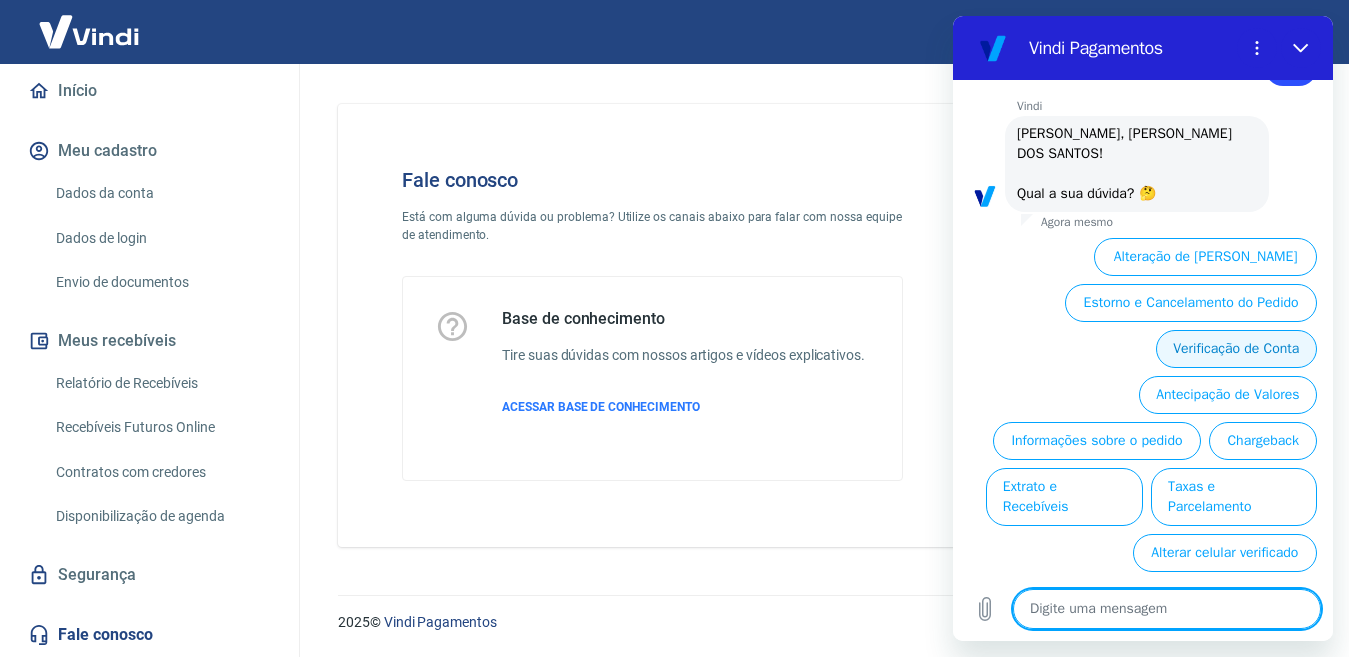 click on "Verificação de Conta" at bounding box center [1236, 349] 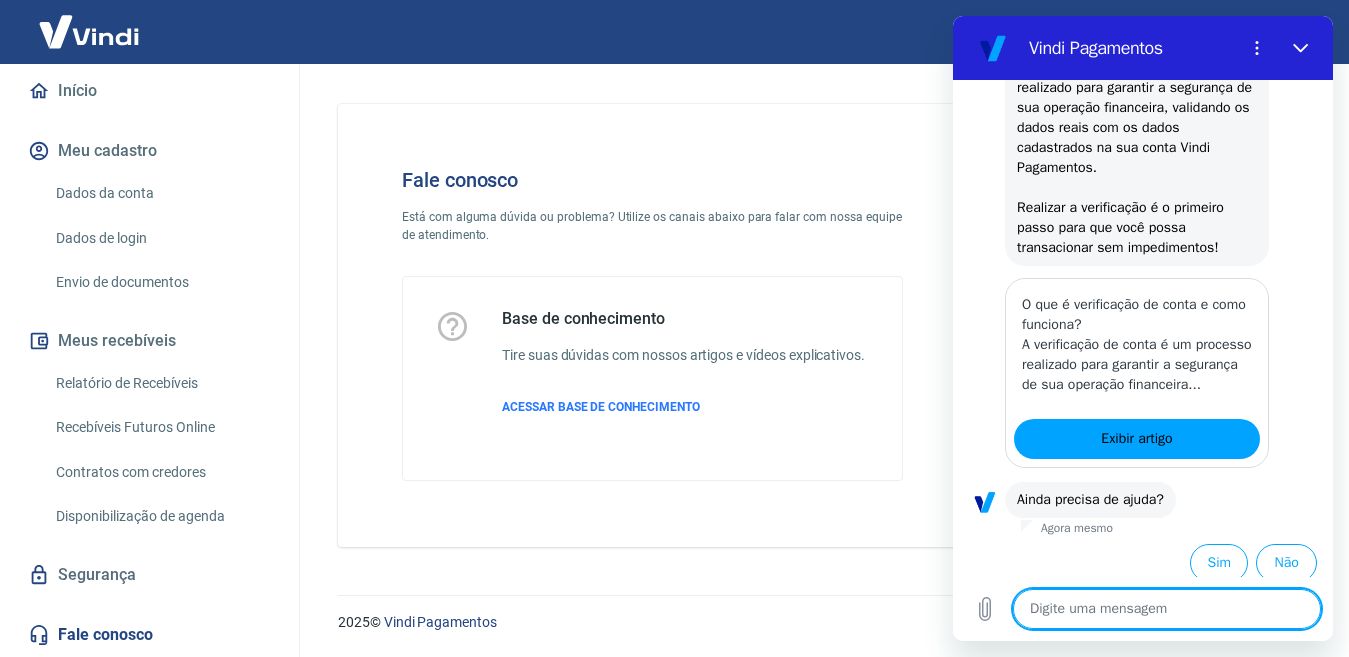 scroll, scrollTop: 1080, scrollLeft: 0, axis: vertical 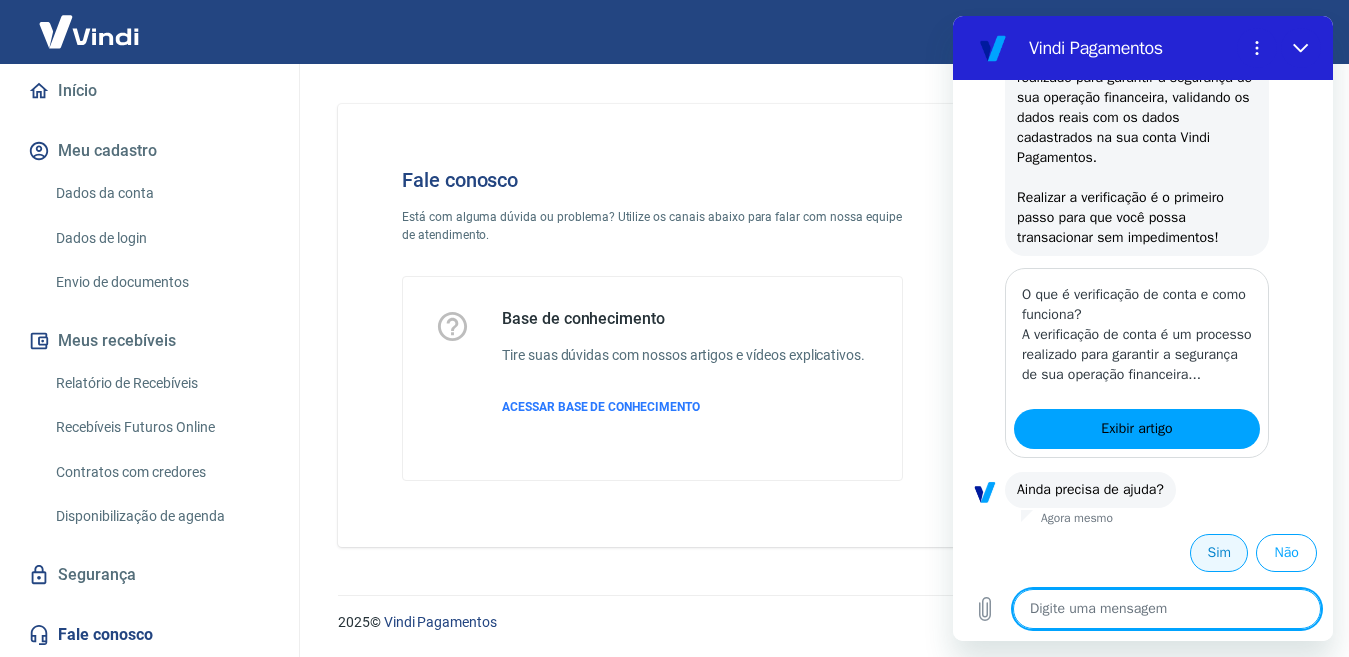 click on "Sim" at bounding box center [1219, 553] 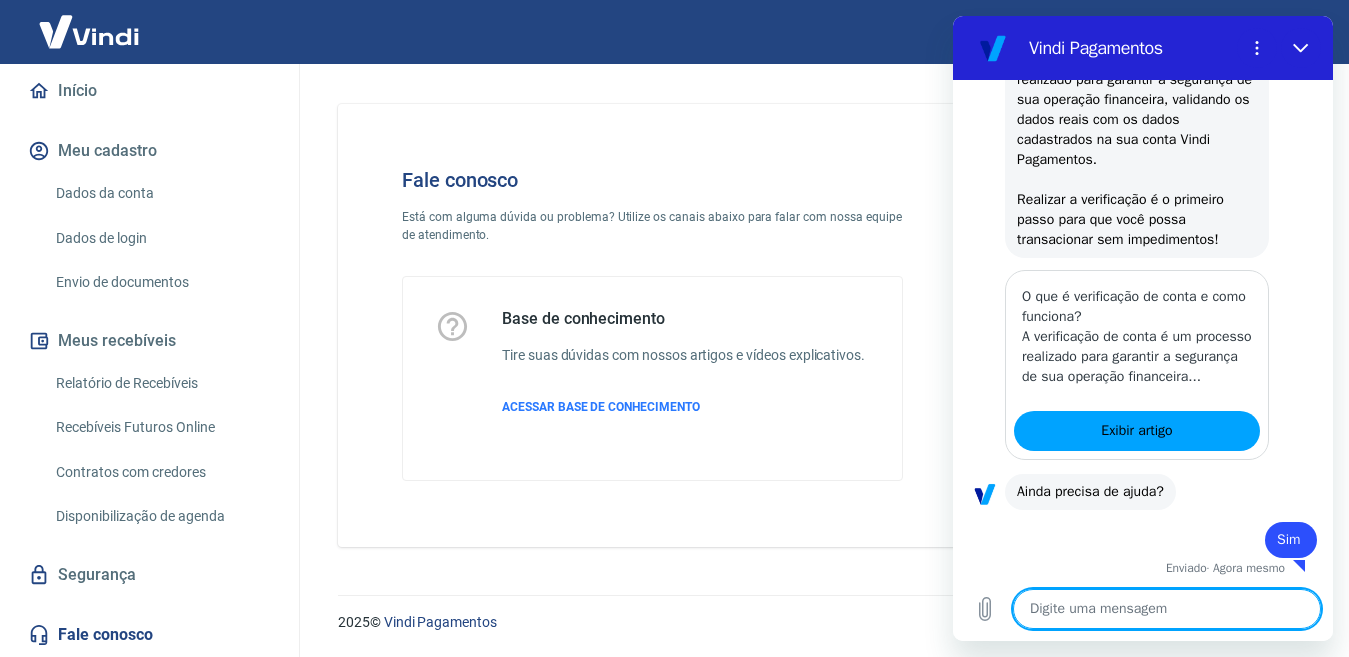 scroll, scrollTop: 1082, scrollLeft: 0, axis: vertical 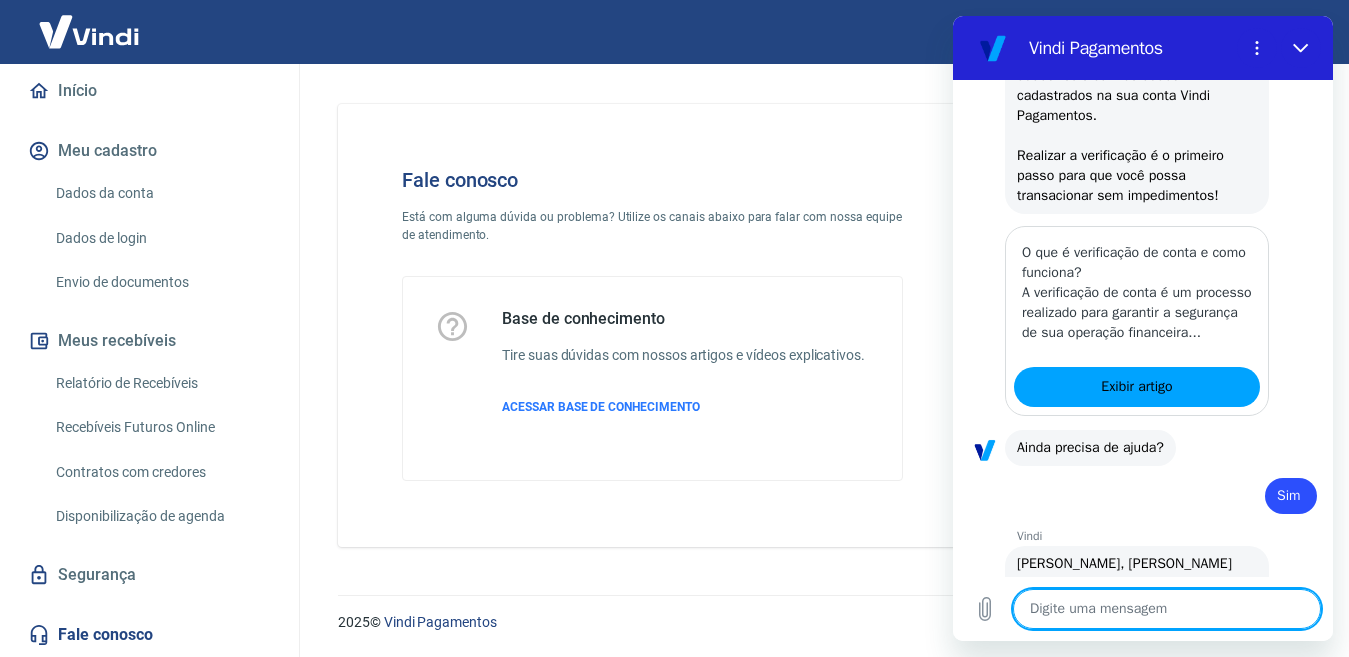 type on "x" 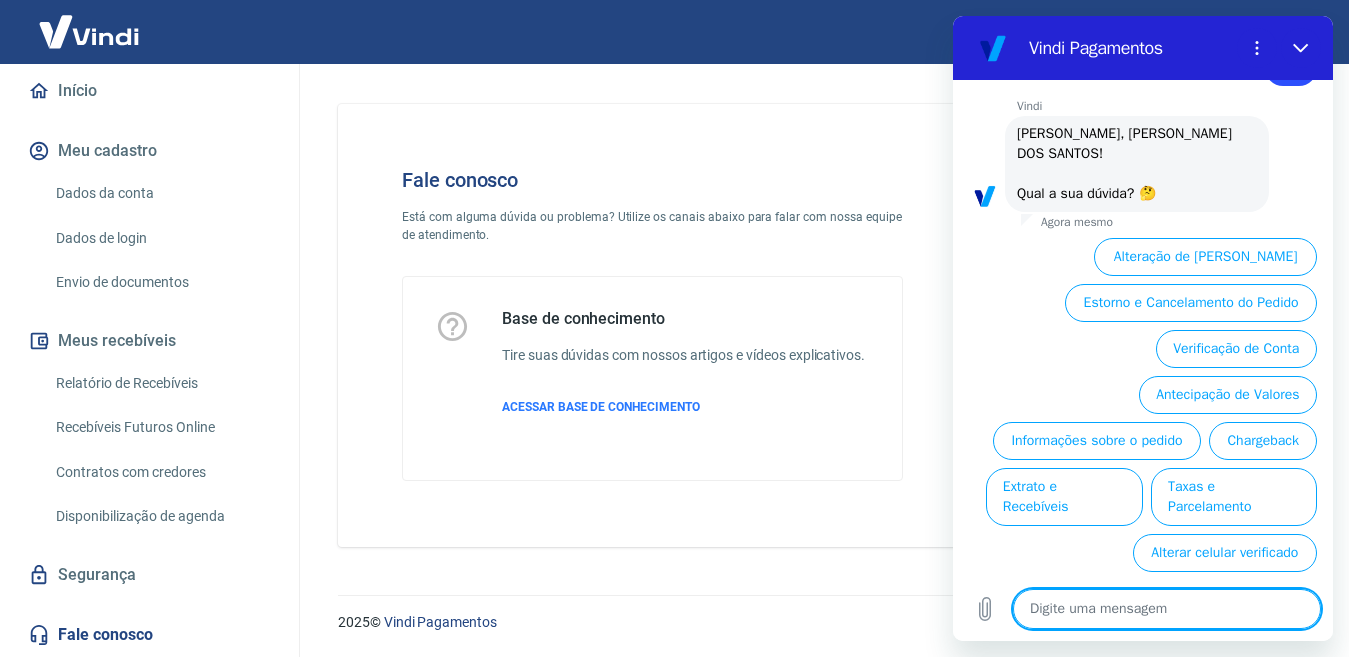 scroll, scrollTop: 1576, scrollLeft: 0, axis: vertical 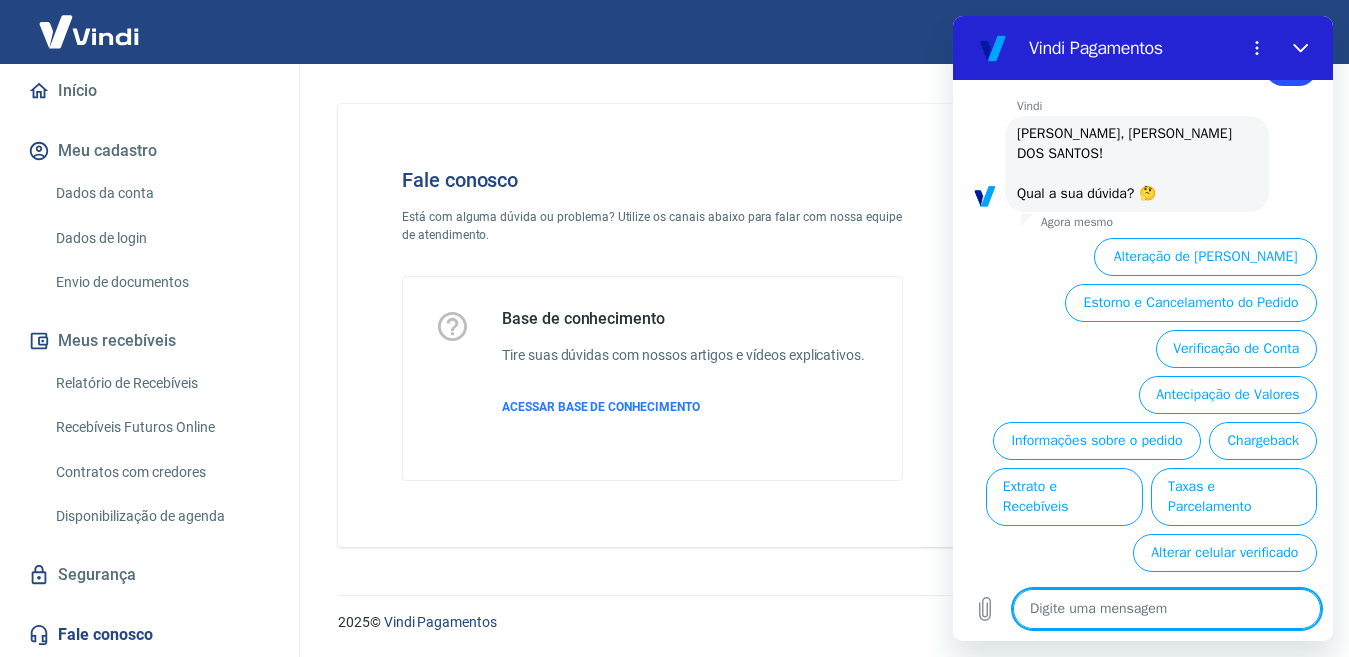 type on "f" 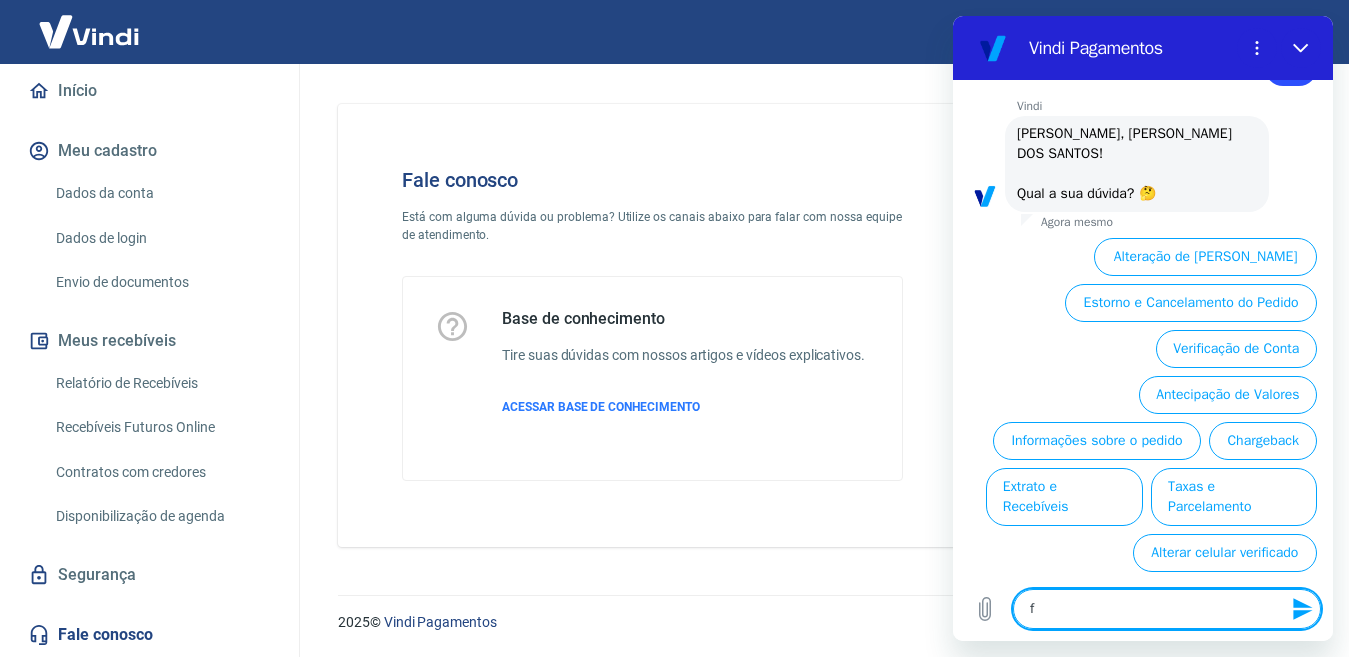 type on "fa" 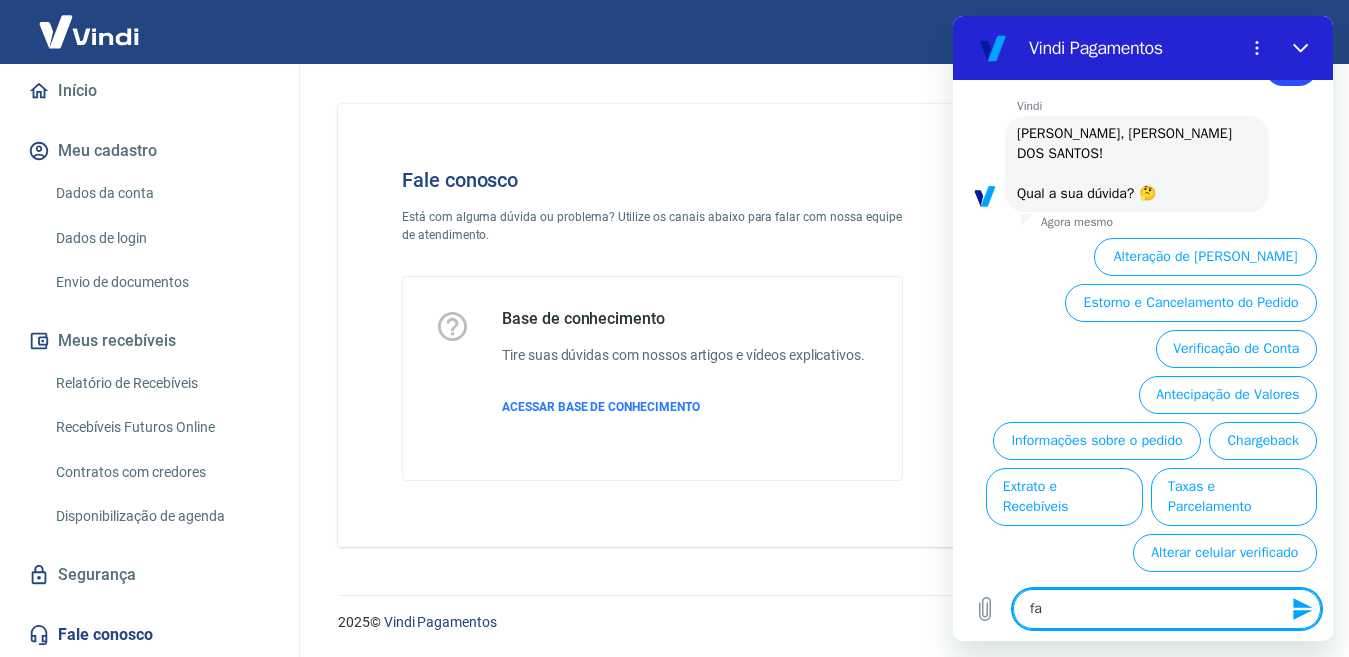 type on "fal" 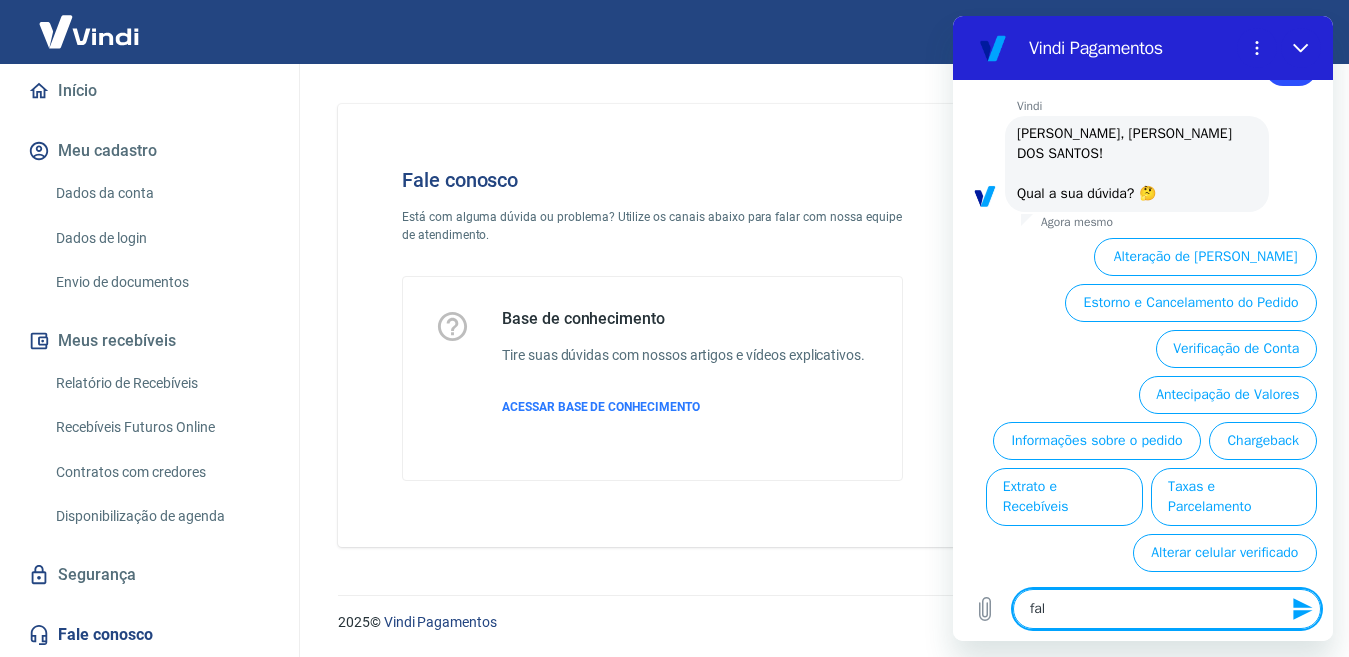 type on "fala" 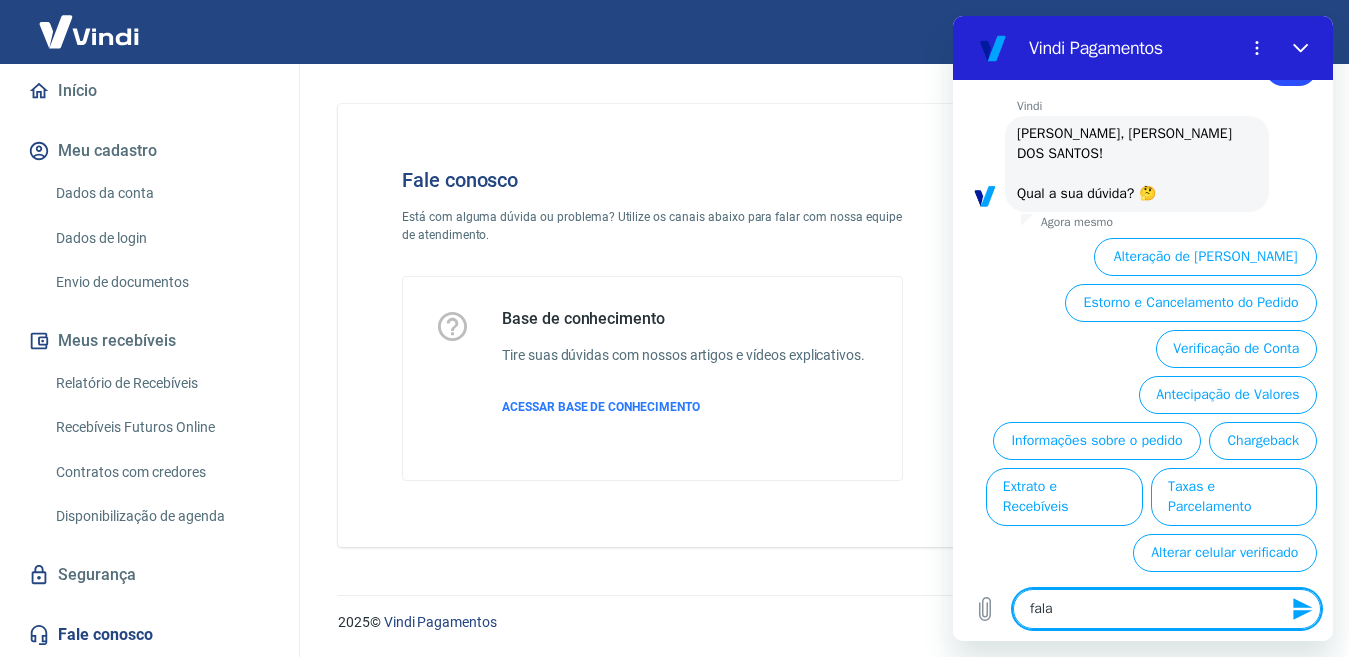 type on "falar" 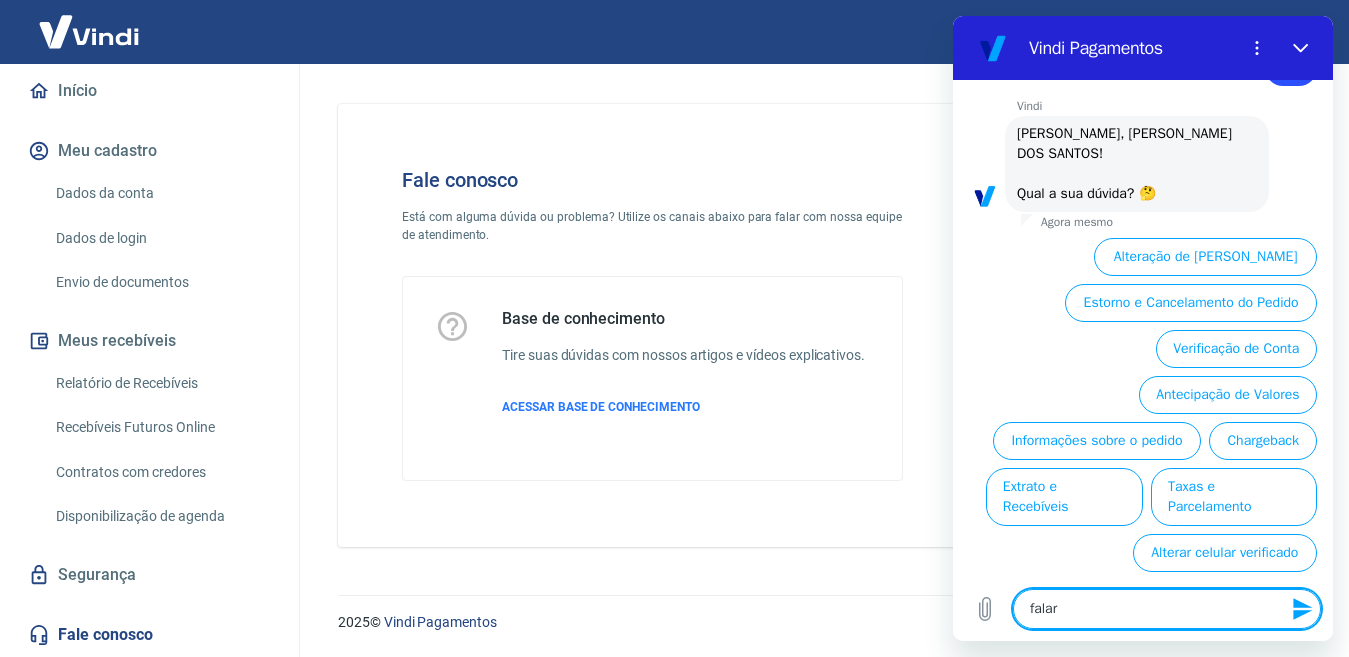 type on "falar" 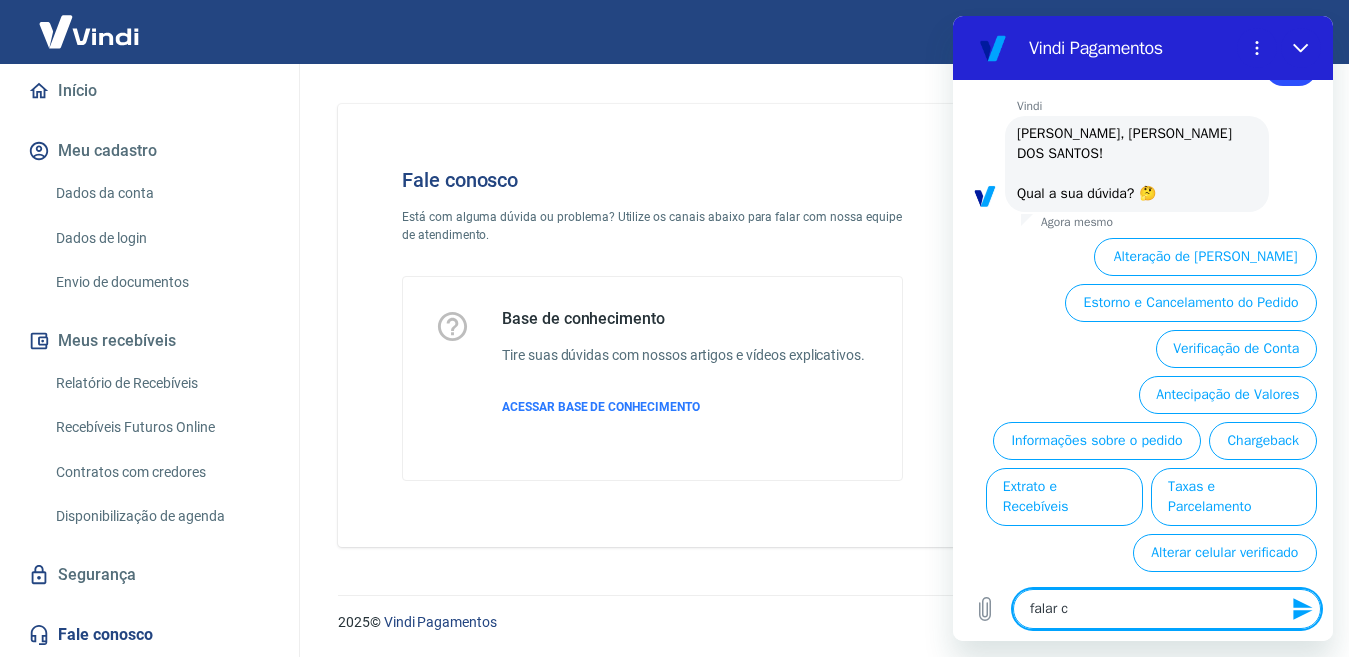 type on "falar co" 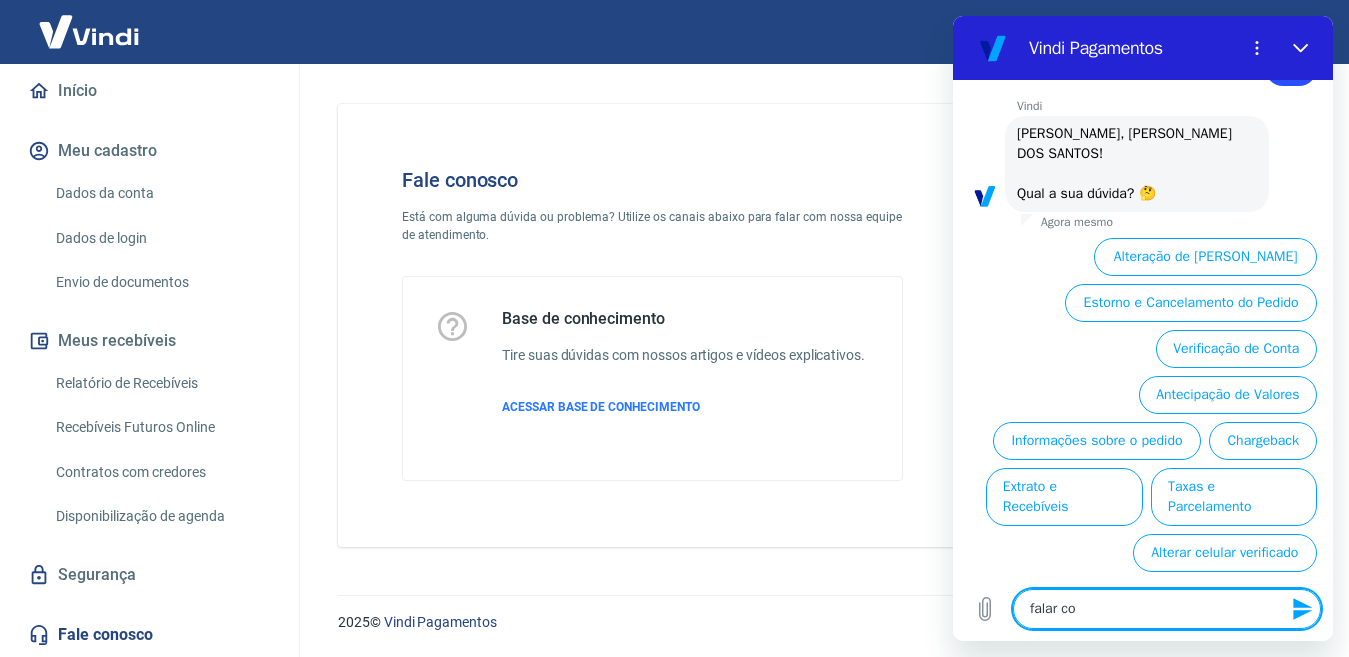 type on "falar com" 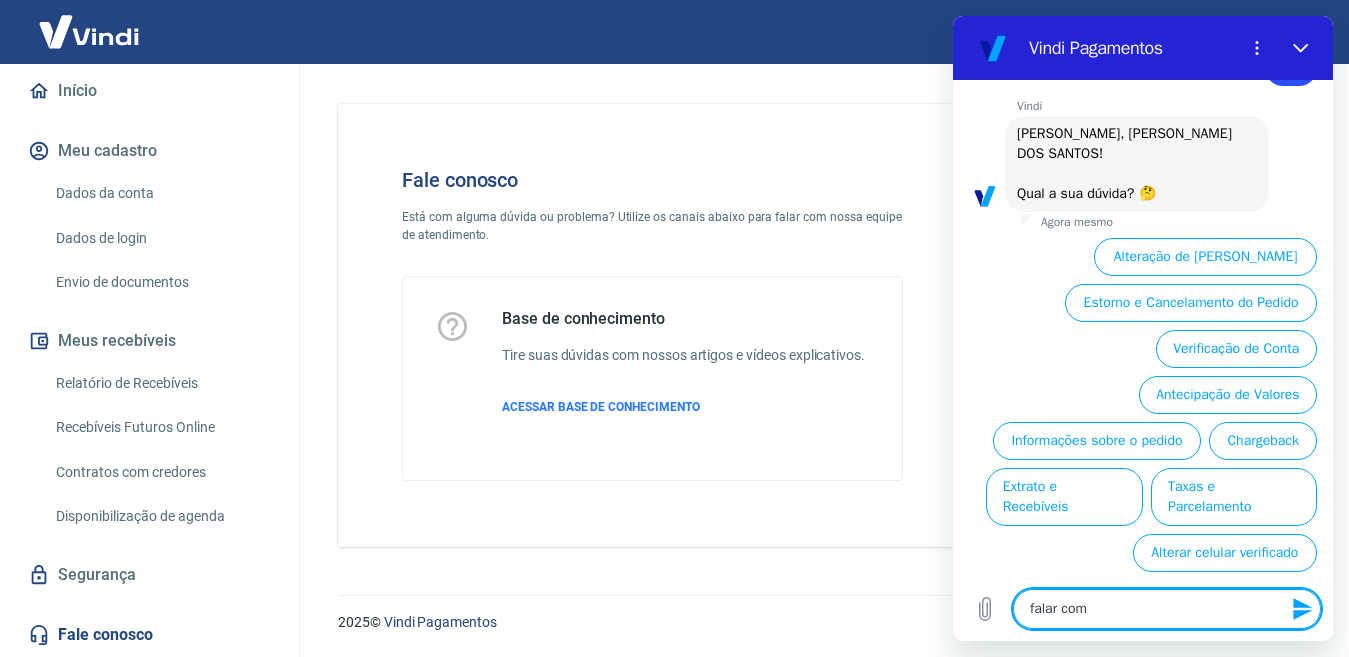 type on "falar com" 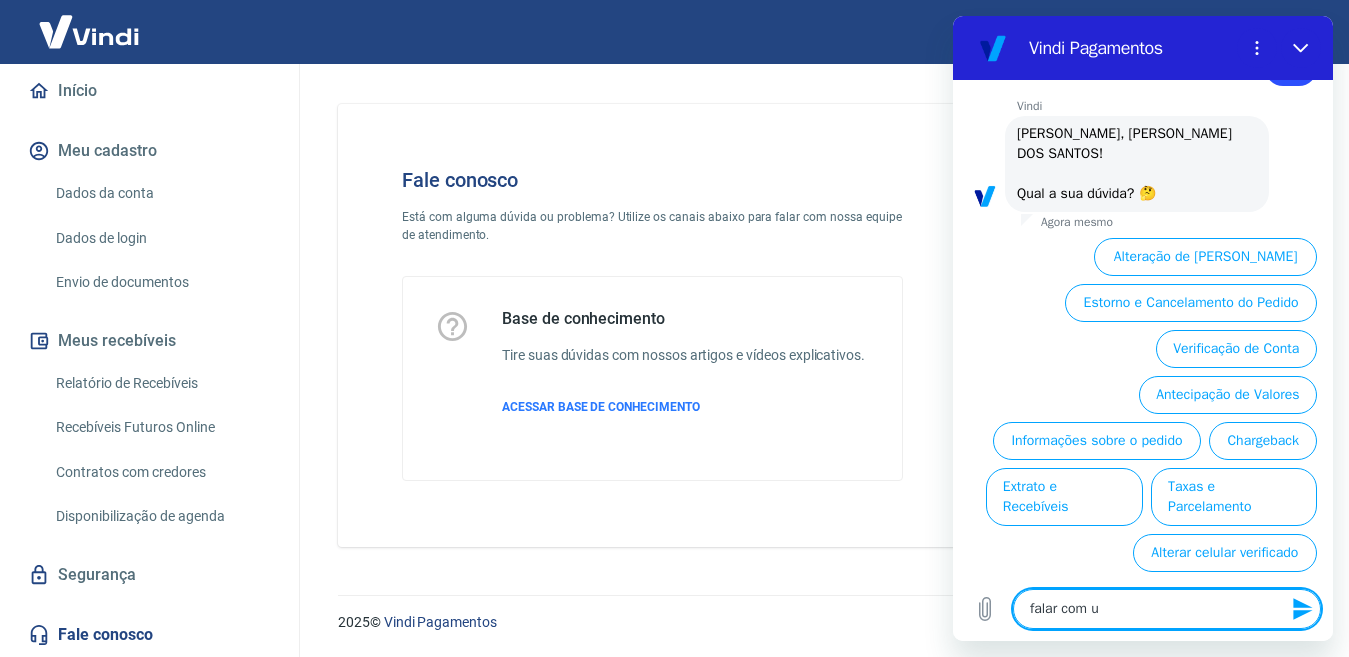 type on "falar com um" 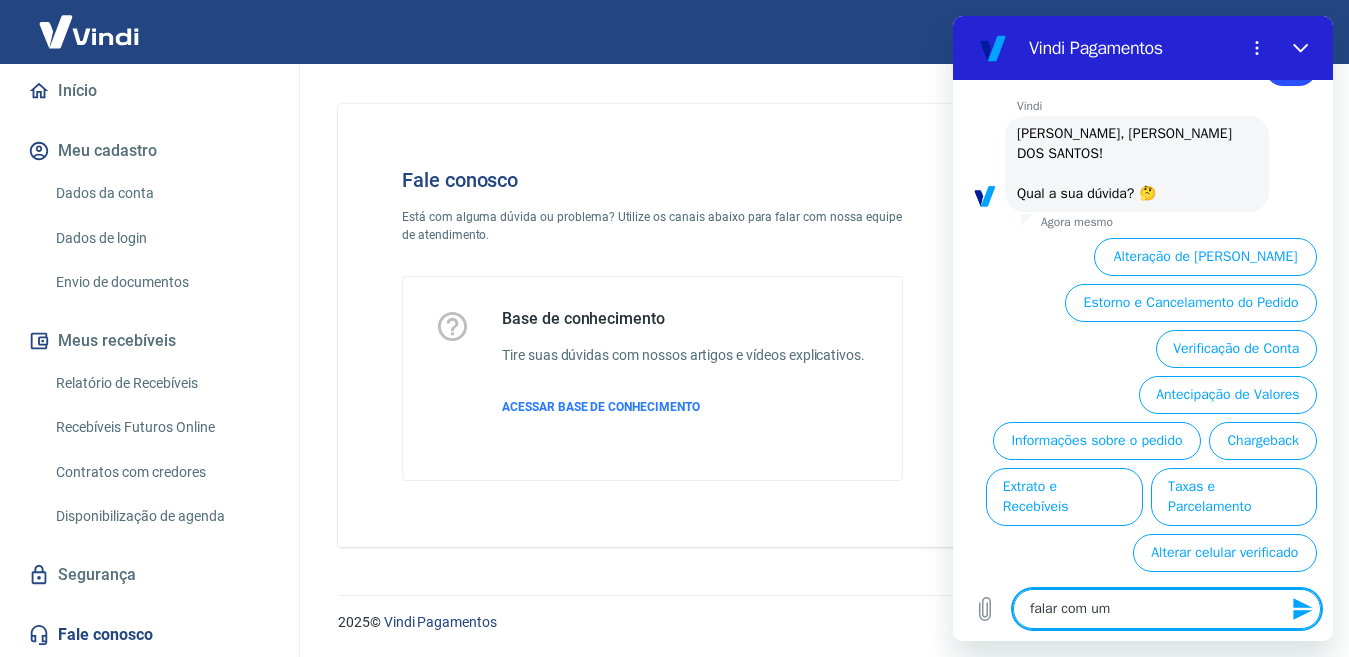 type on "falar com um" 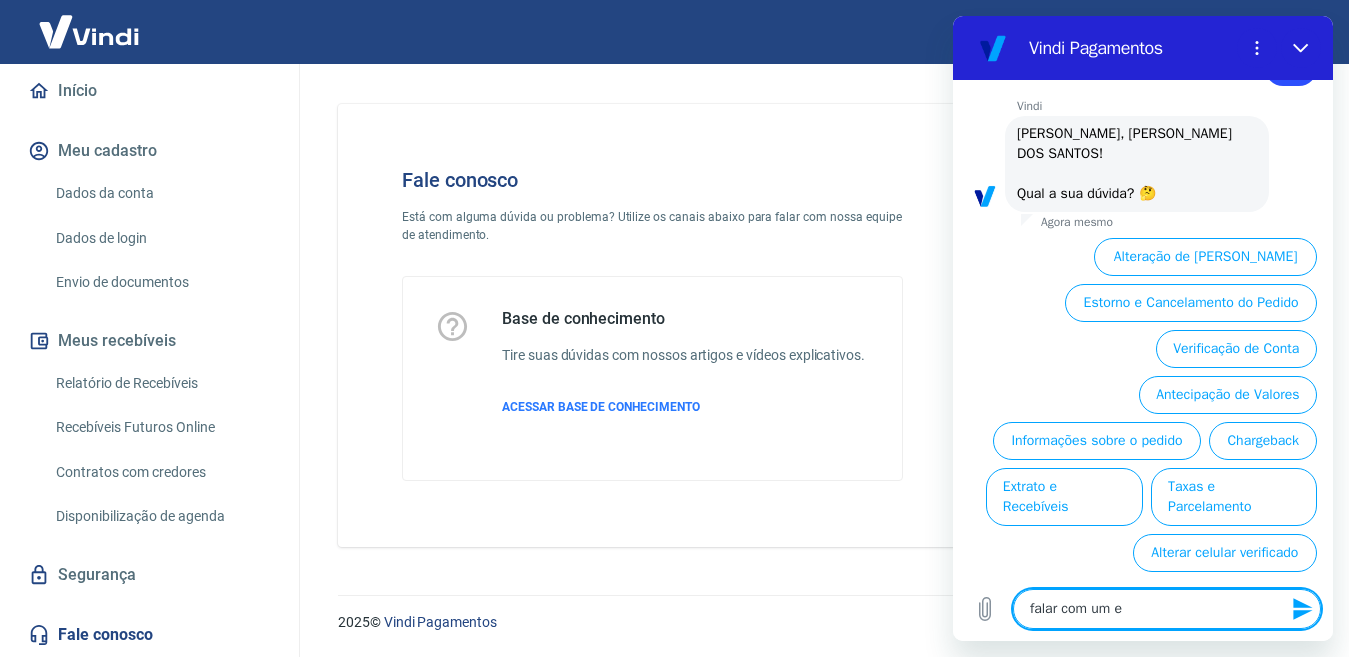 type on "falar com um es" 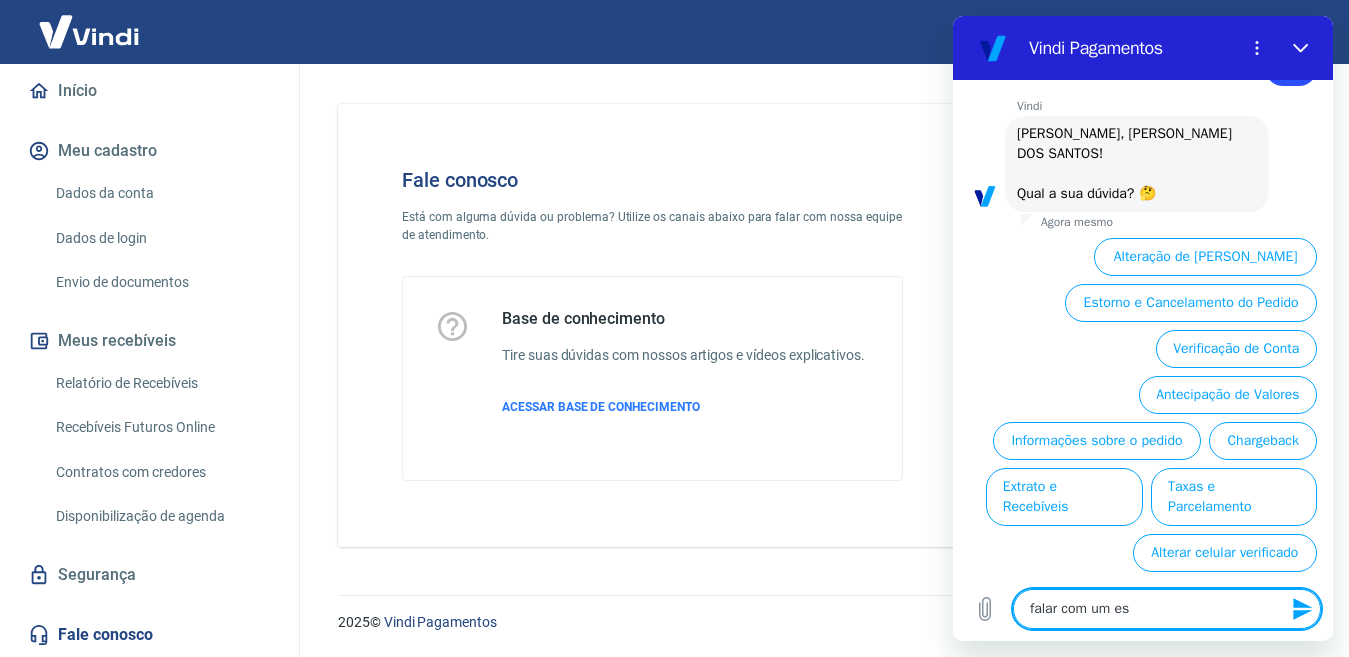 type on "falar com um esp" 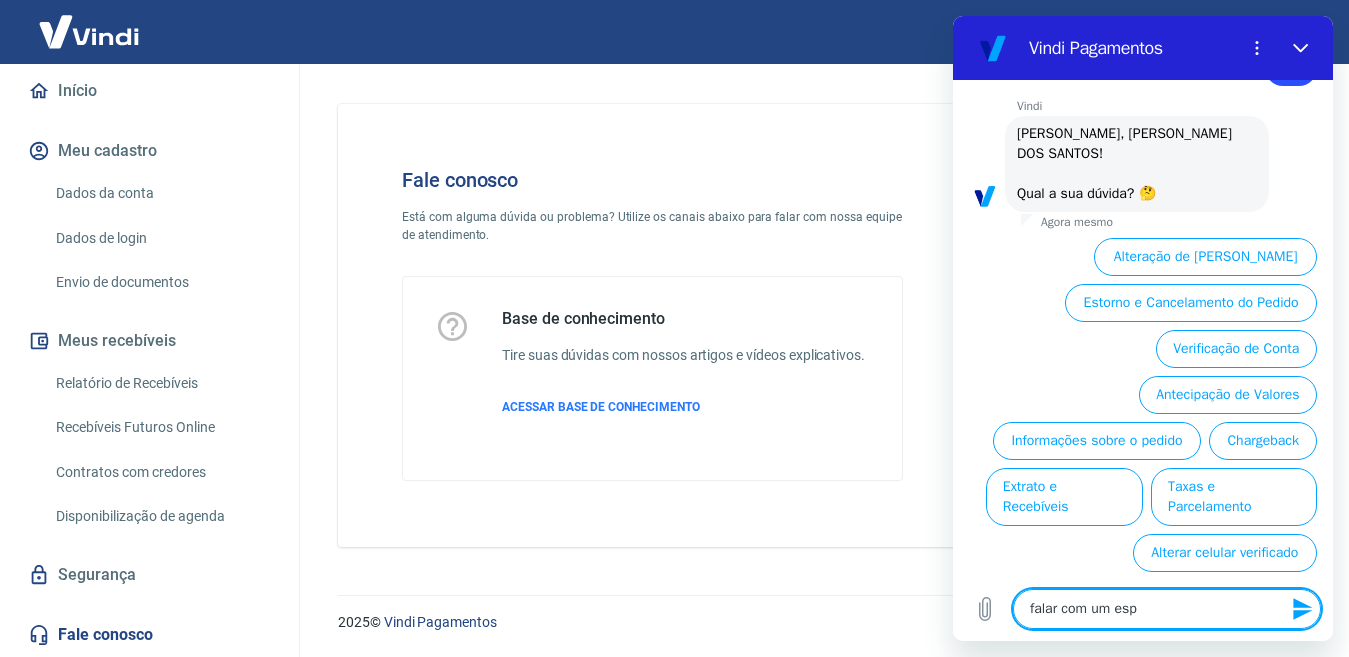 type on "falar com um espe" 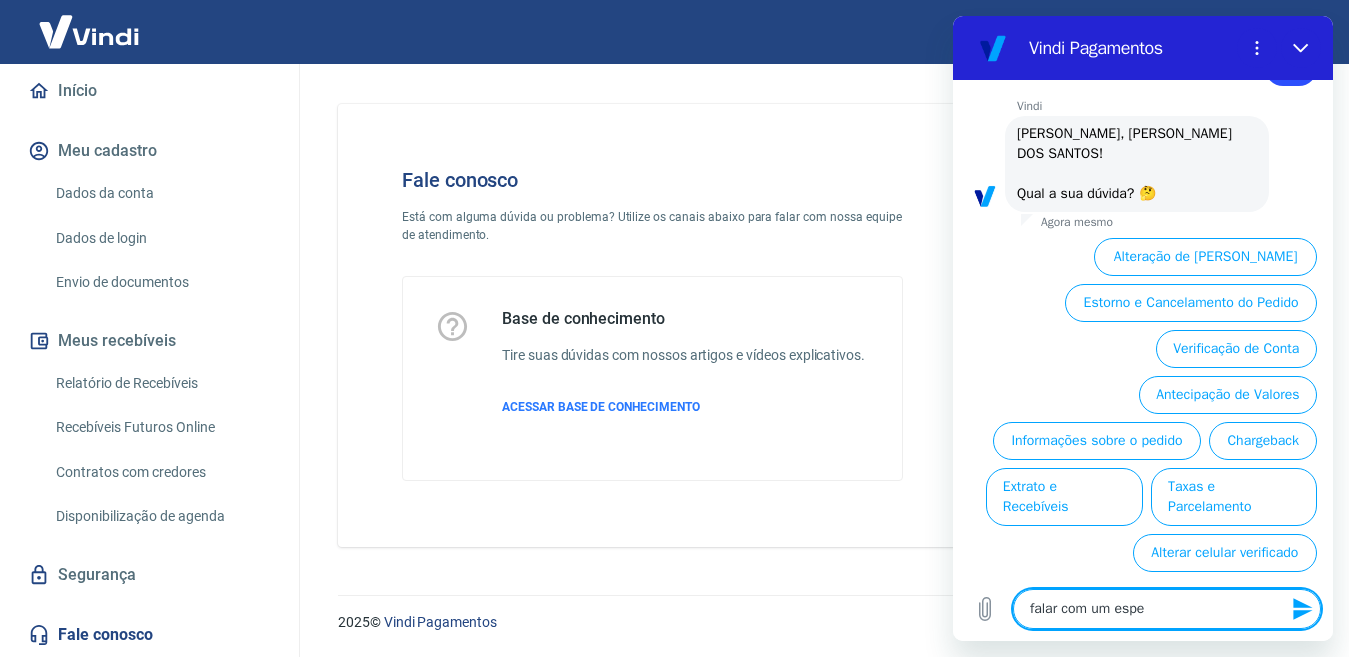 type on "falar com um espec" 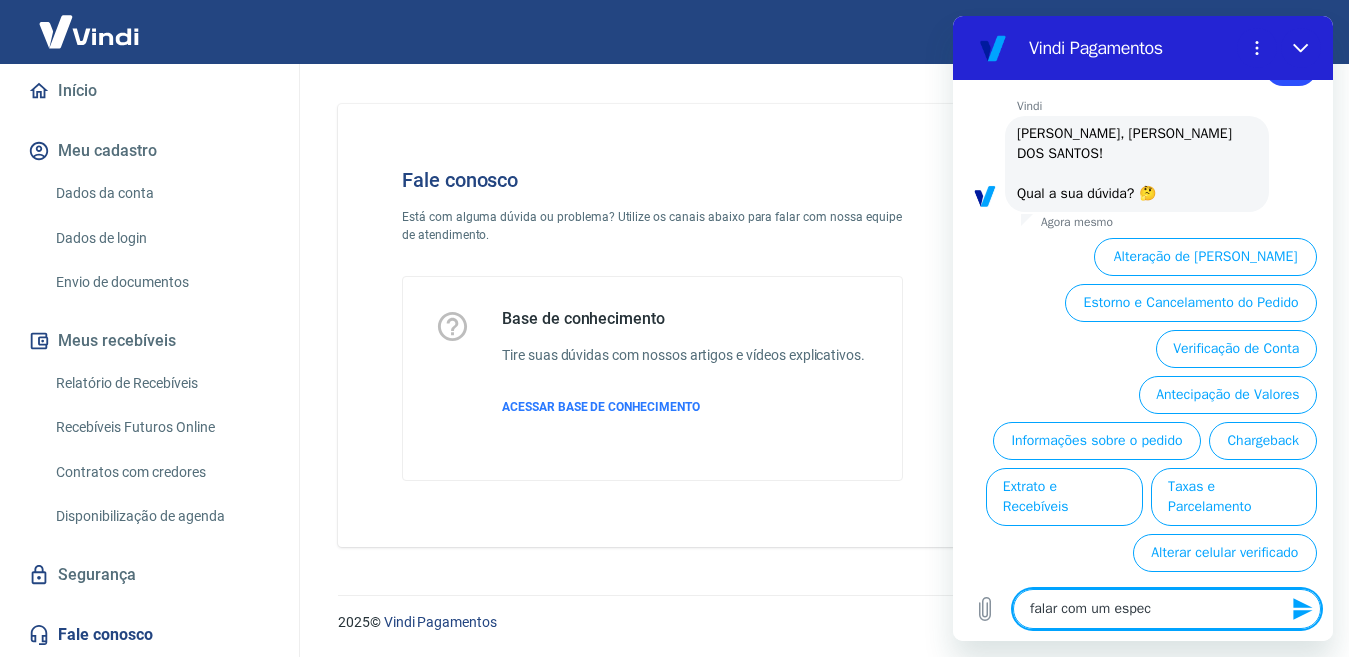 type on "falar com um especi" 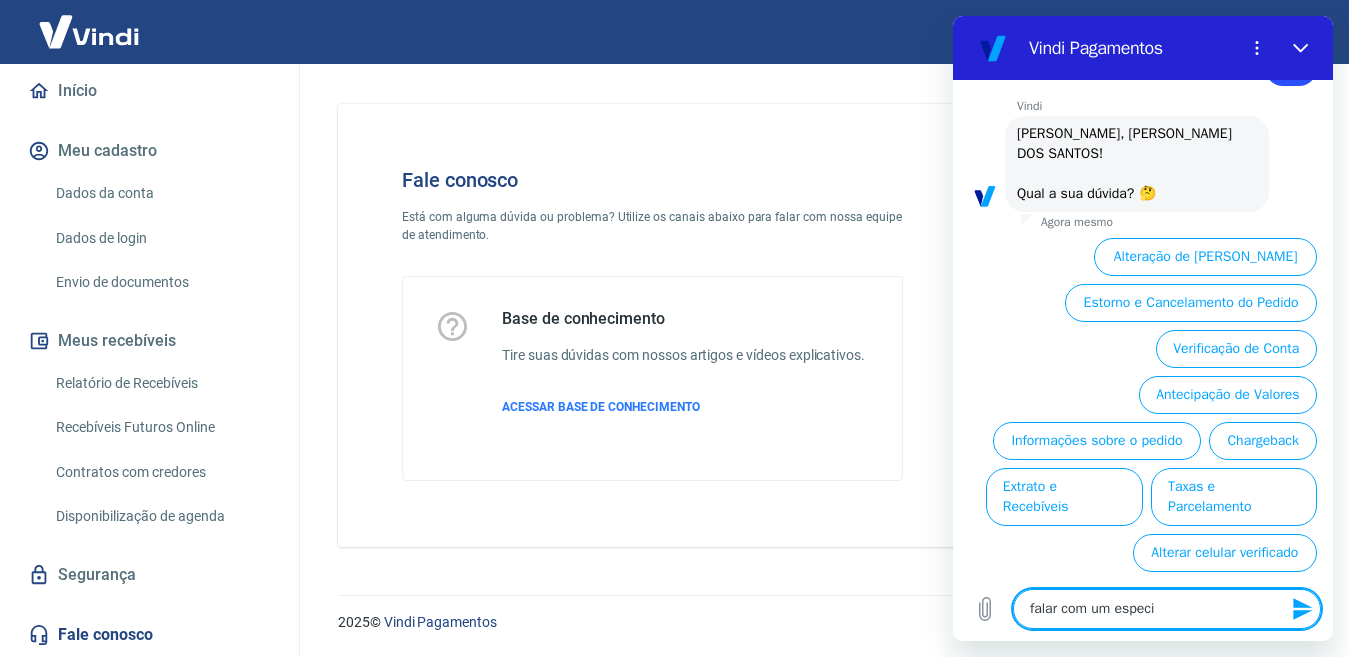 type on "falar com um especia" 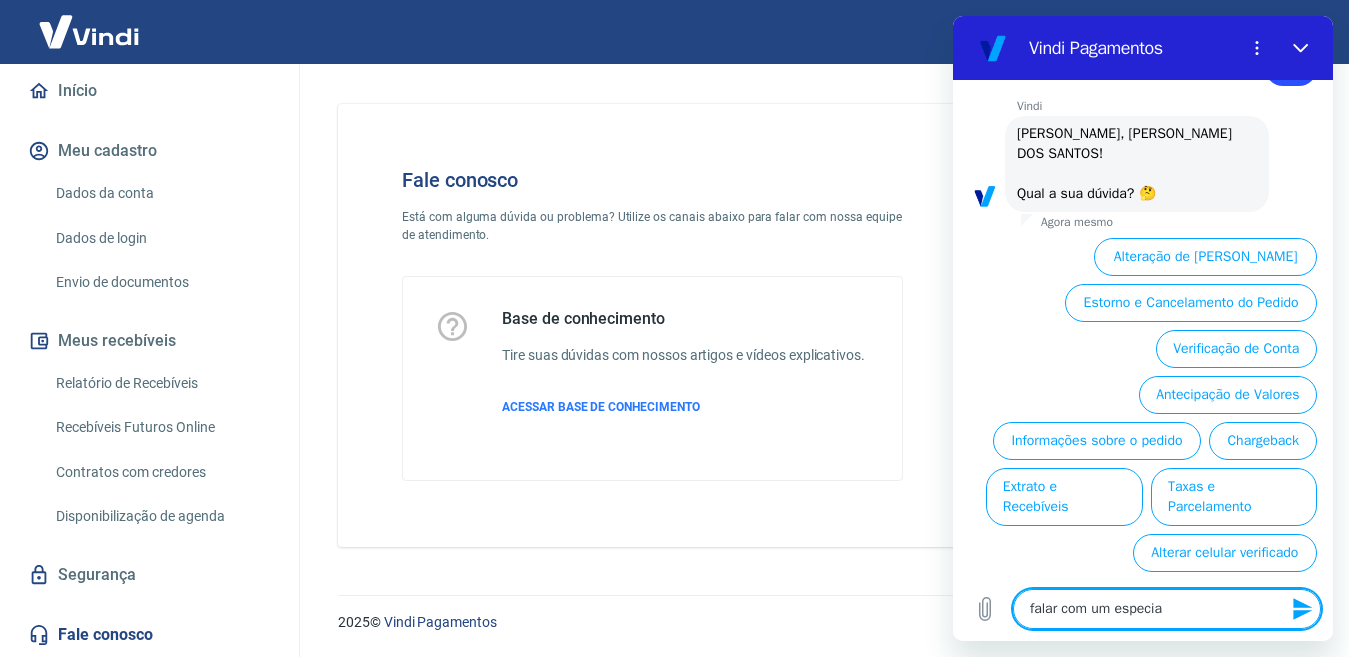 type on "falar com um especial" 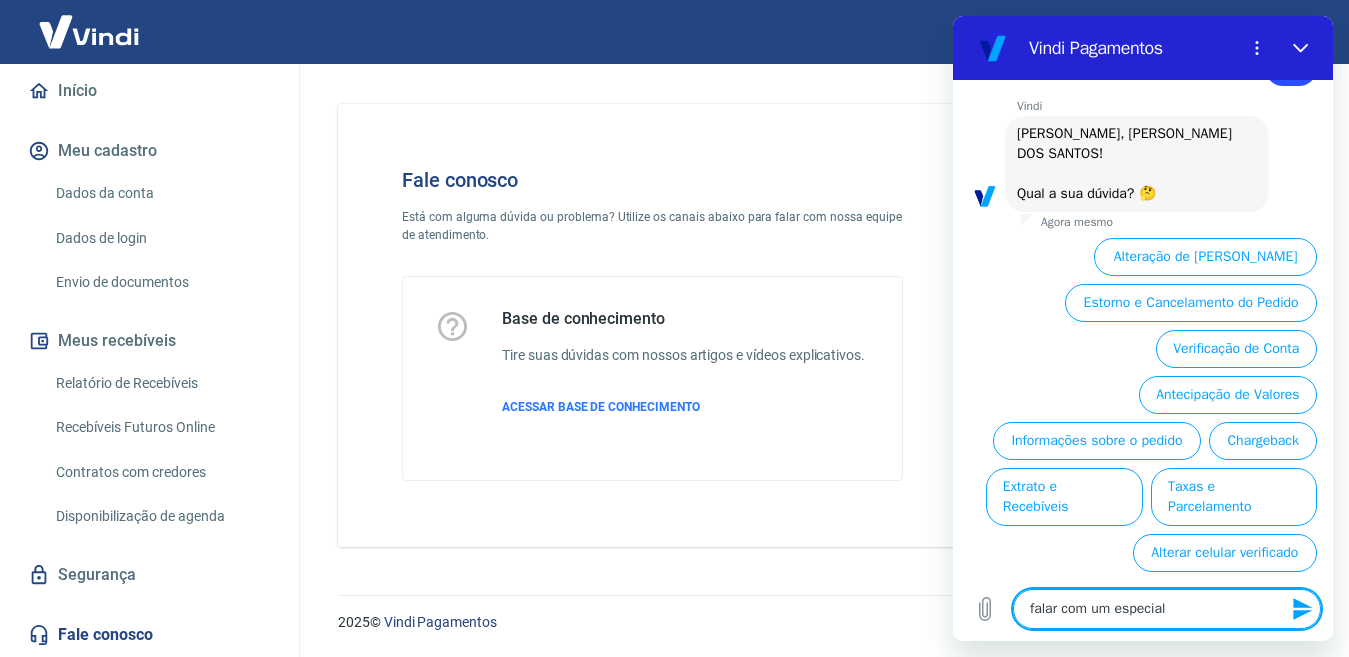 type on "falar com um especiali" 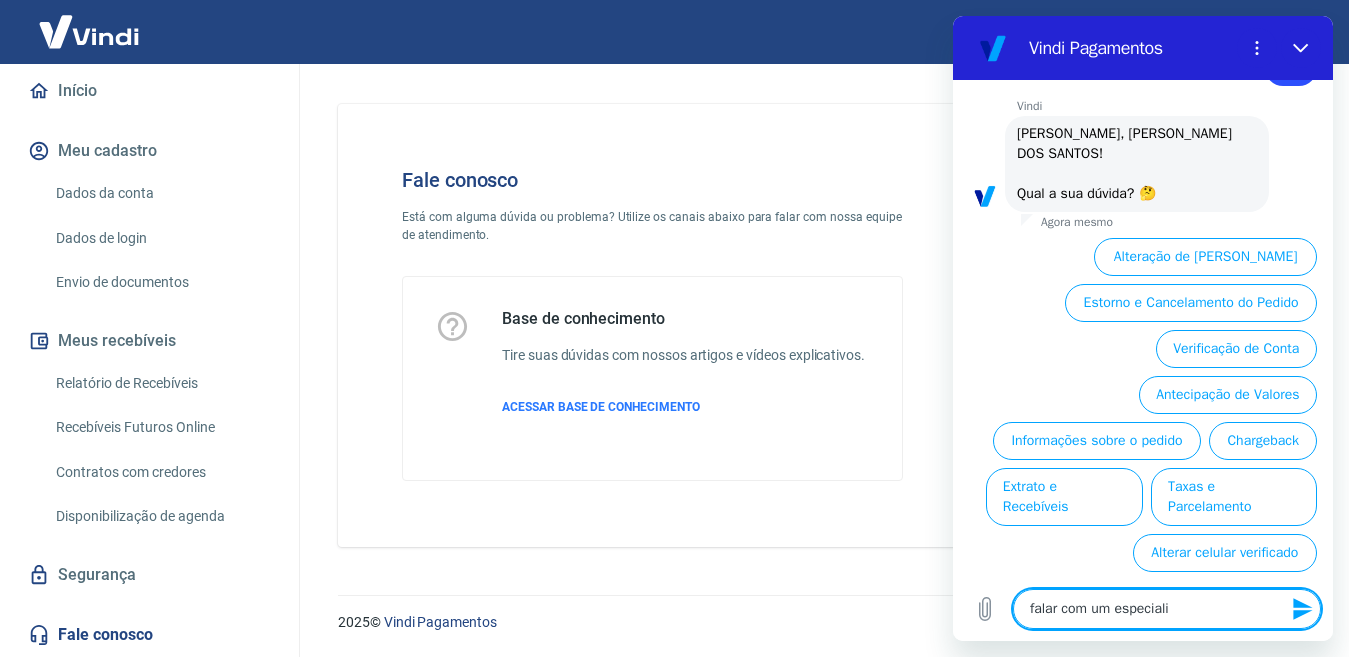 type on "falar com um especialis" 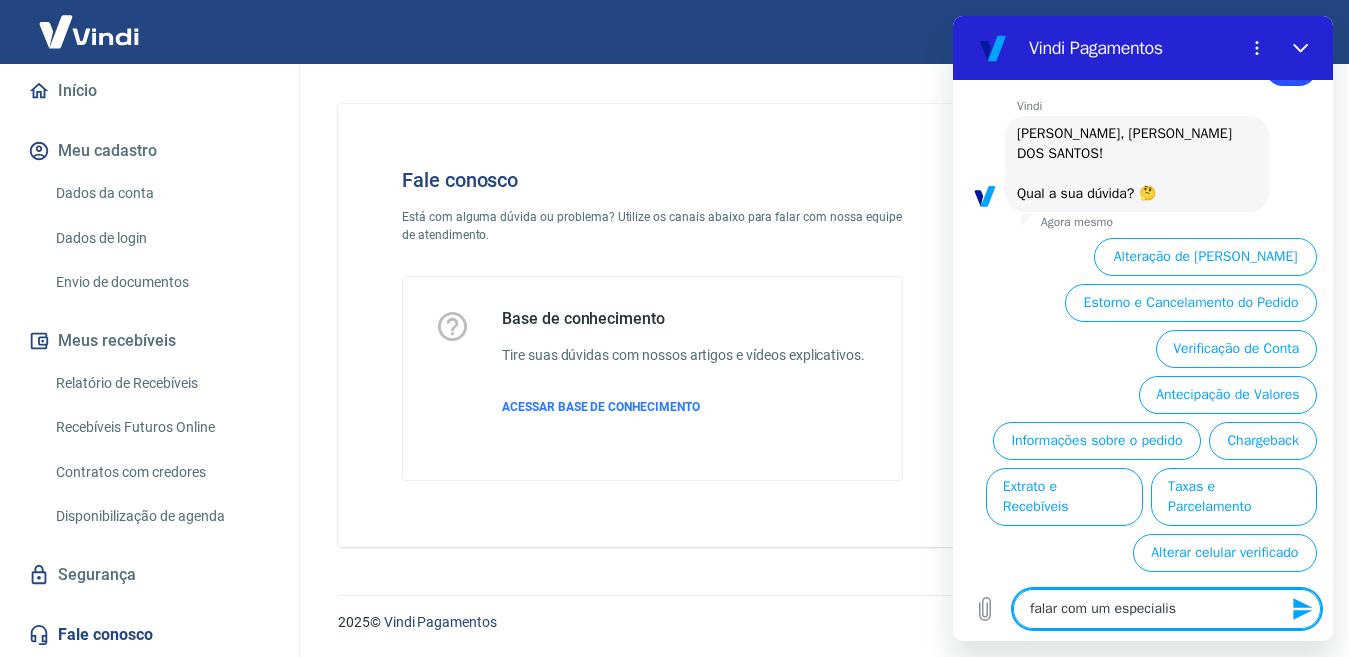 type on "falar com um especialist" 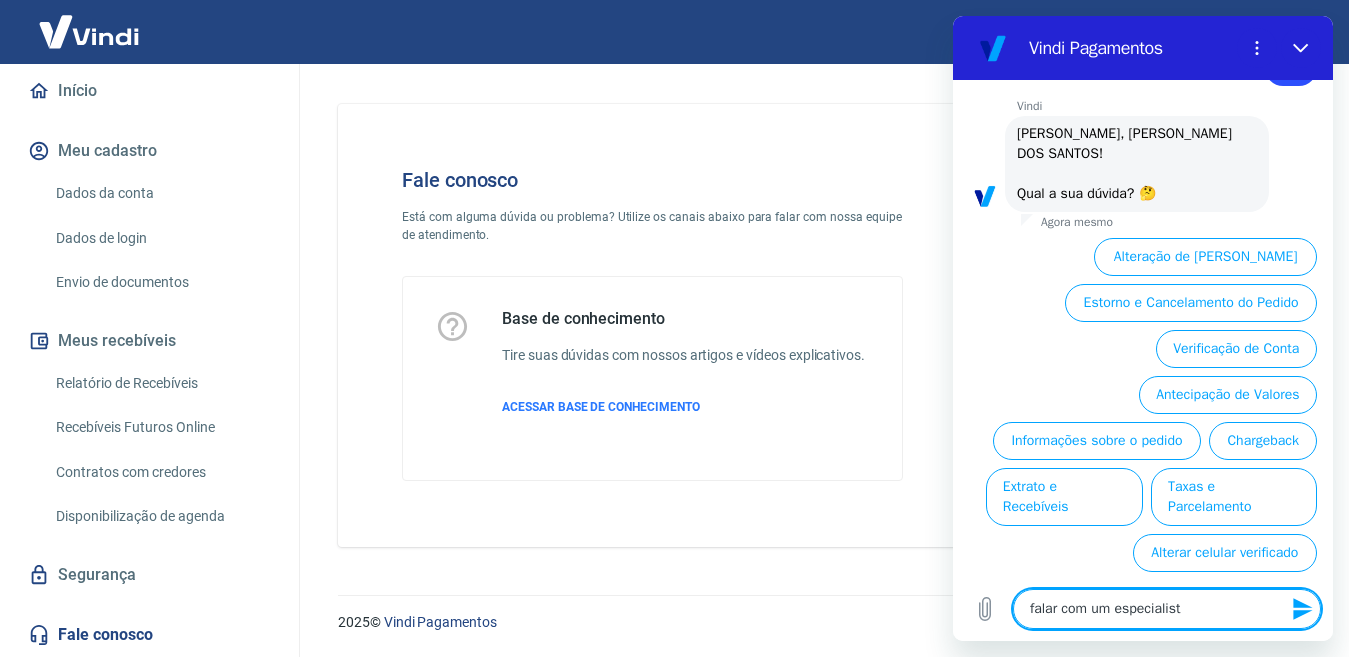 type on "falar com um especialista" 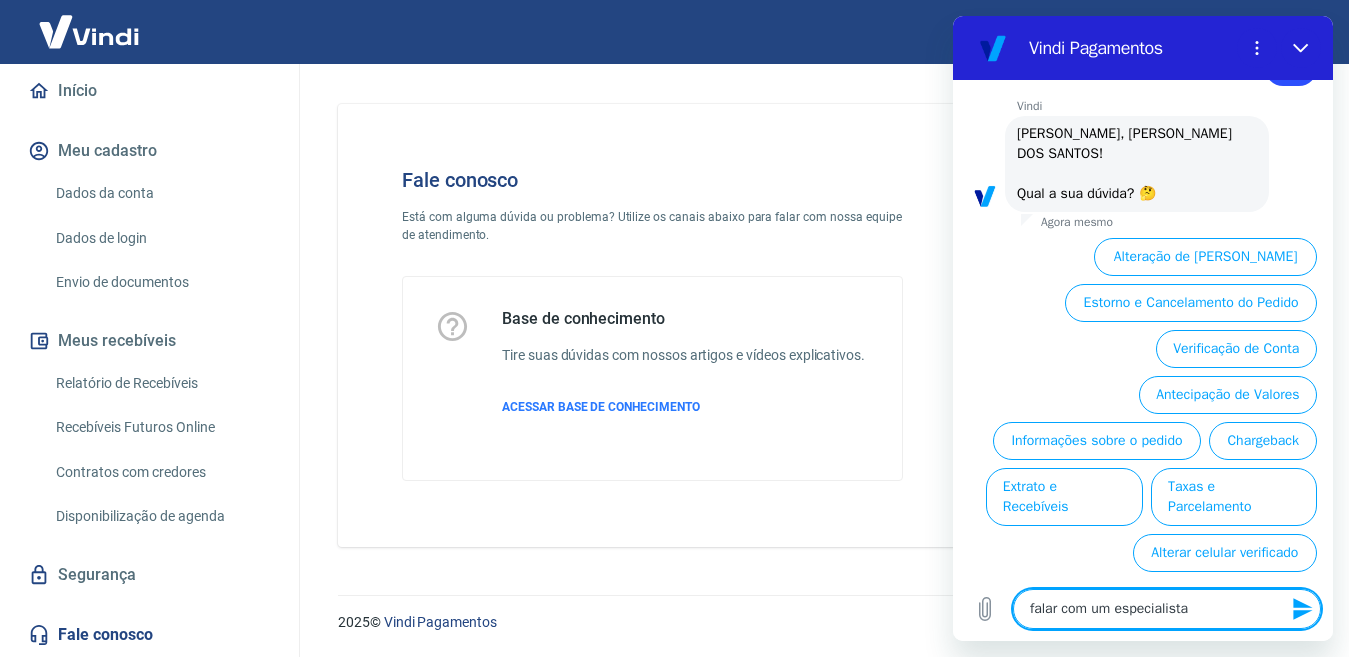 type 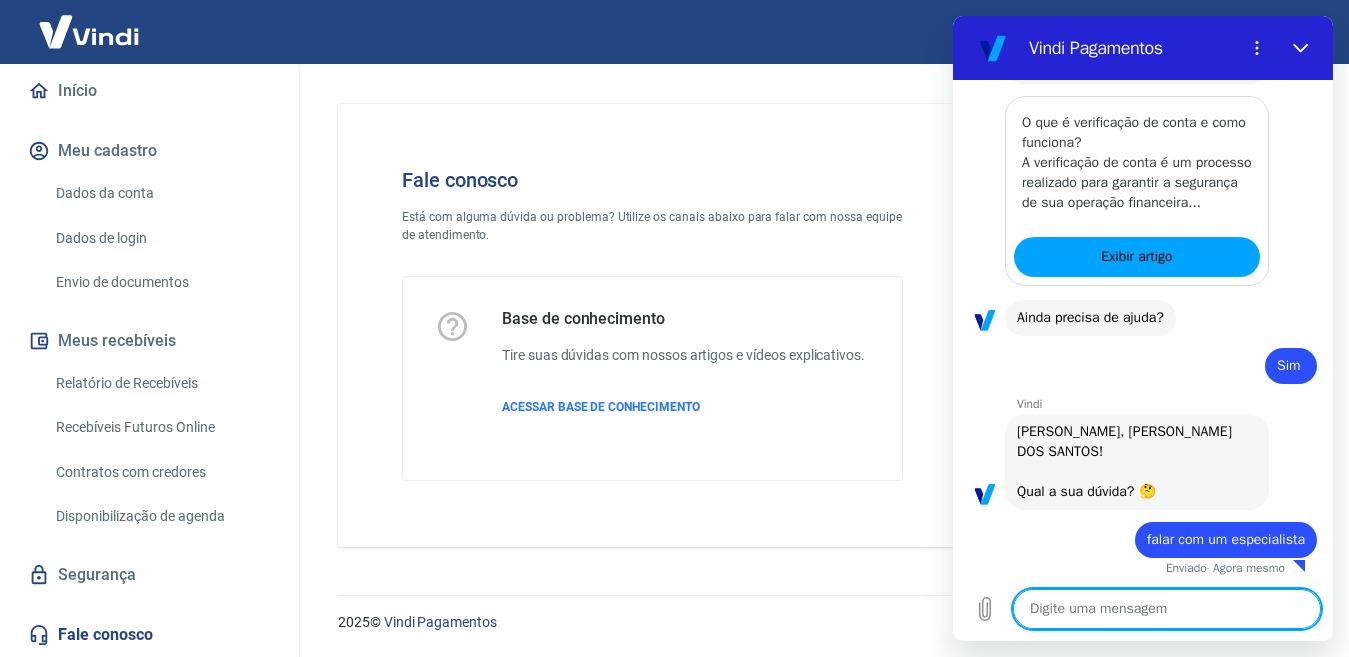 scroll, scrollTop: 1256, scrollLeft: 0, axis: vertical 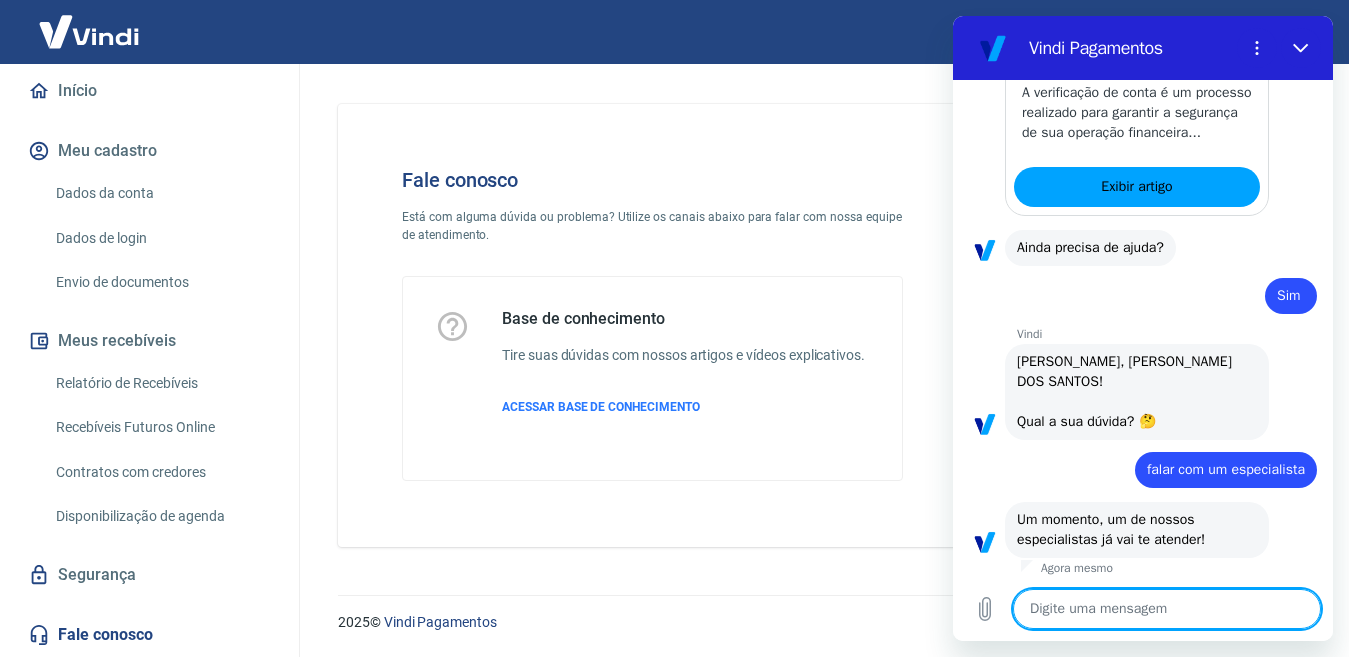 type on "x" 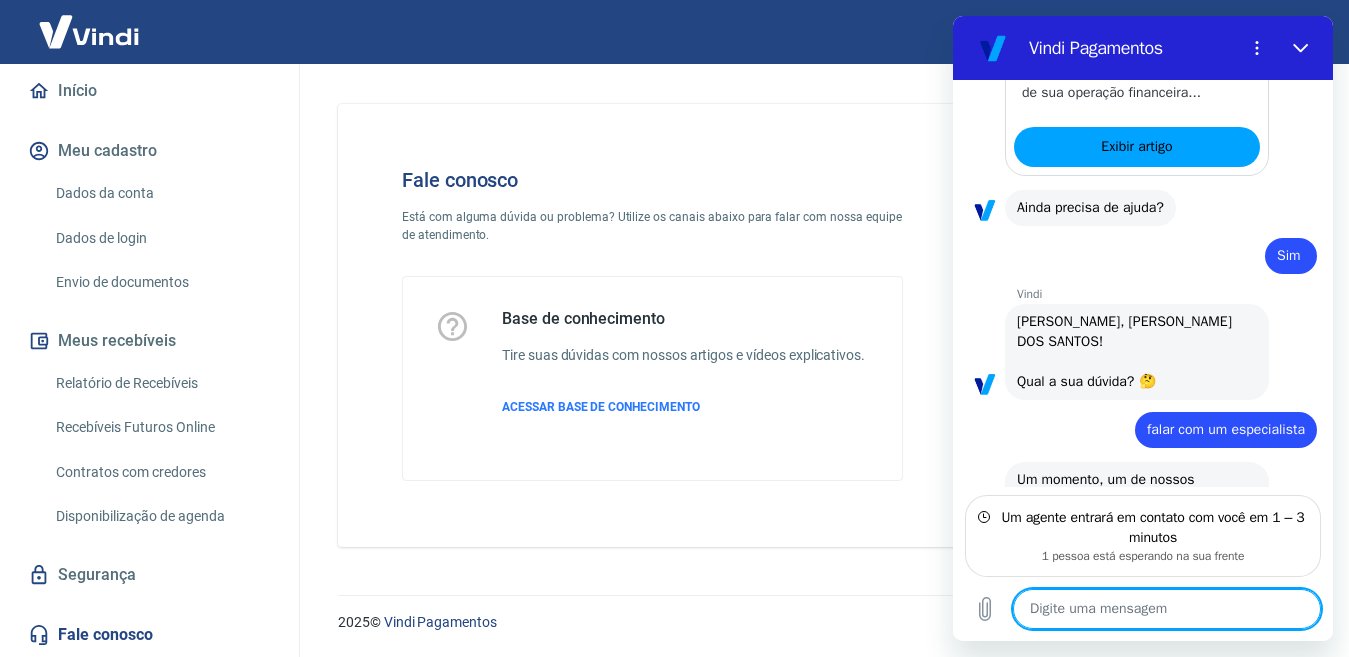 scroll, scrollTop: 1416, scrollLeft: 0, axis: vertical 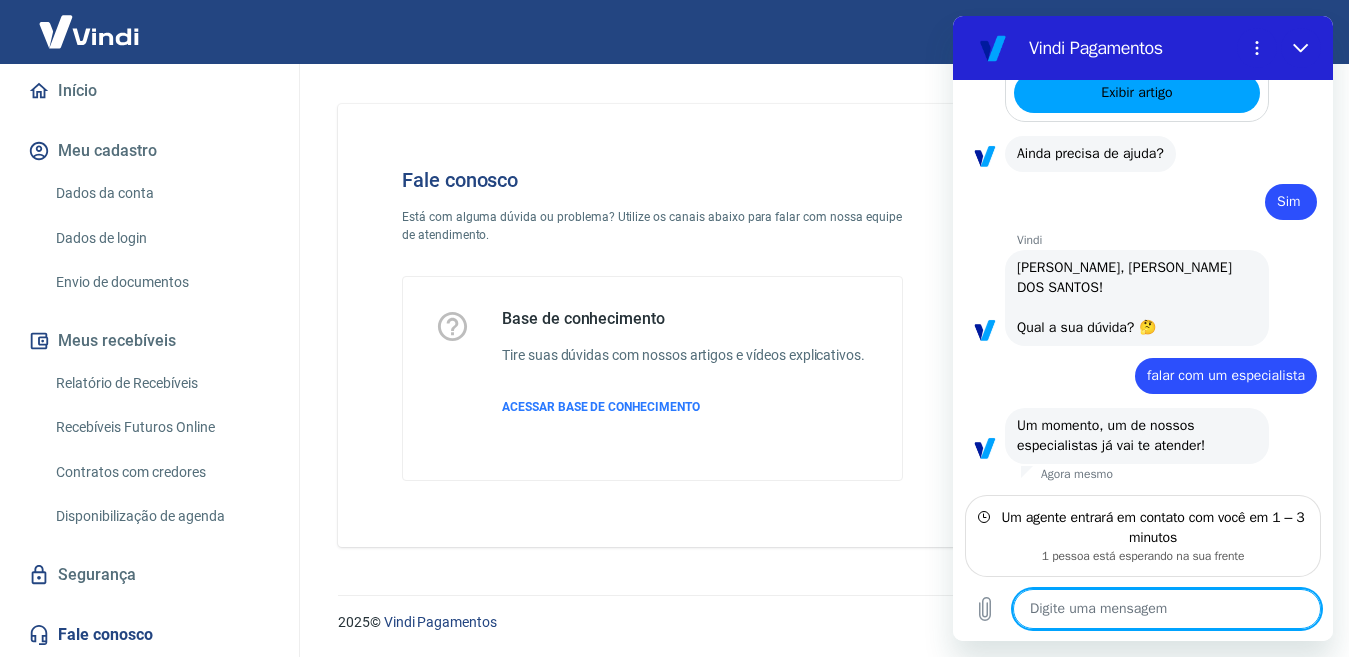 type on "o" 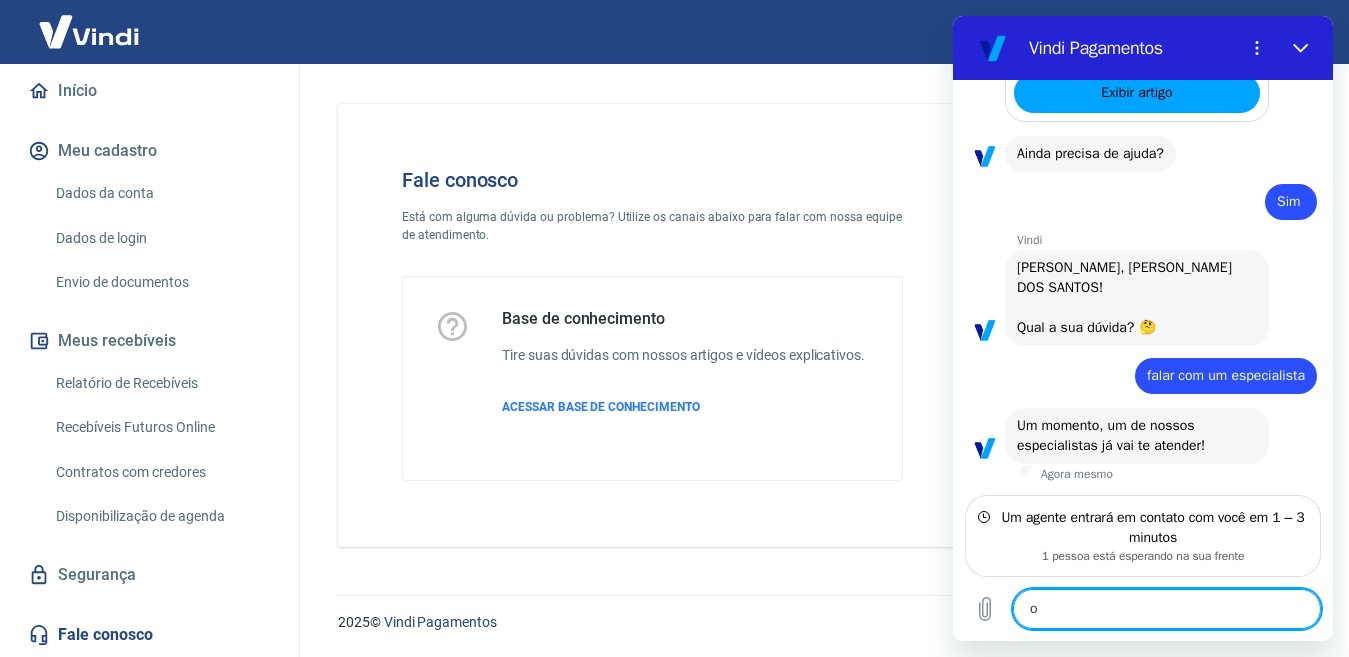 type on "ok" 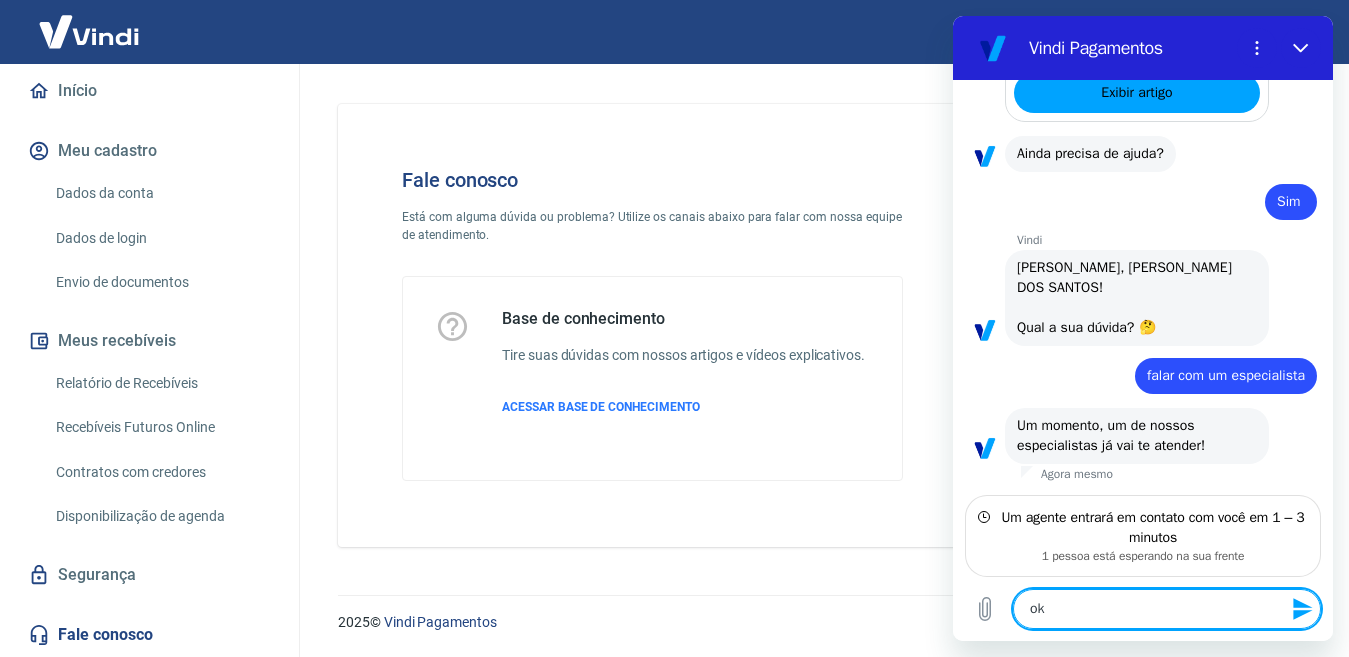 type on "x" 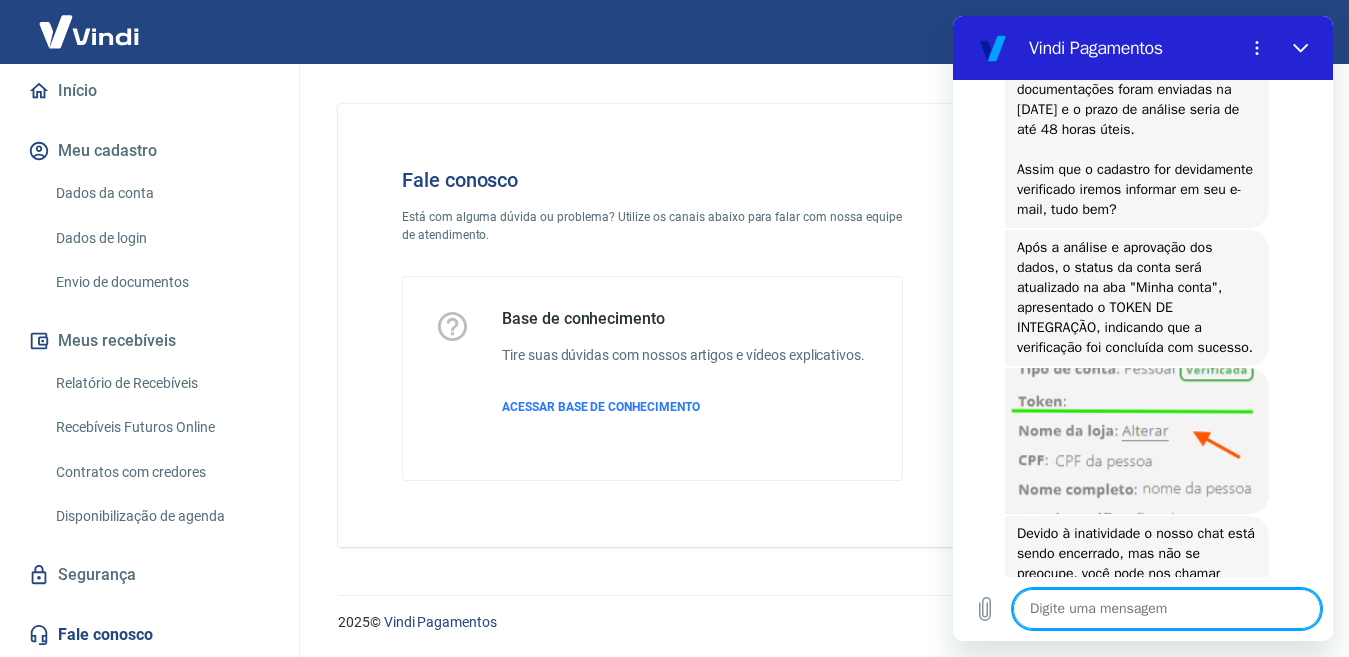 scroll, scrollTop: 2300, scrollLeft: 0, axis: vertical 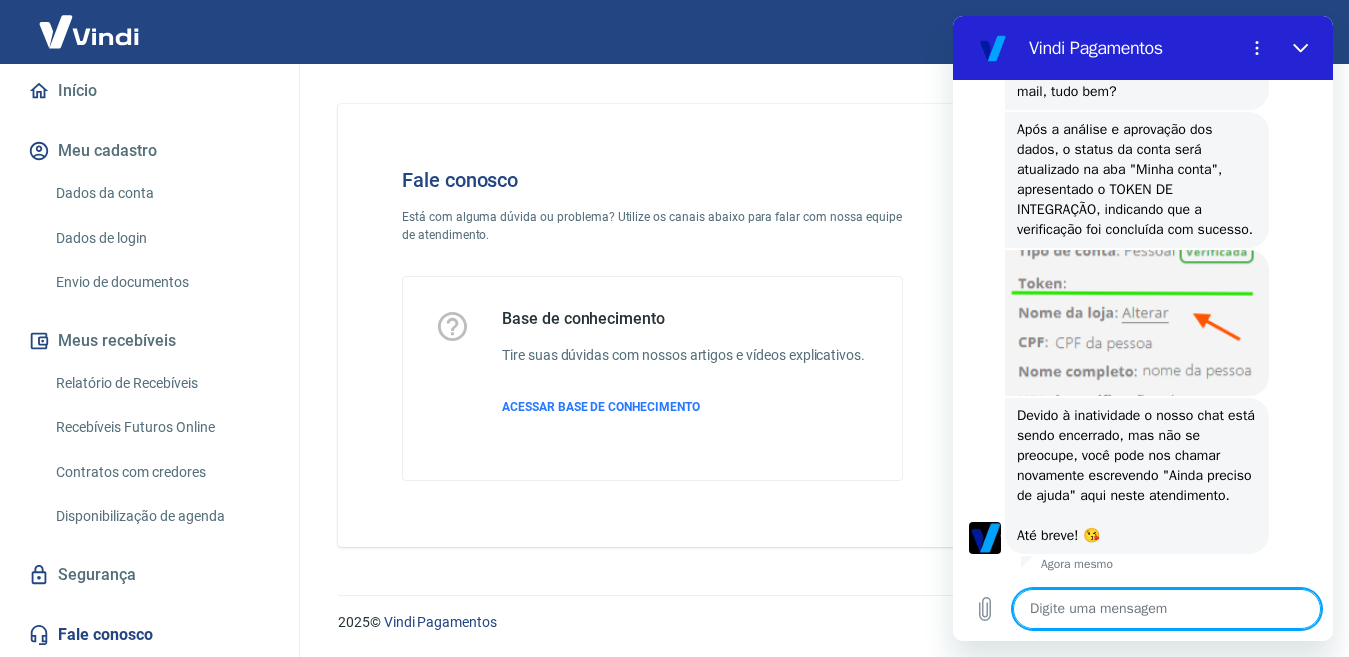 type on "x" 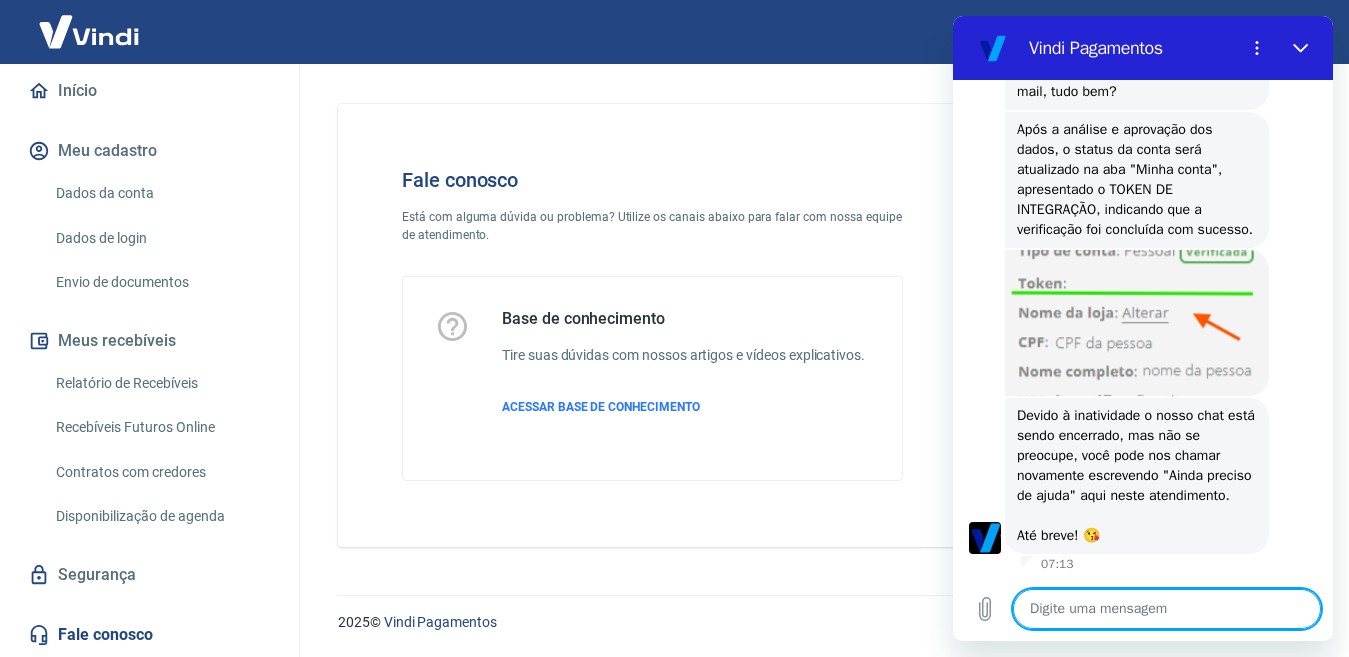 click at bounding box center [1167, 609] 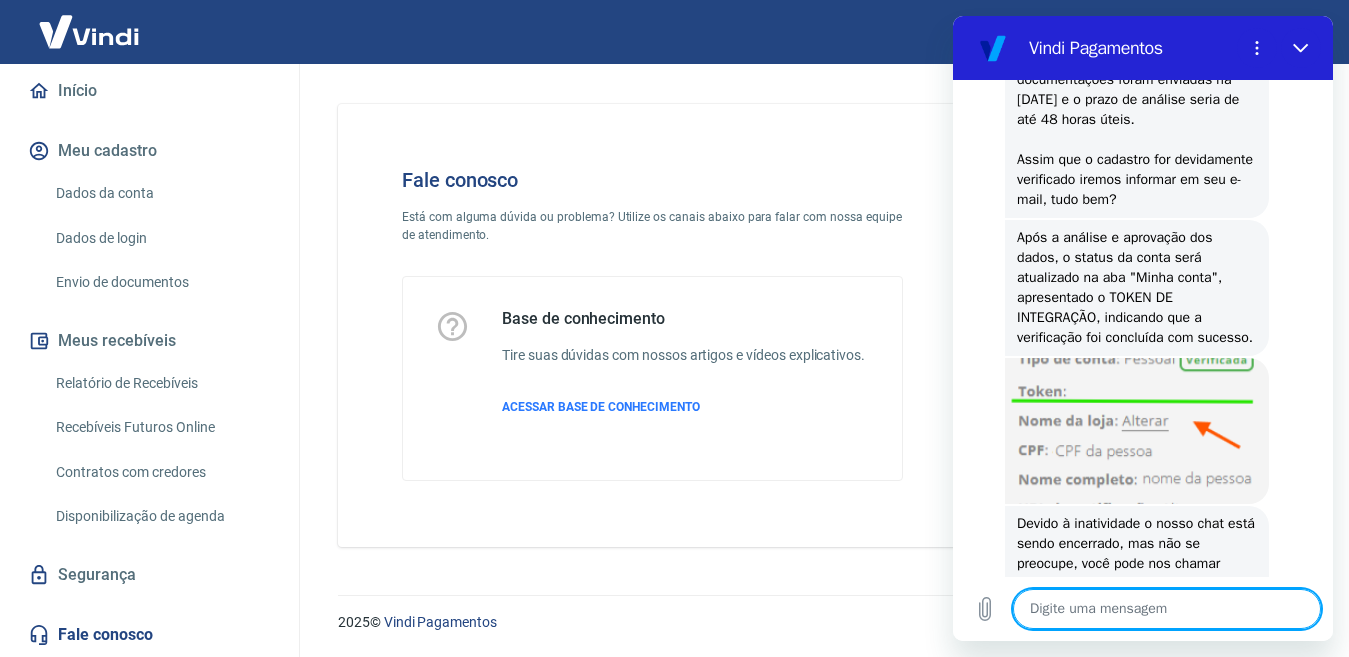 scroll, scrollTop: 2300, scrollLeft: 0, axis: vertical 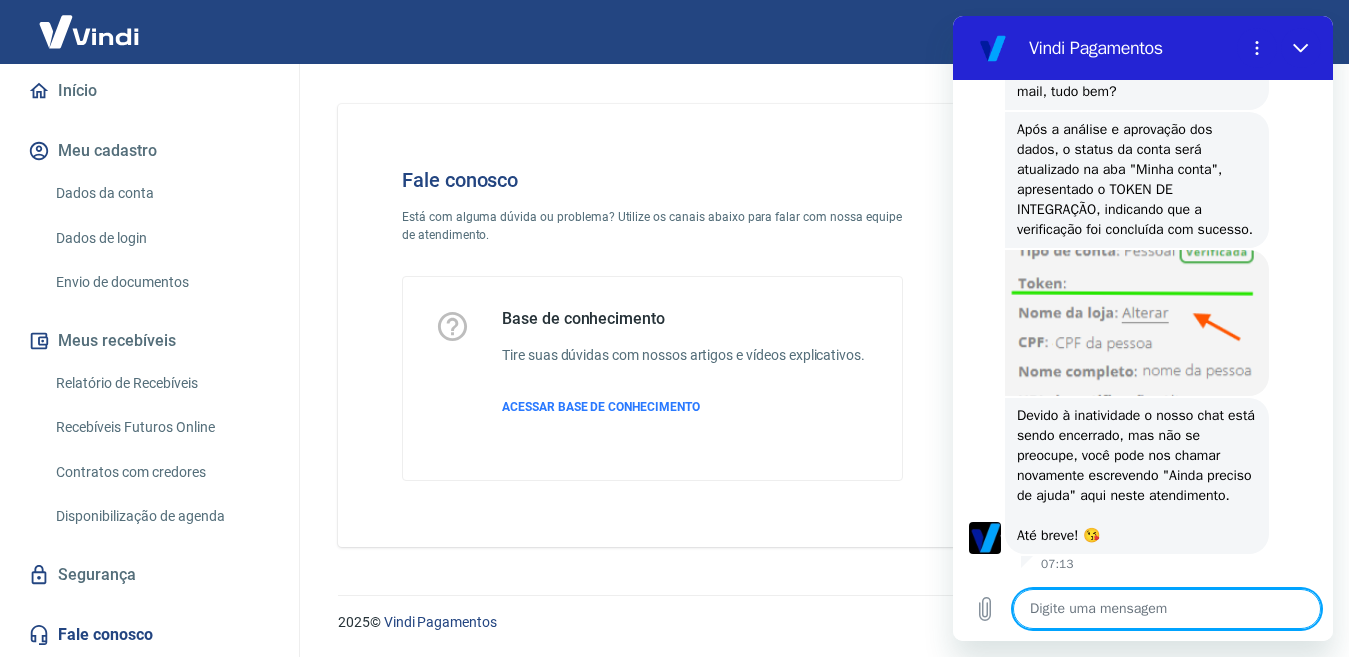click at bounding box center [1167, 609] 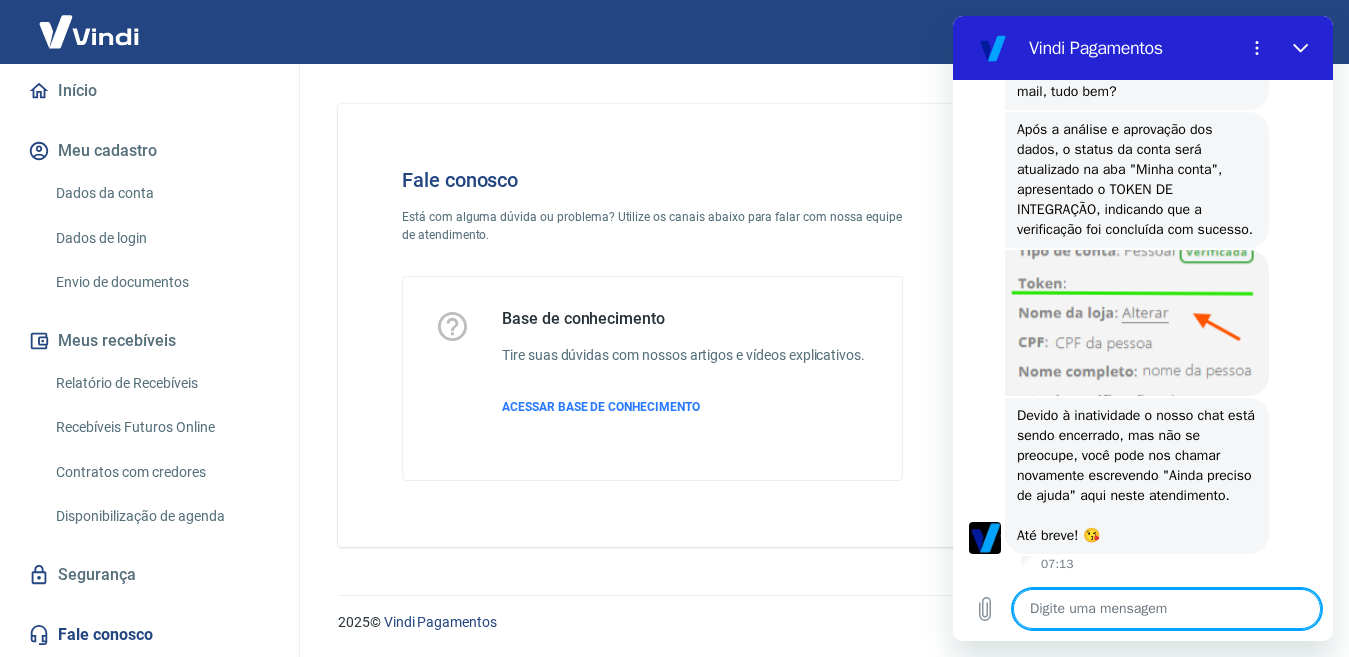 type on "o" 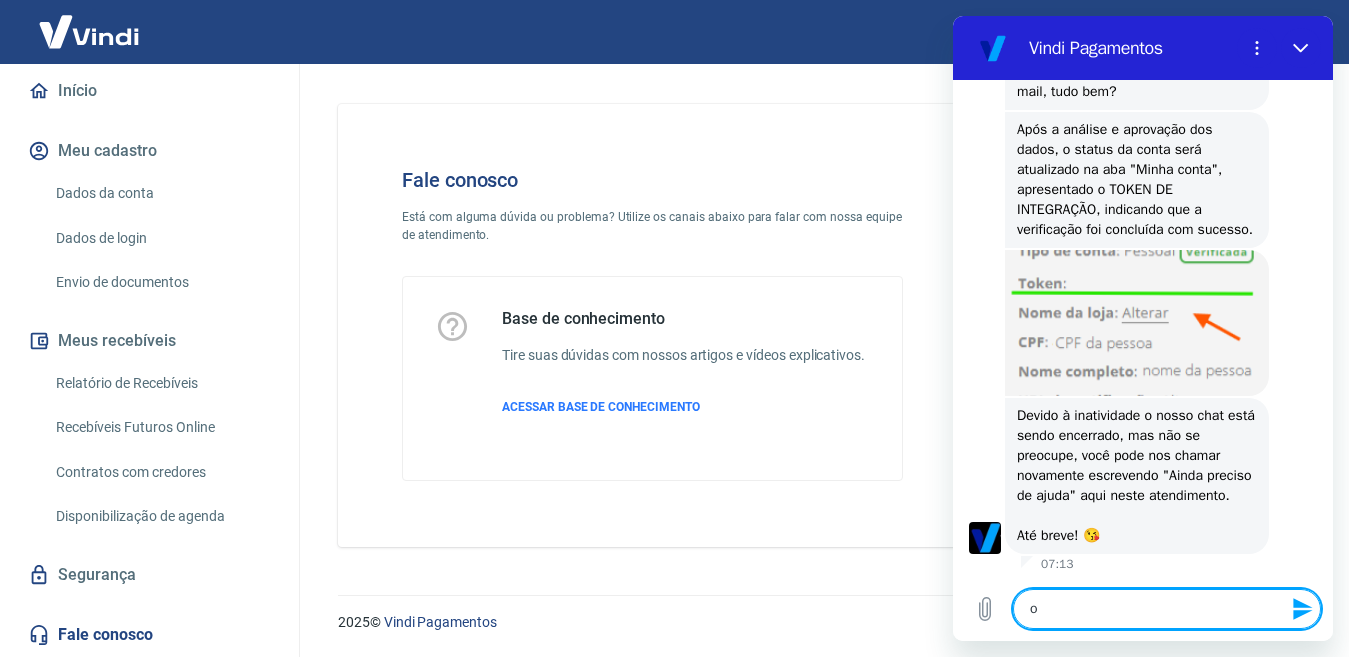 type on "oç" 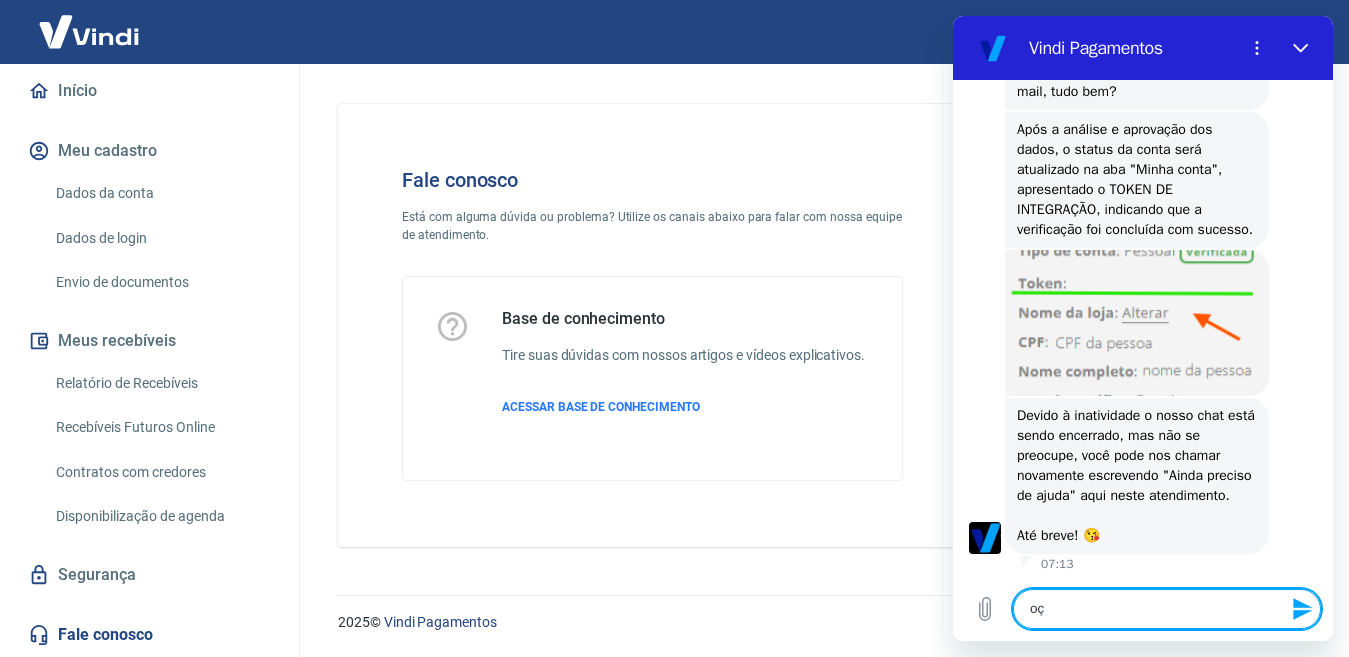 type on "o" 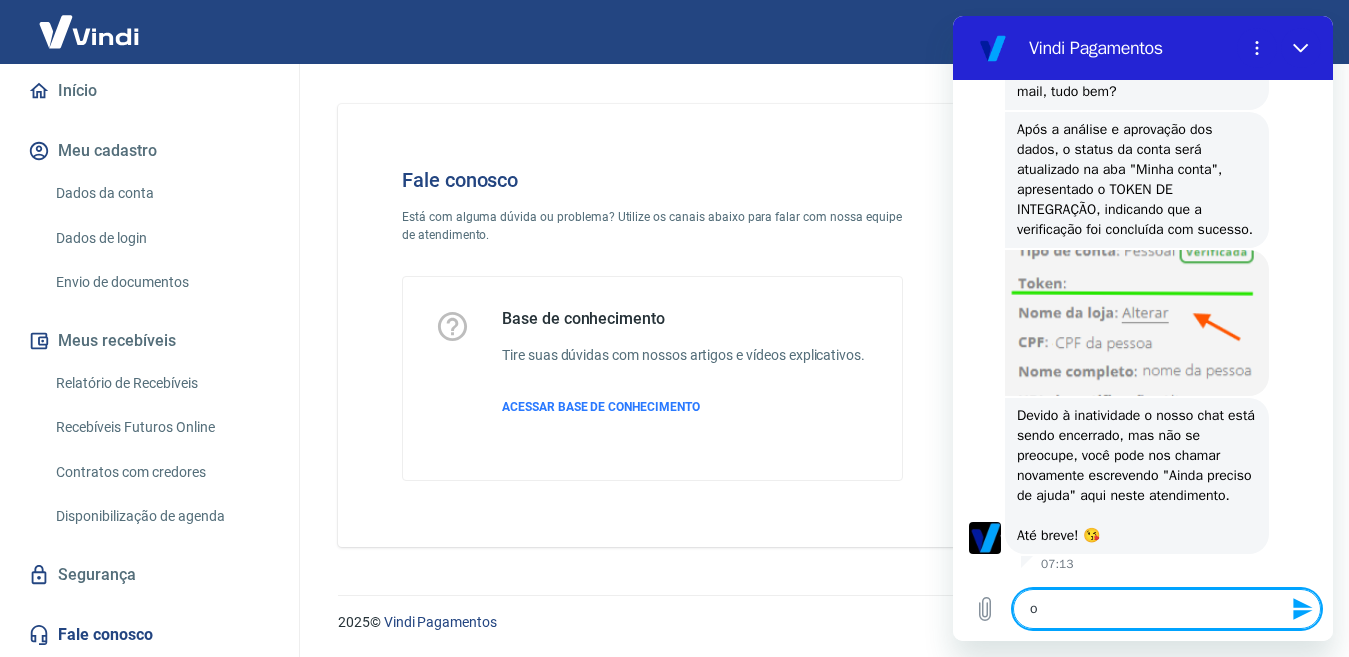 type 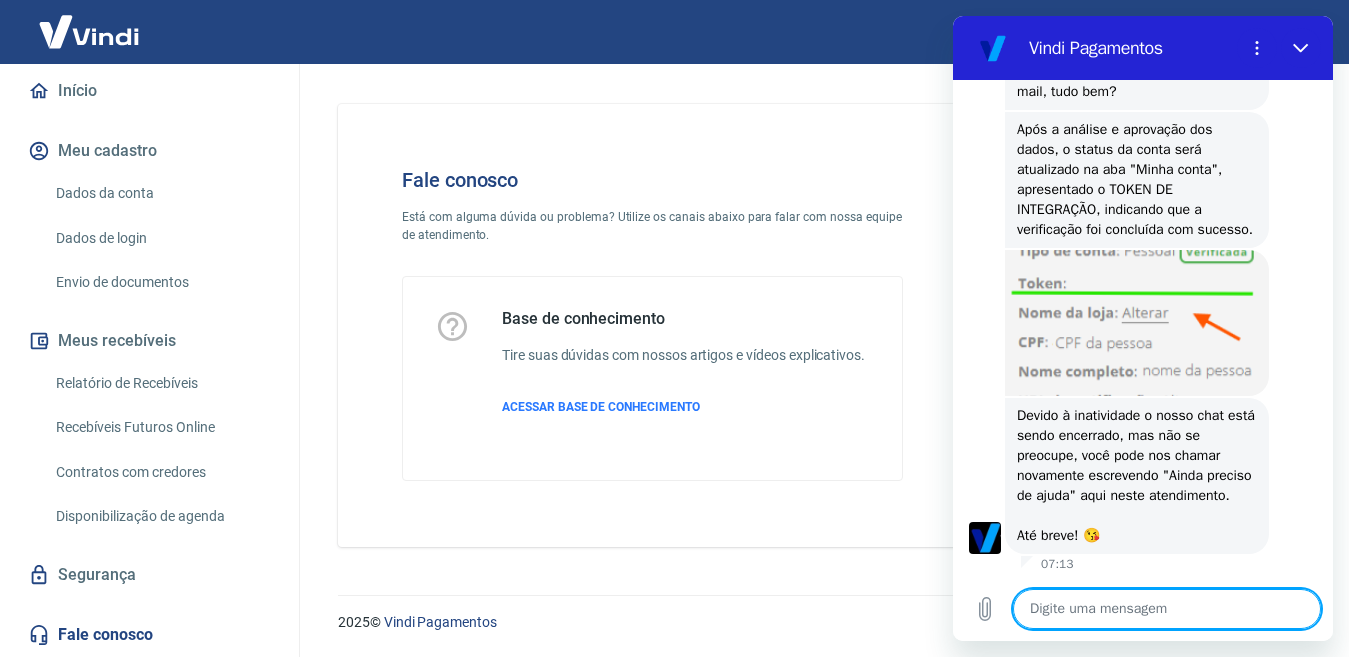 type on "b" 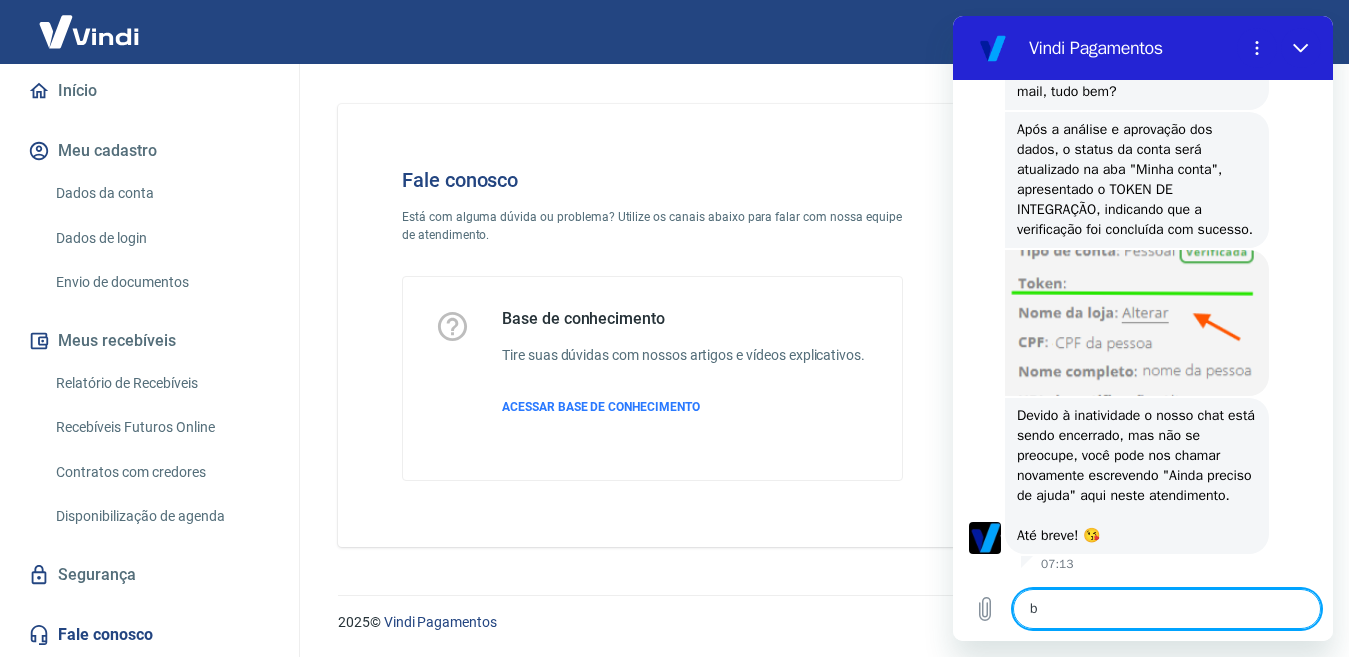 type on "bo" 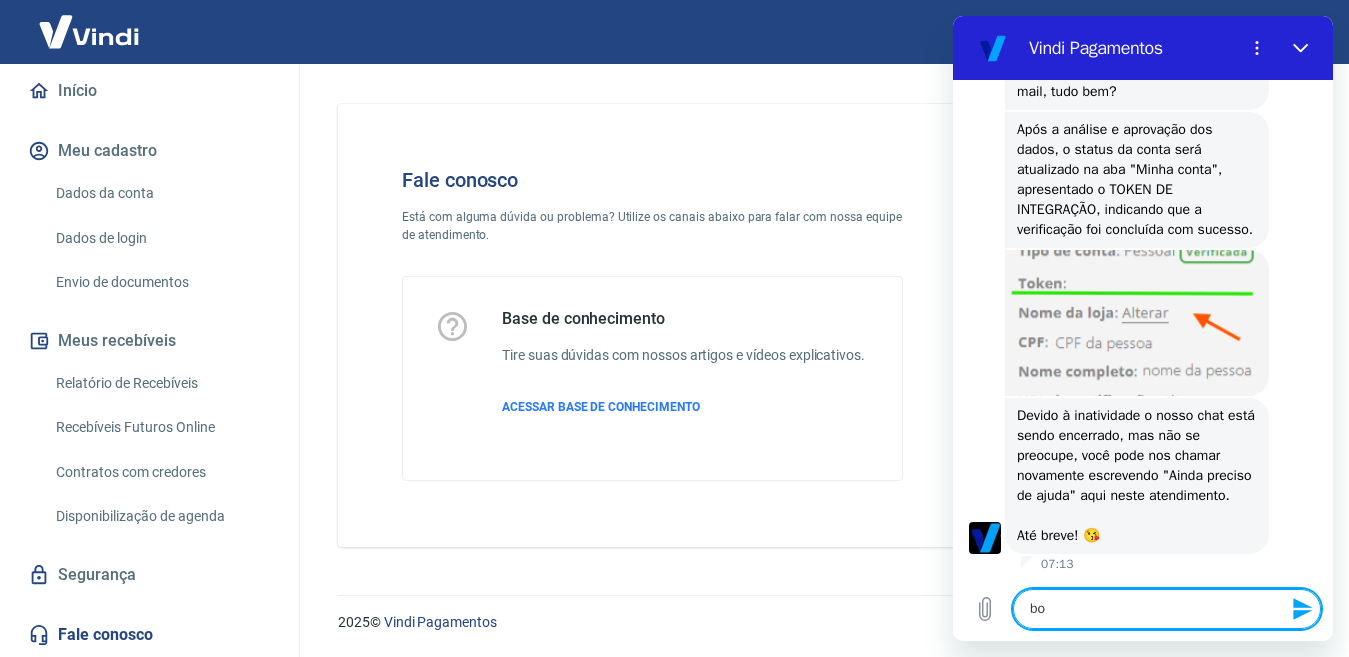 type on "bom" 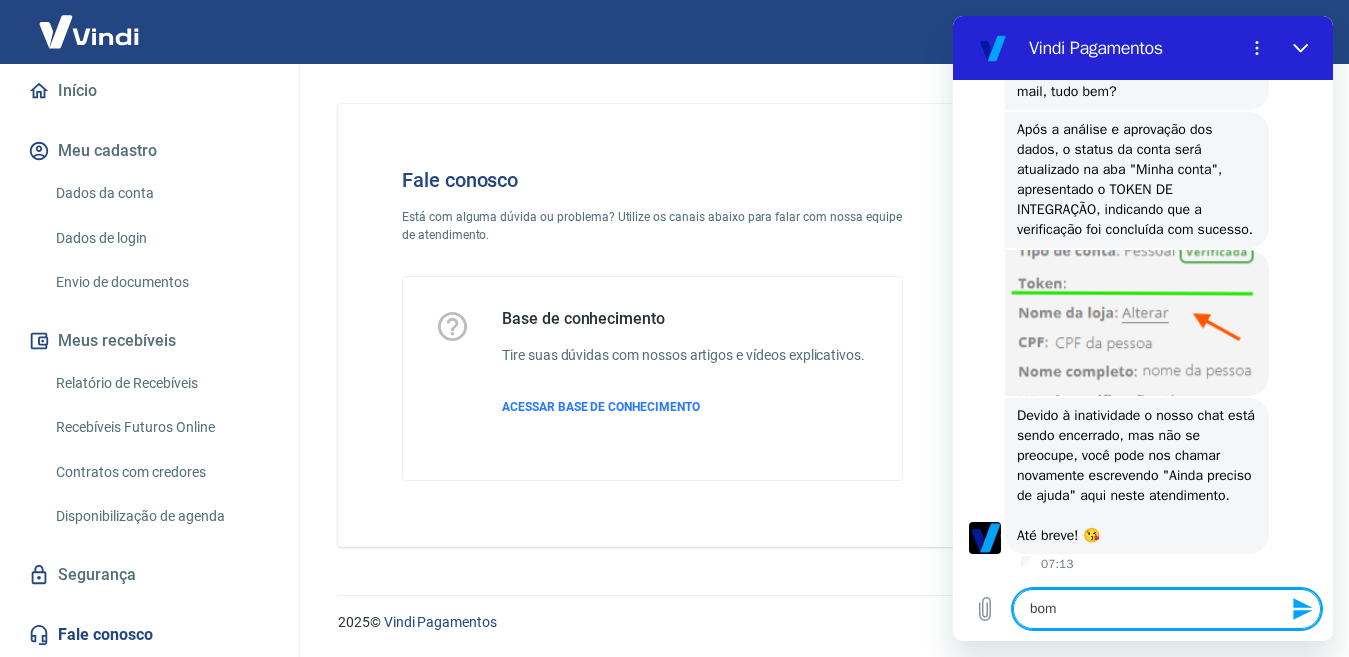 type on "bom" 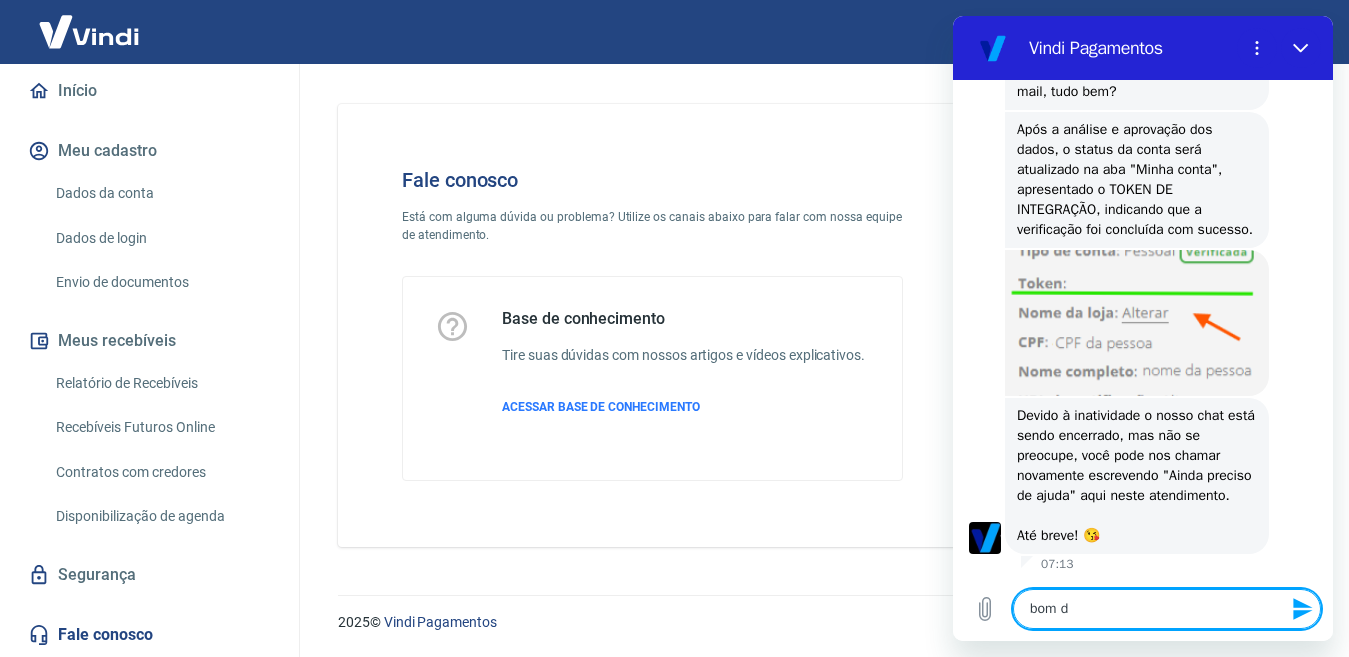type on "bom di" 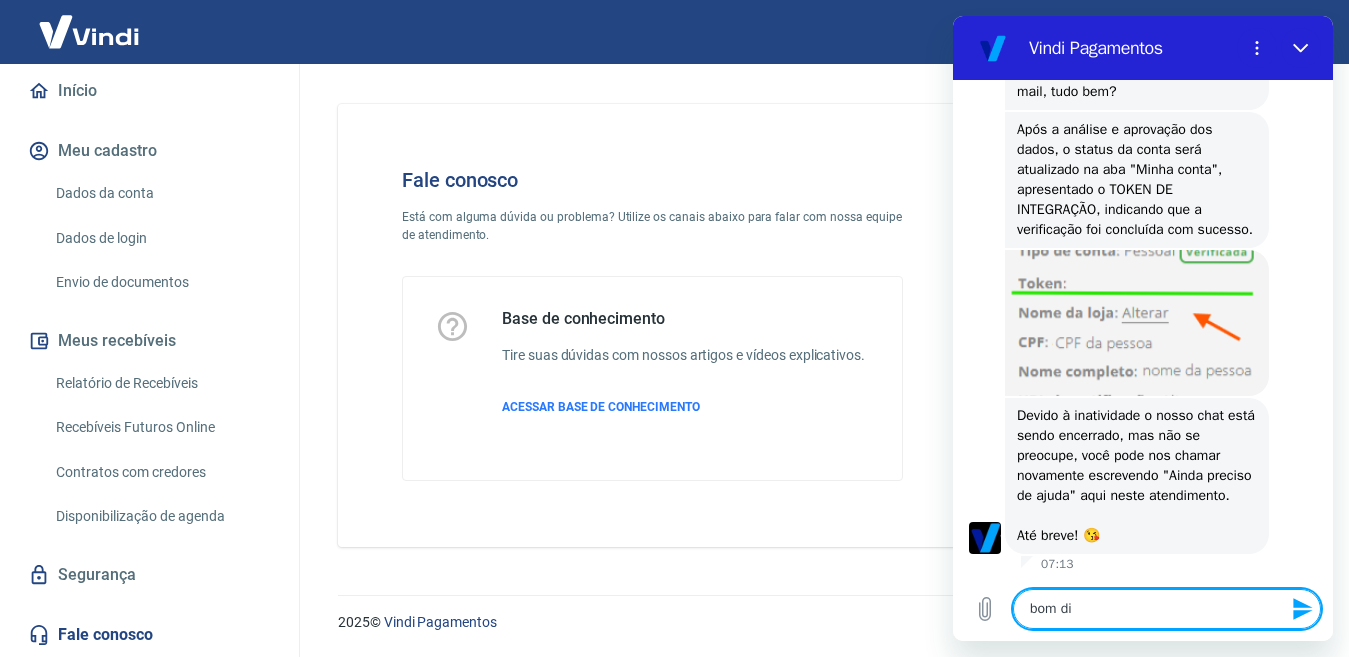 type on "x" 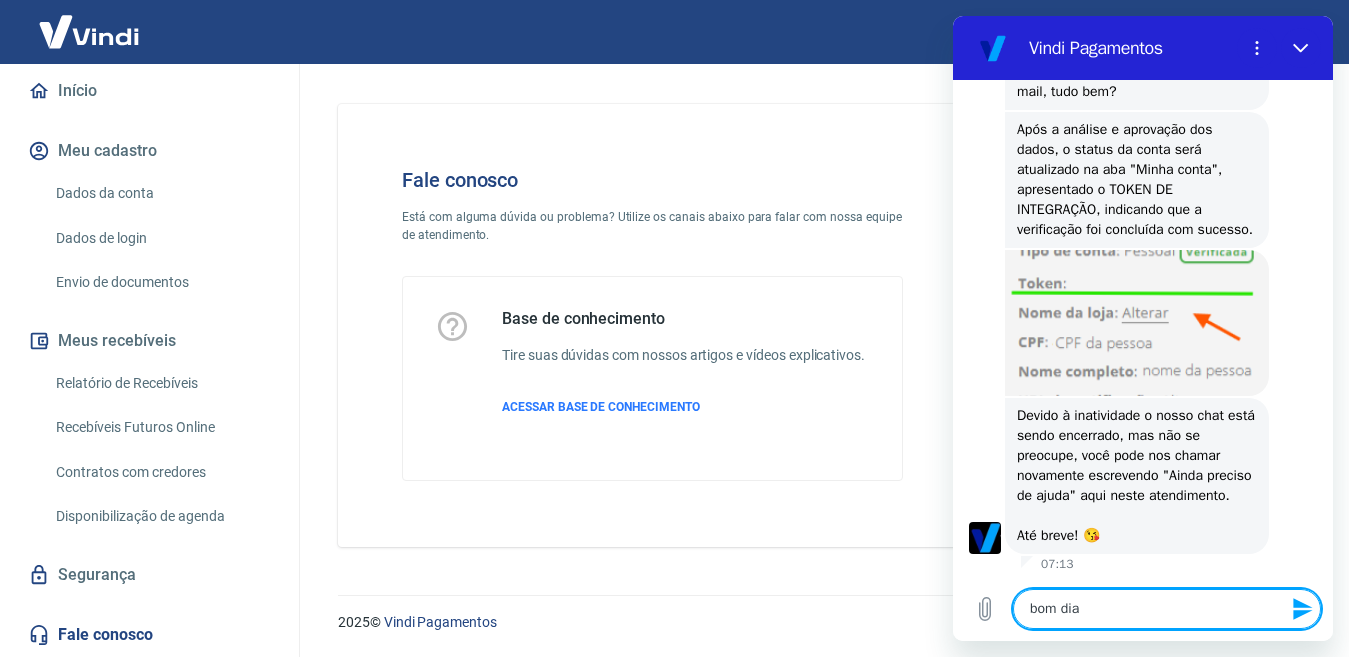 type 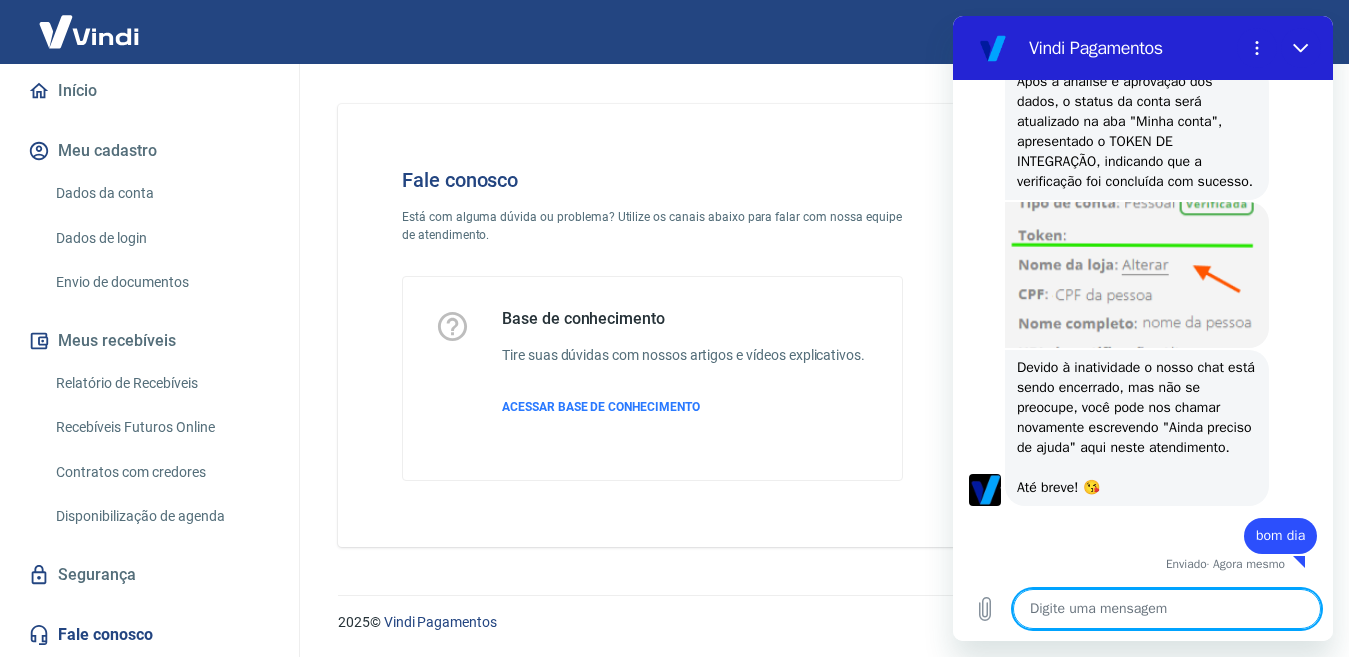 scroll, scrollTop: 2348, scrollLeft: 0, axis: vertical 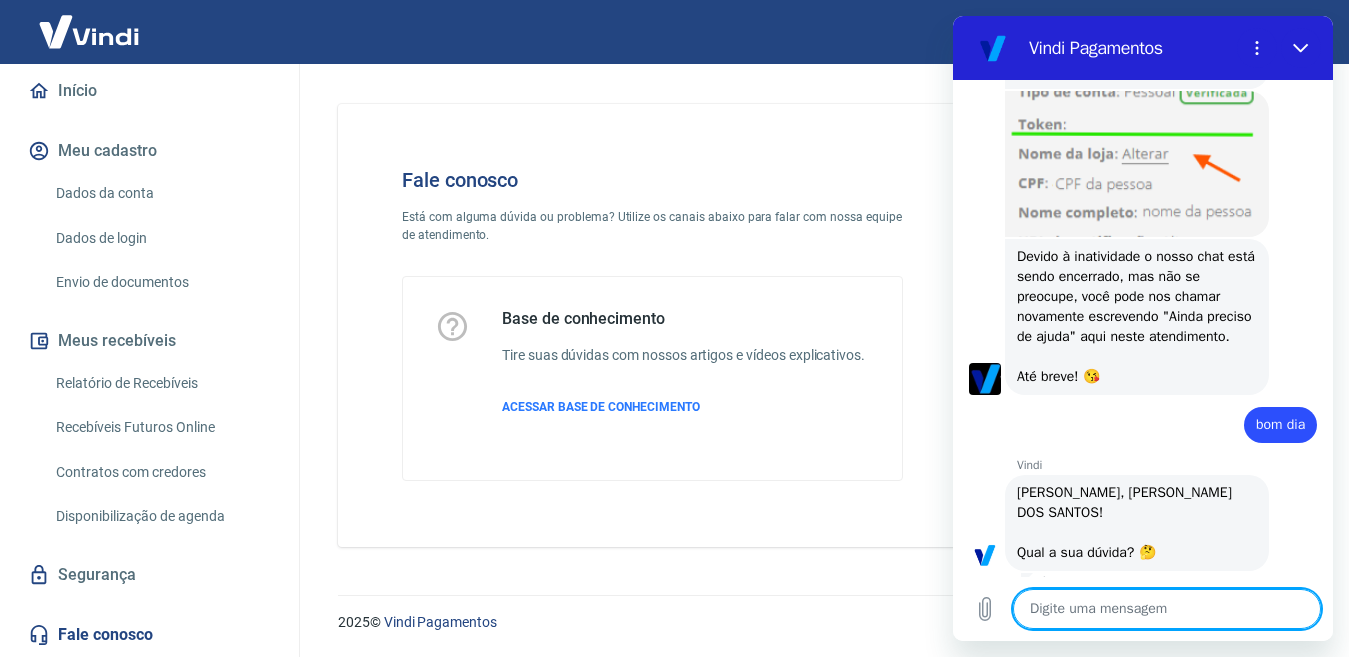 type on "x" 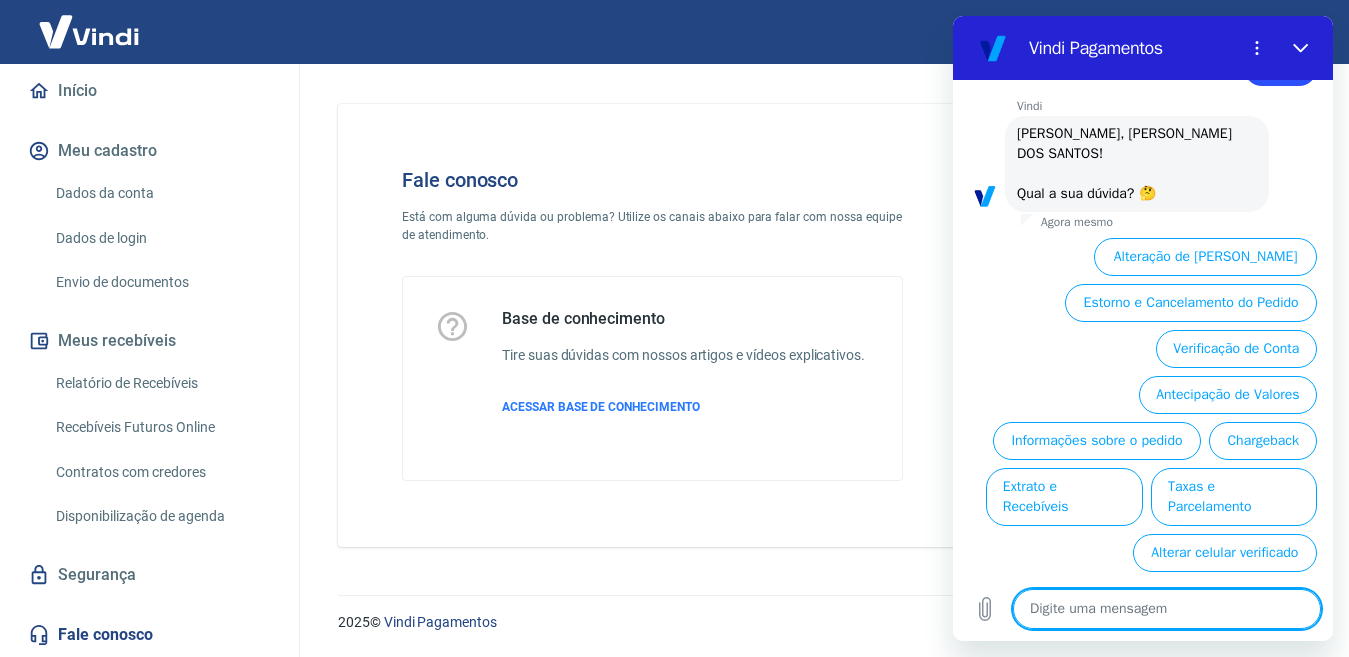 scroll, scrollTop: 2842, scrollLeft: 0, axis: vertical 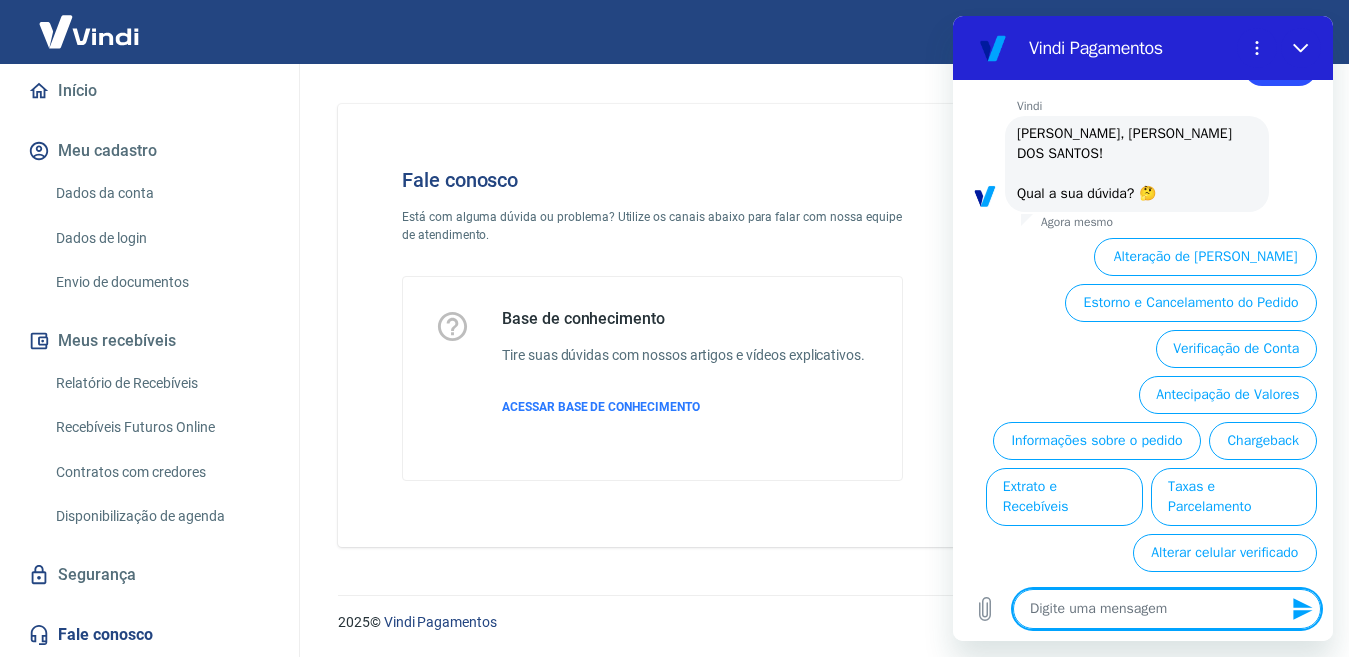 type on "a" 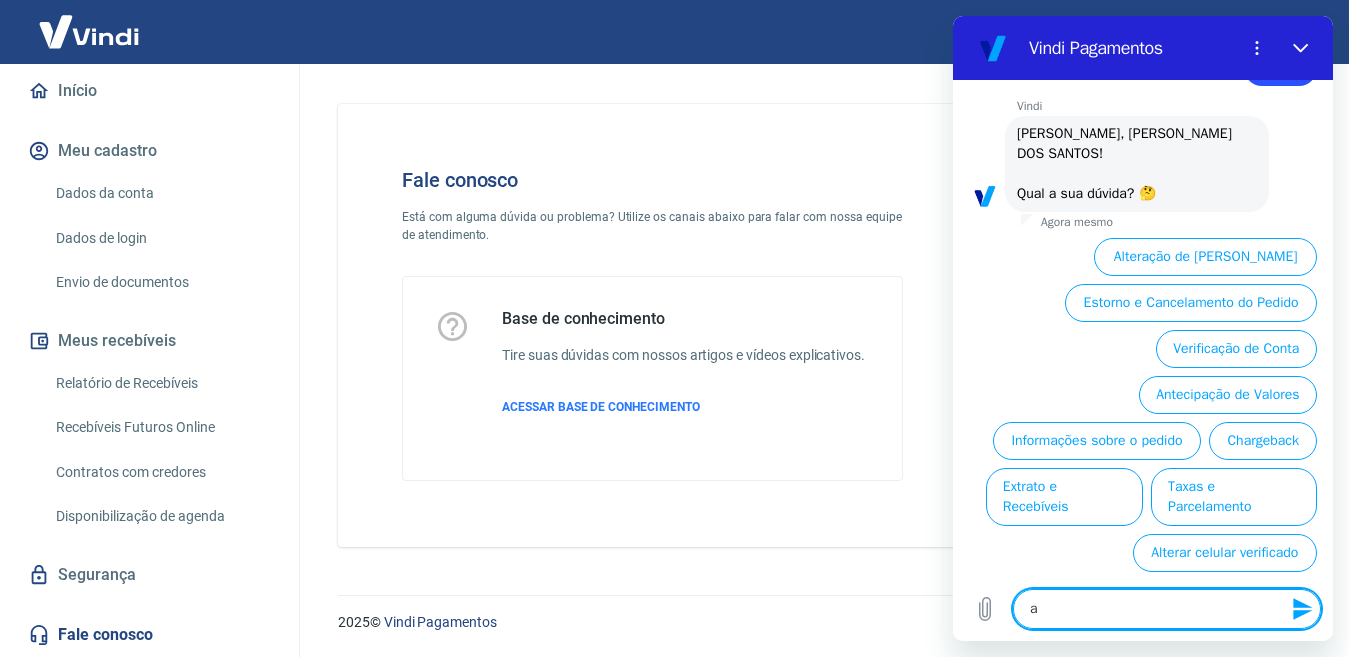 type on "at" 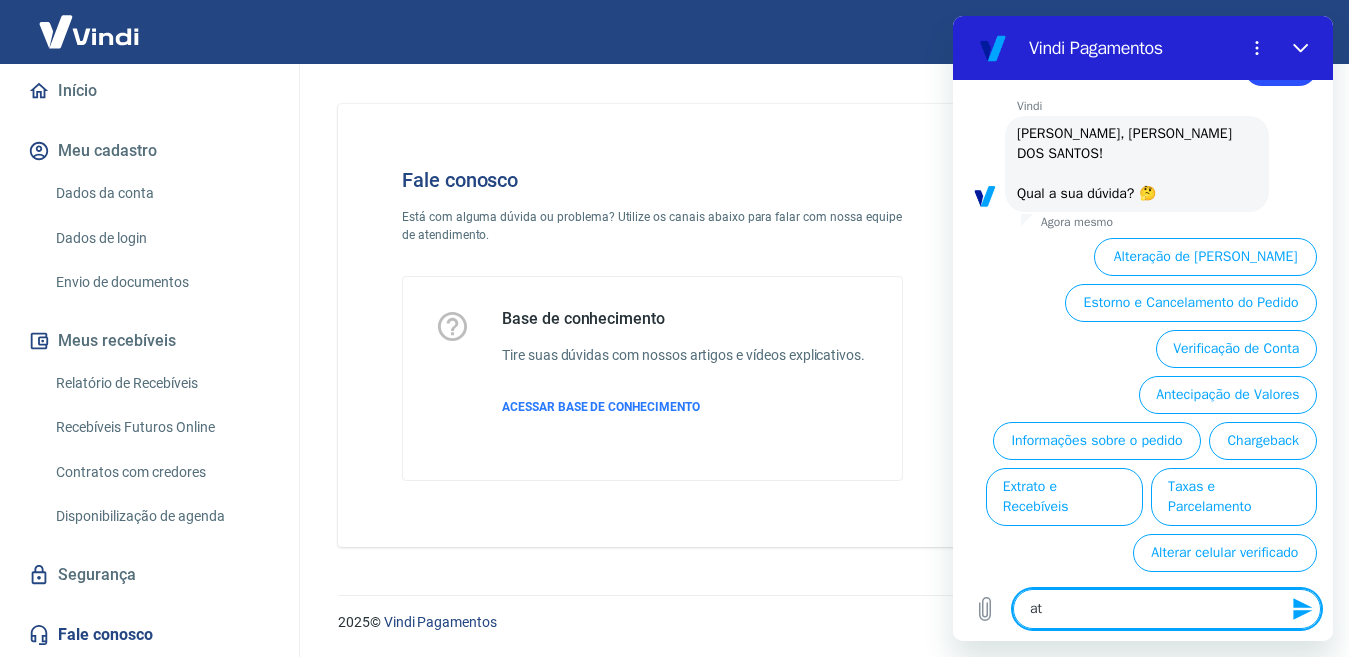type on "ate" 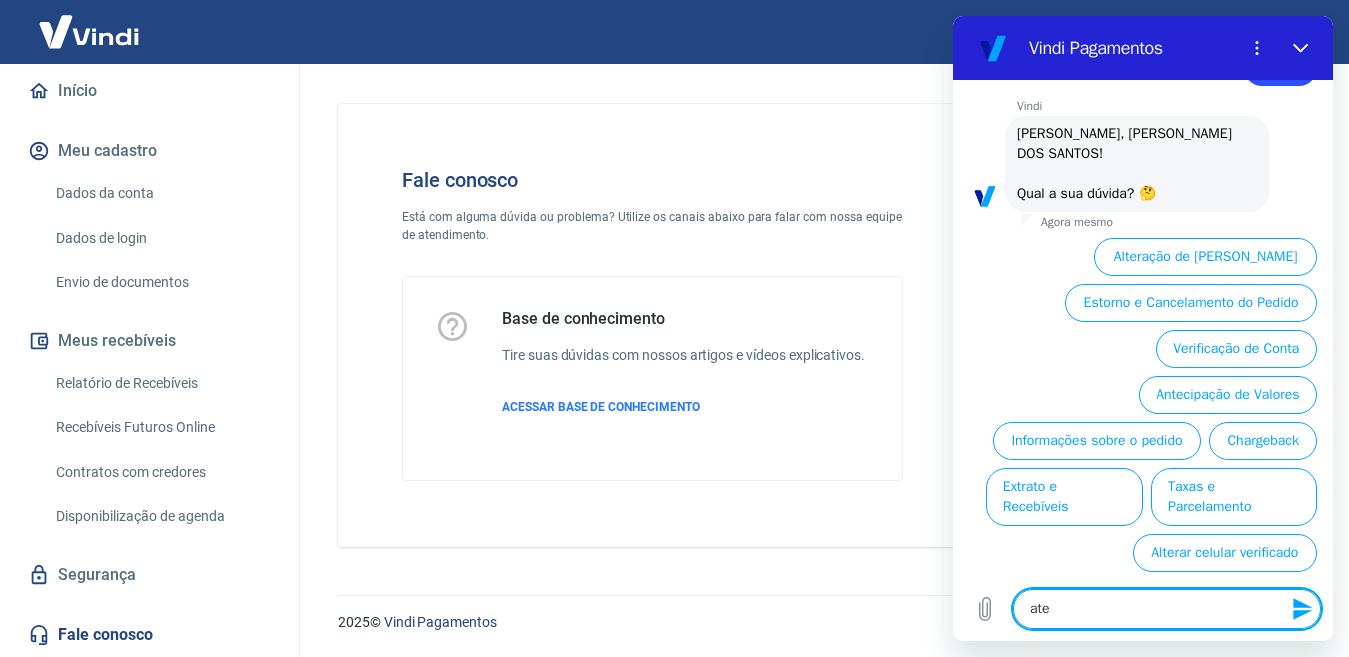 type on "aten" 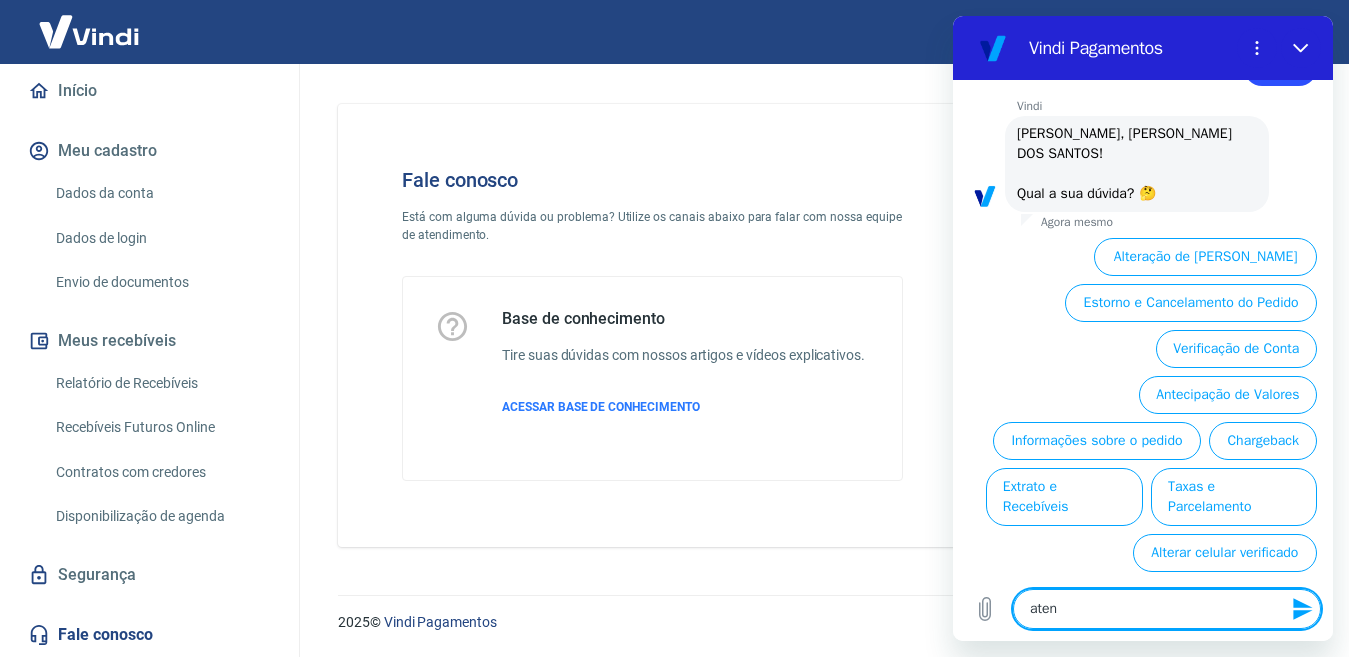 type on "atend" 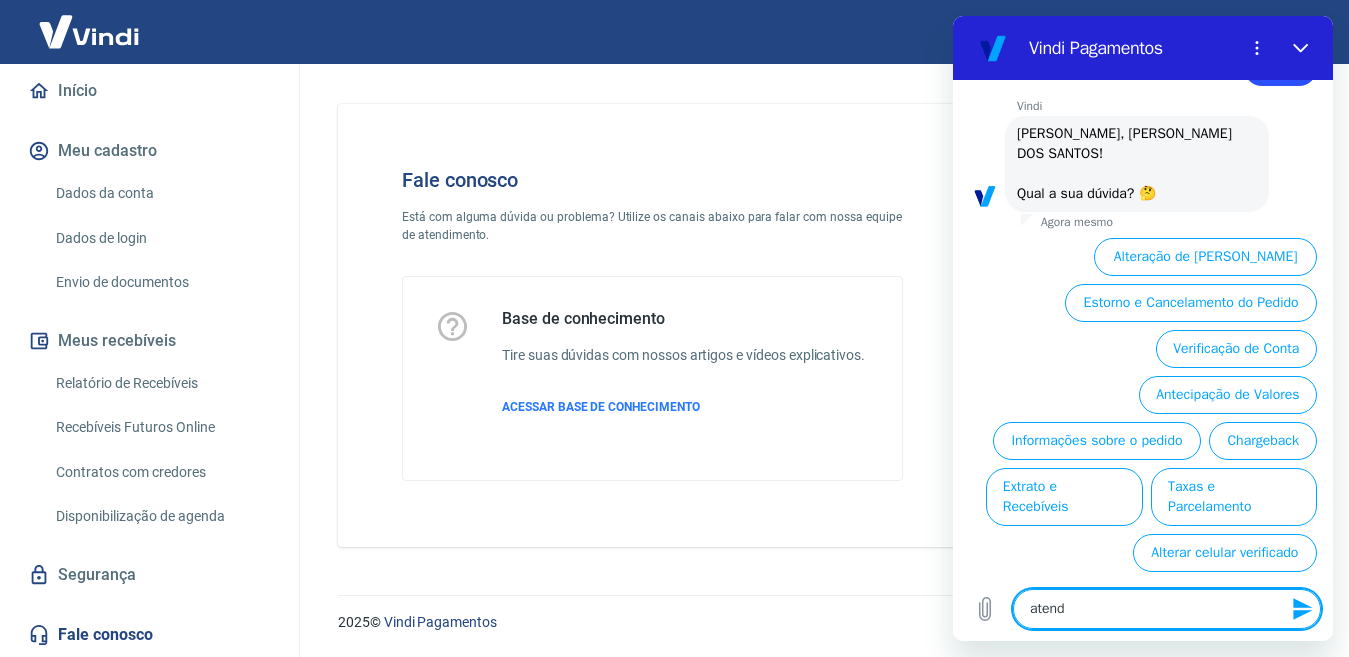type on "atendi" 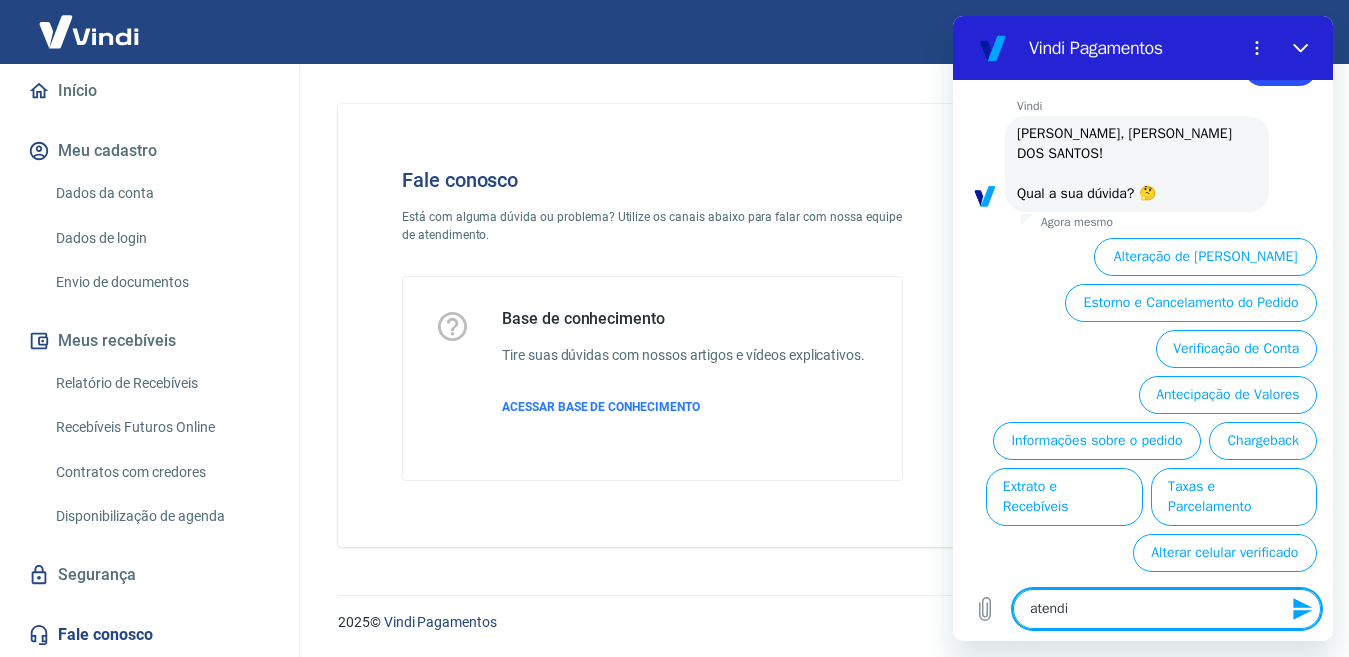 type on "atendim" 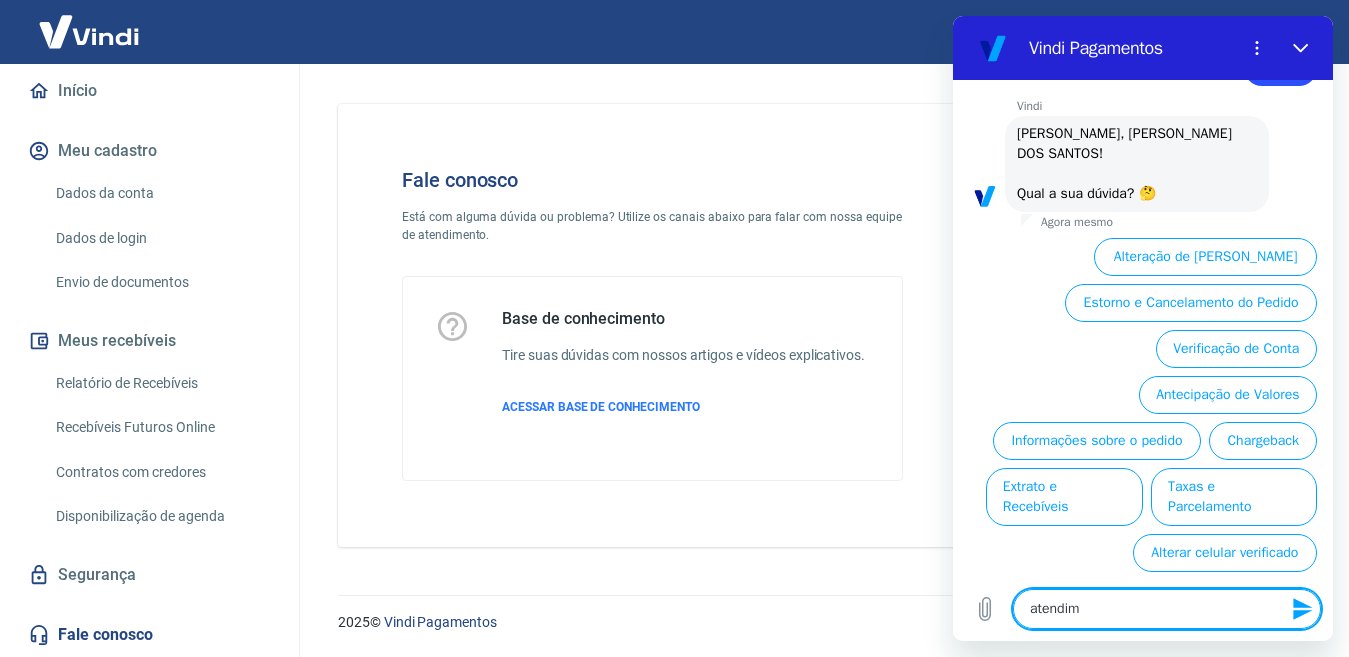 type on "atendime" 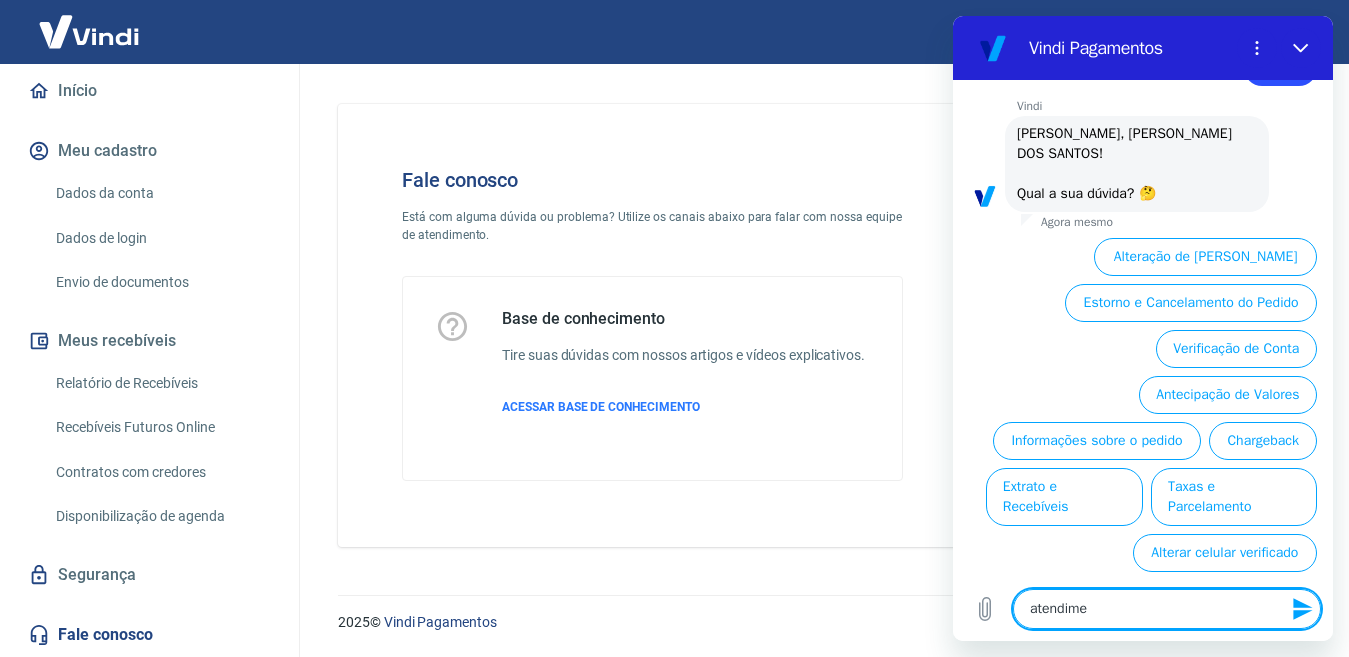 type on "atendimen" 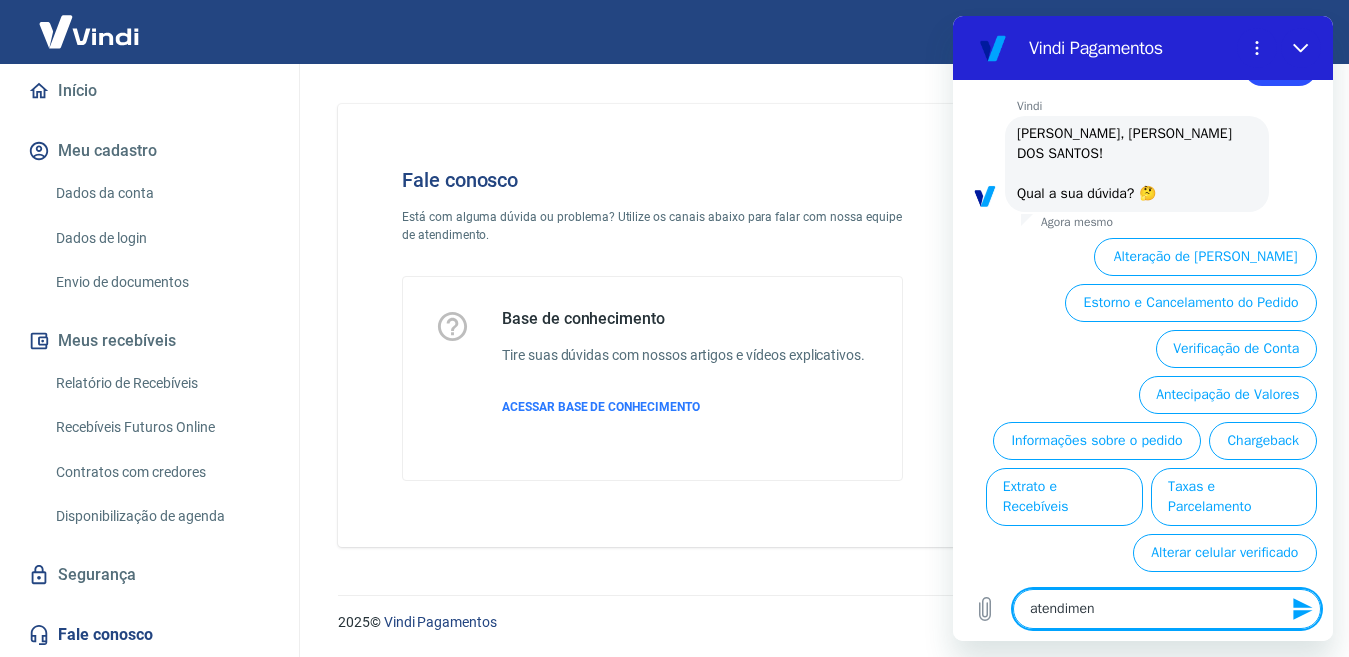 type on "atendiment" 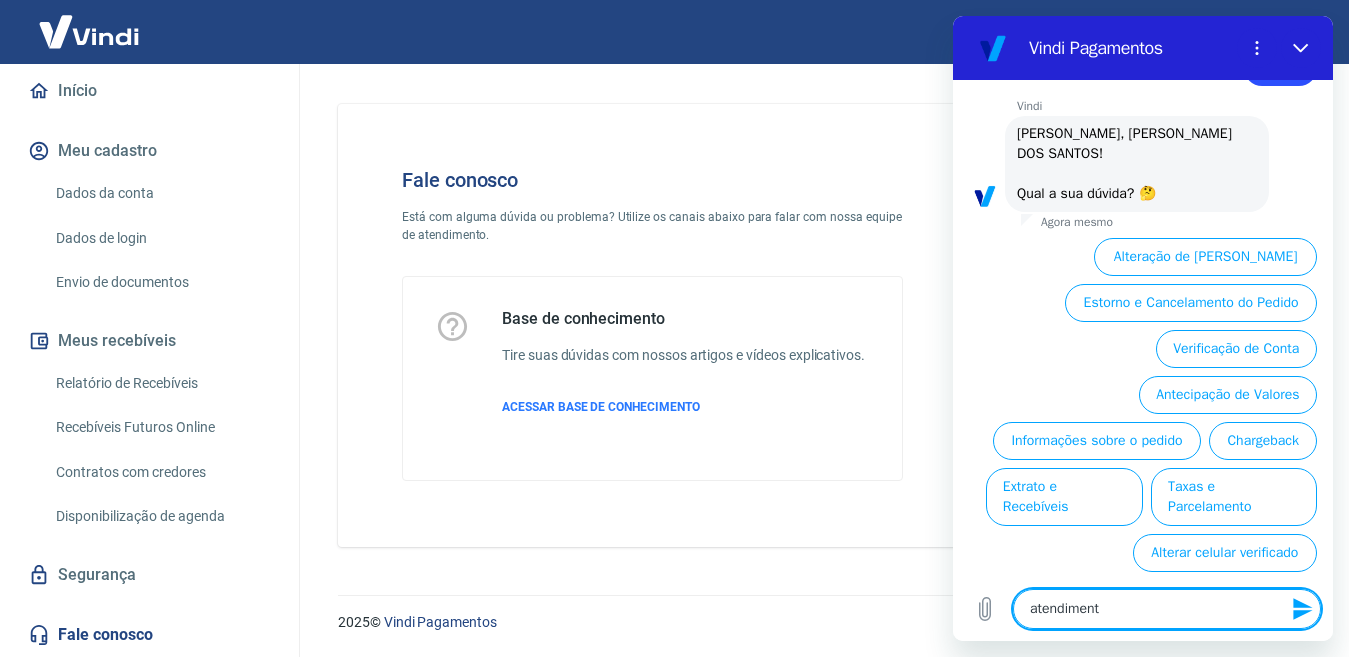 type on "atendimento" 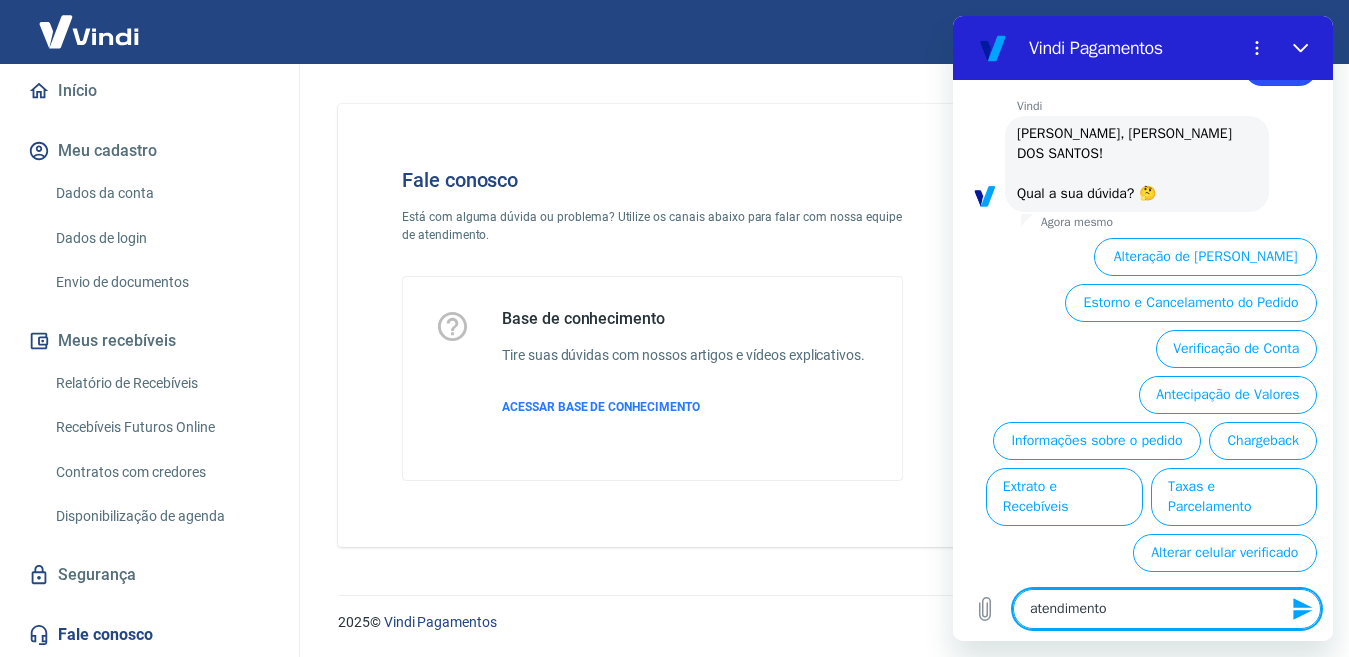 type on "atendimento" 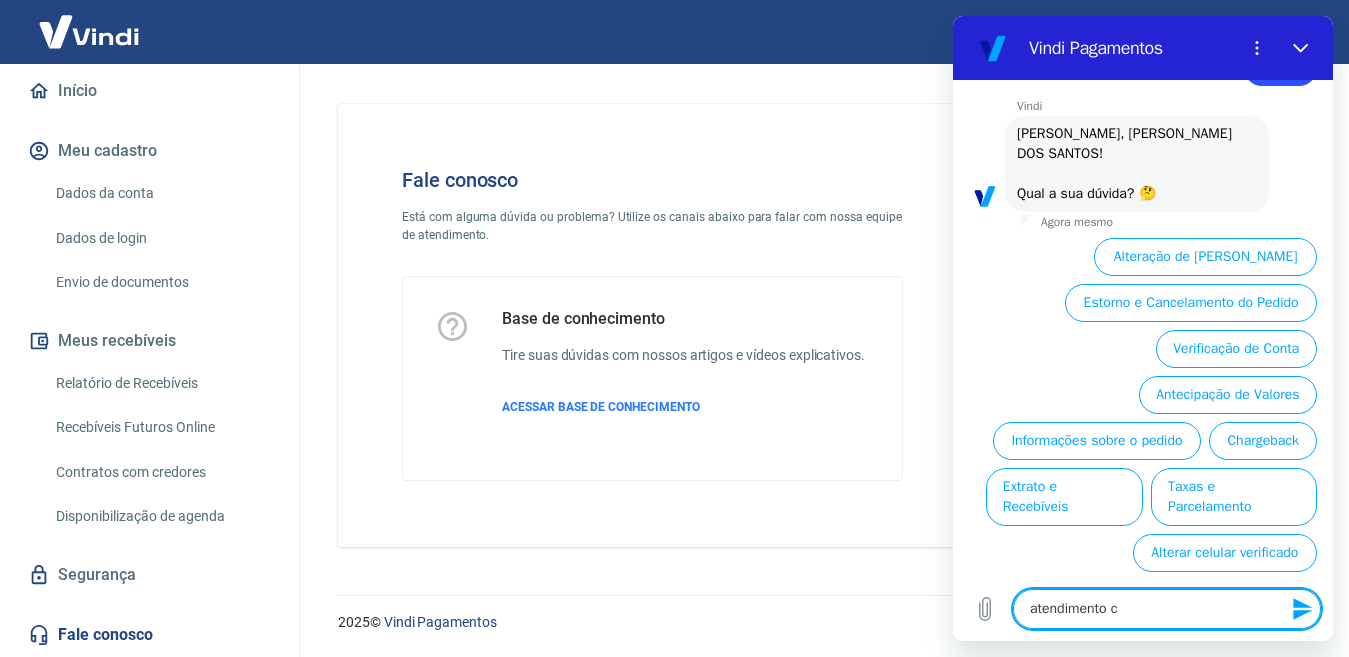 type on "atendimento co" 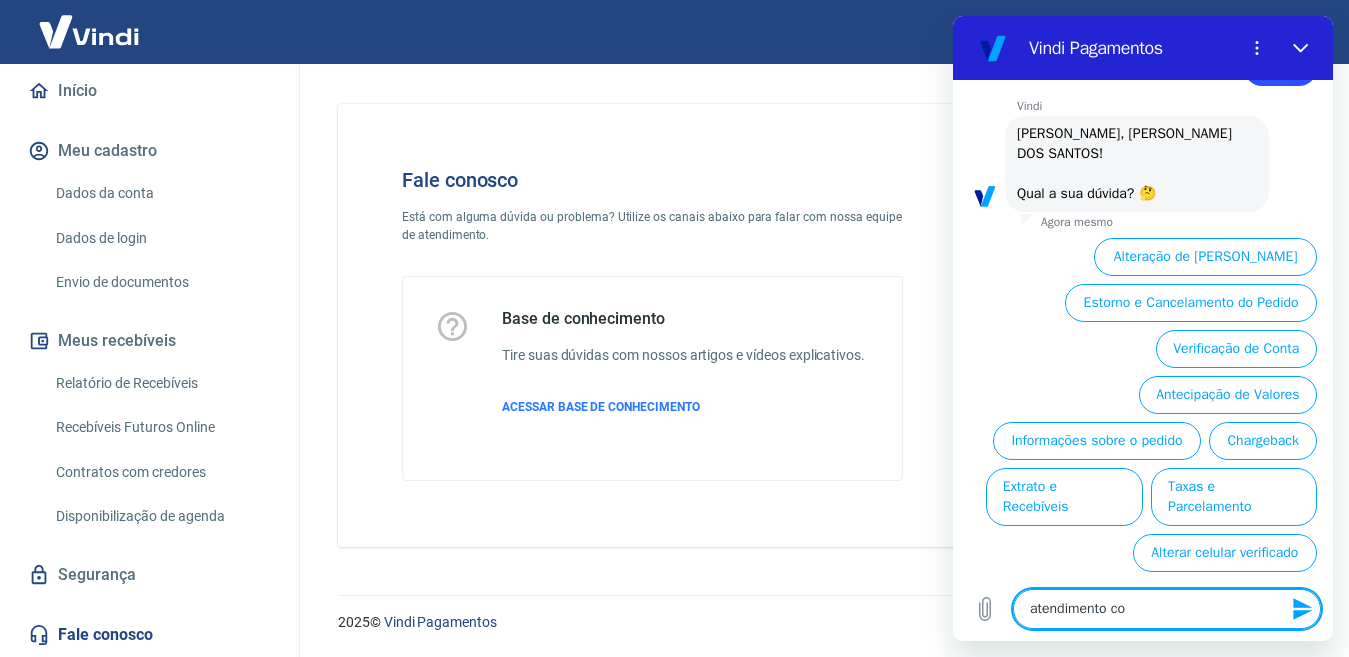 type on "atendimento com" 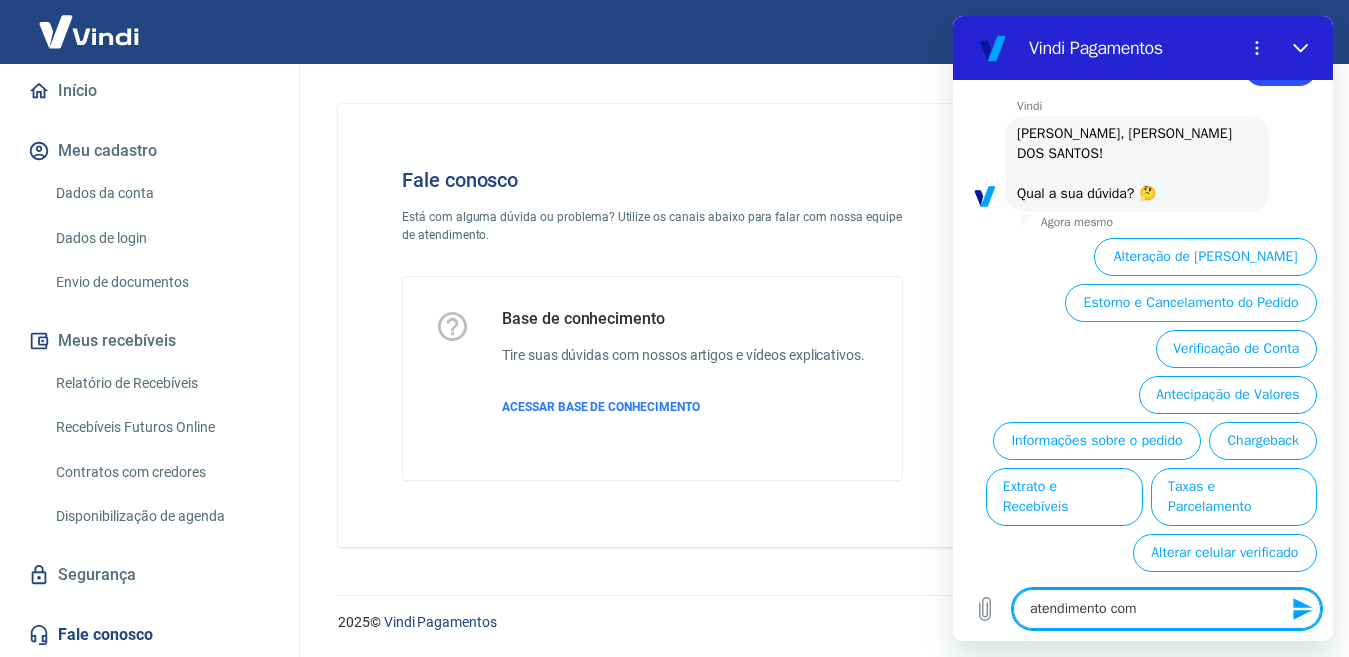 type on "atendimento com" 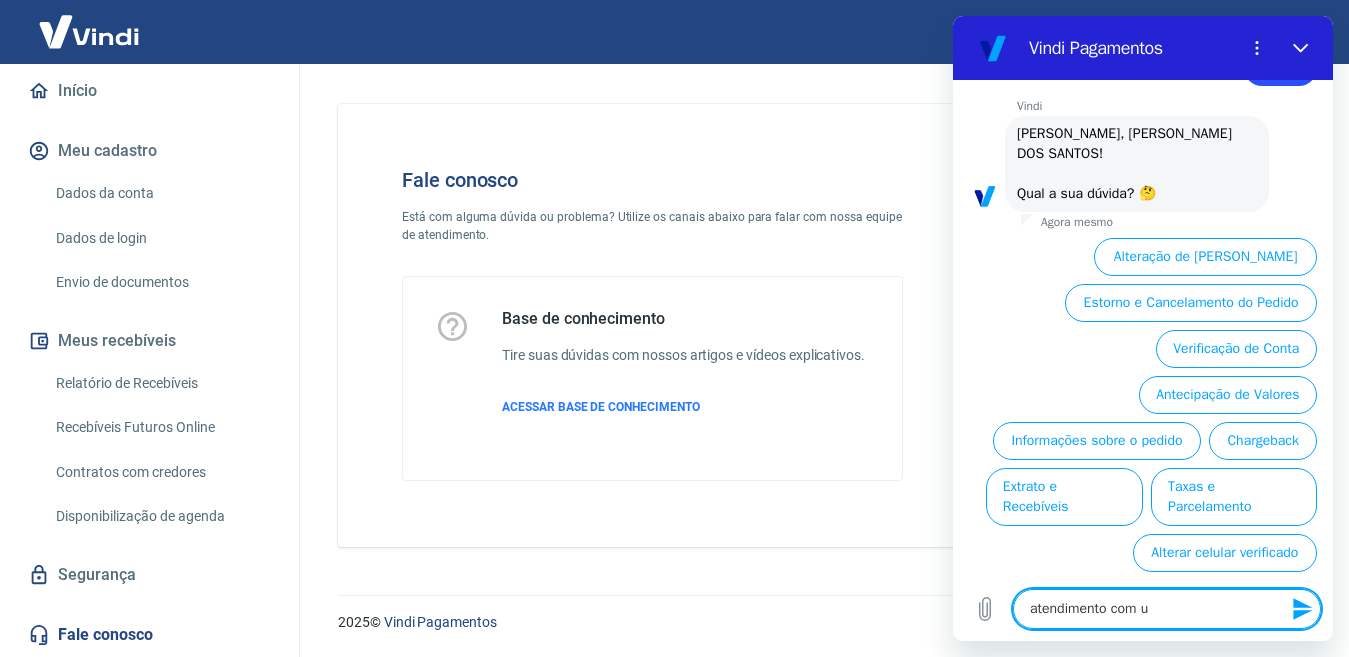 type on "atendimento com um" 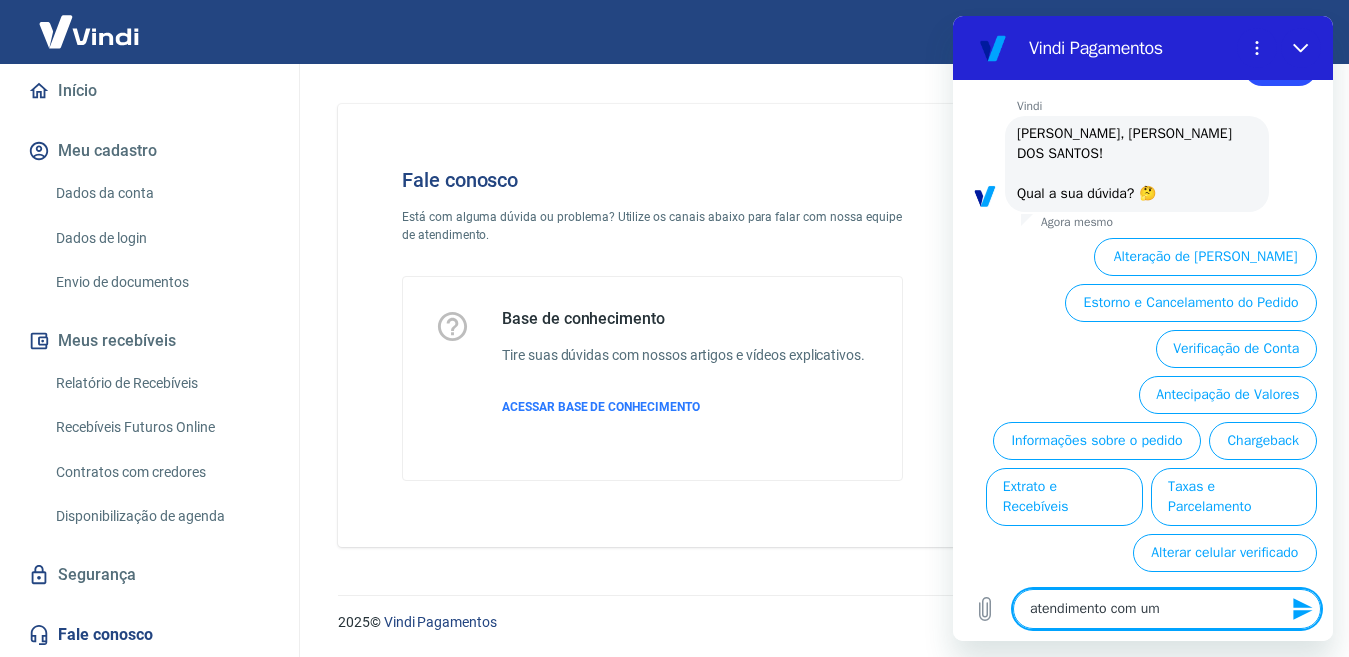 type on "atendimento com um" 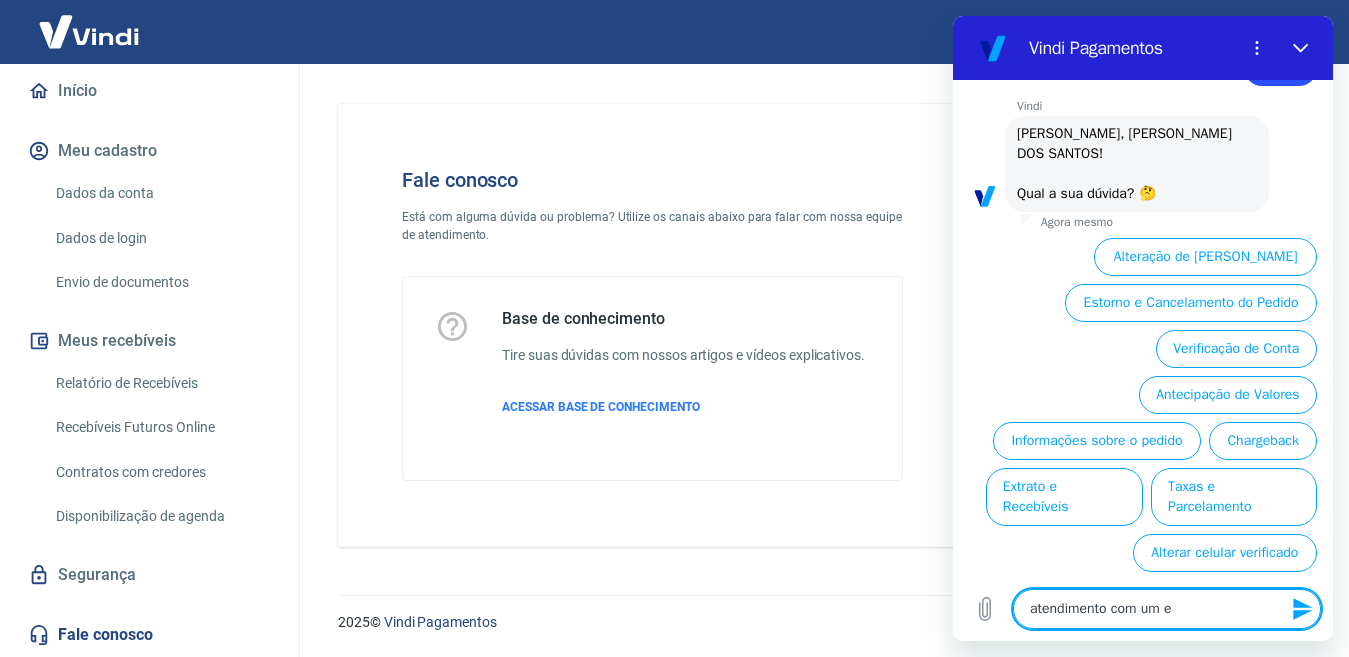 type on "atendimento com um es" 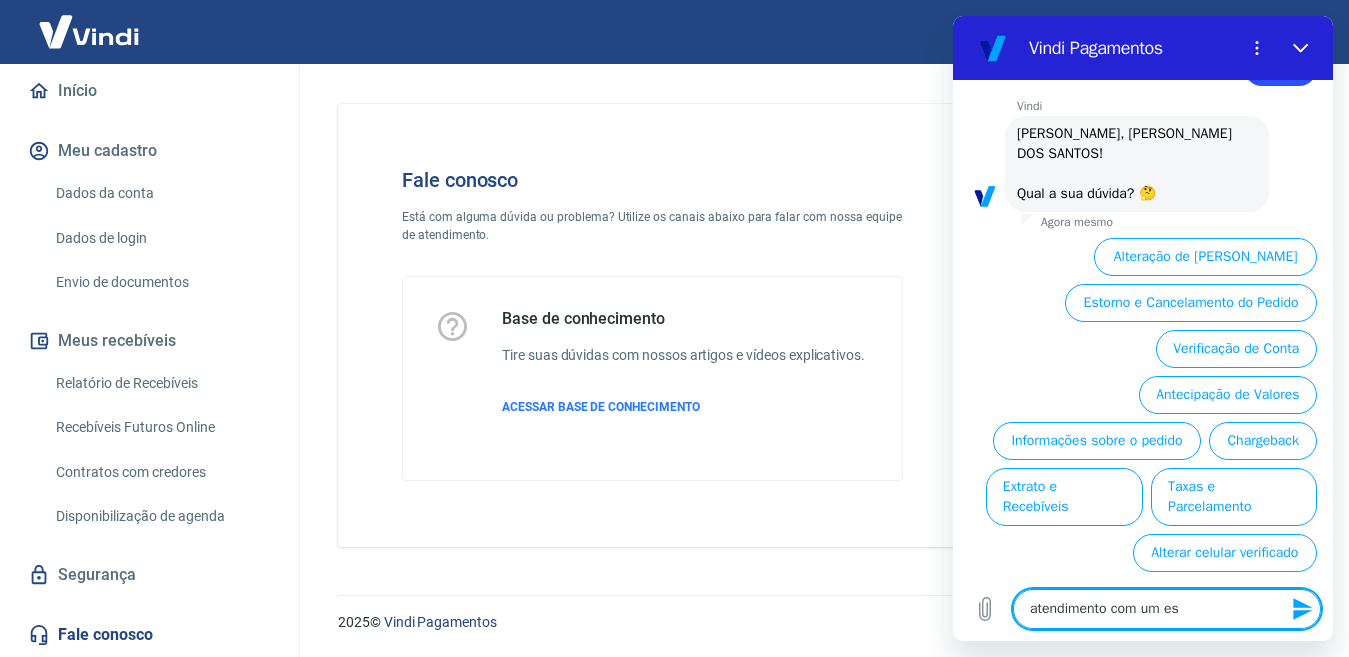 type on "atendimento com um esp" 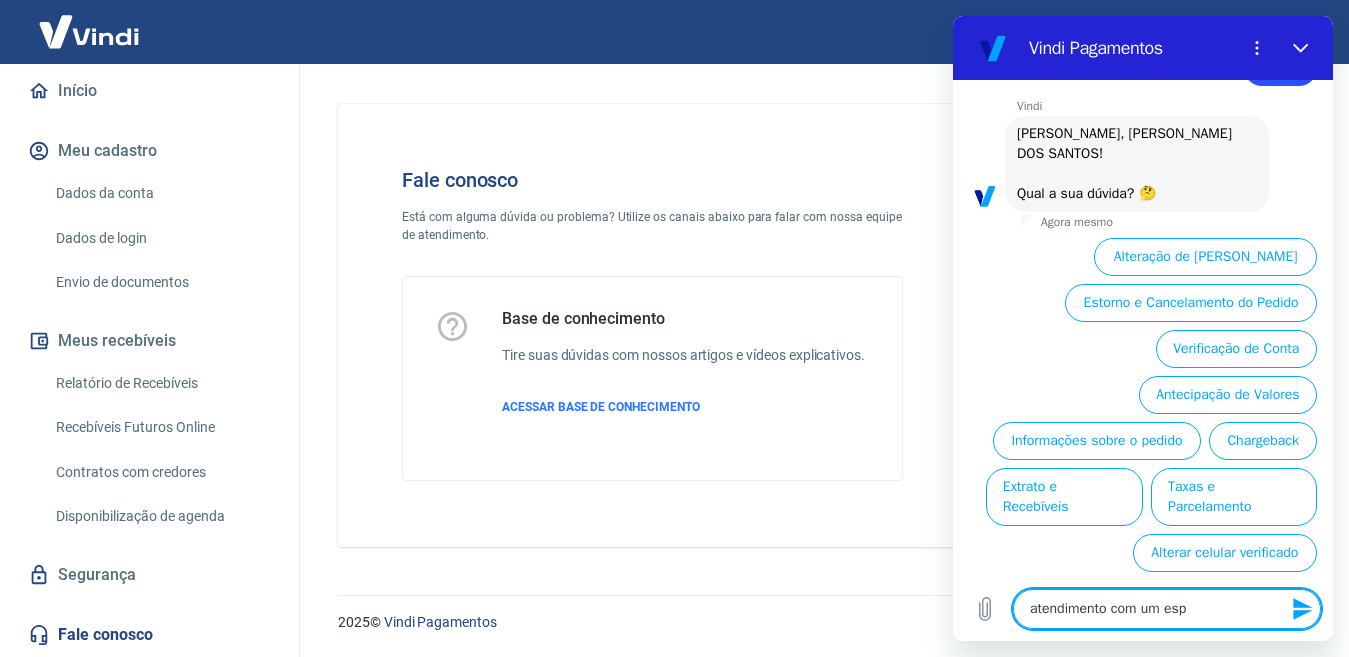 type on "atendimento com um espe" 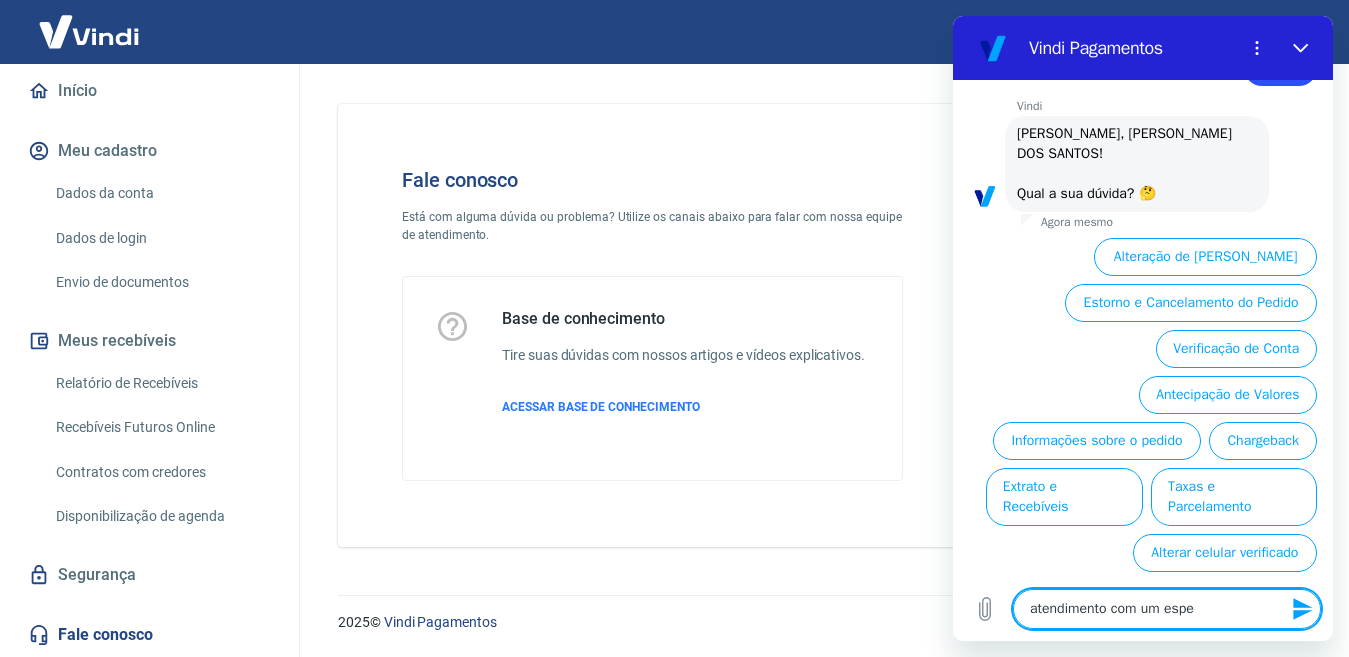 type on "atendimento com um espec" 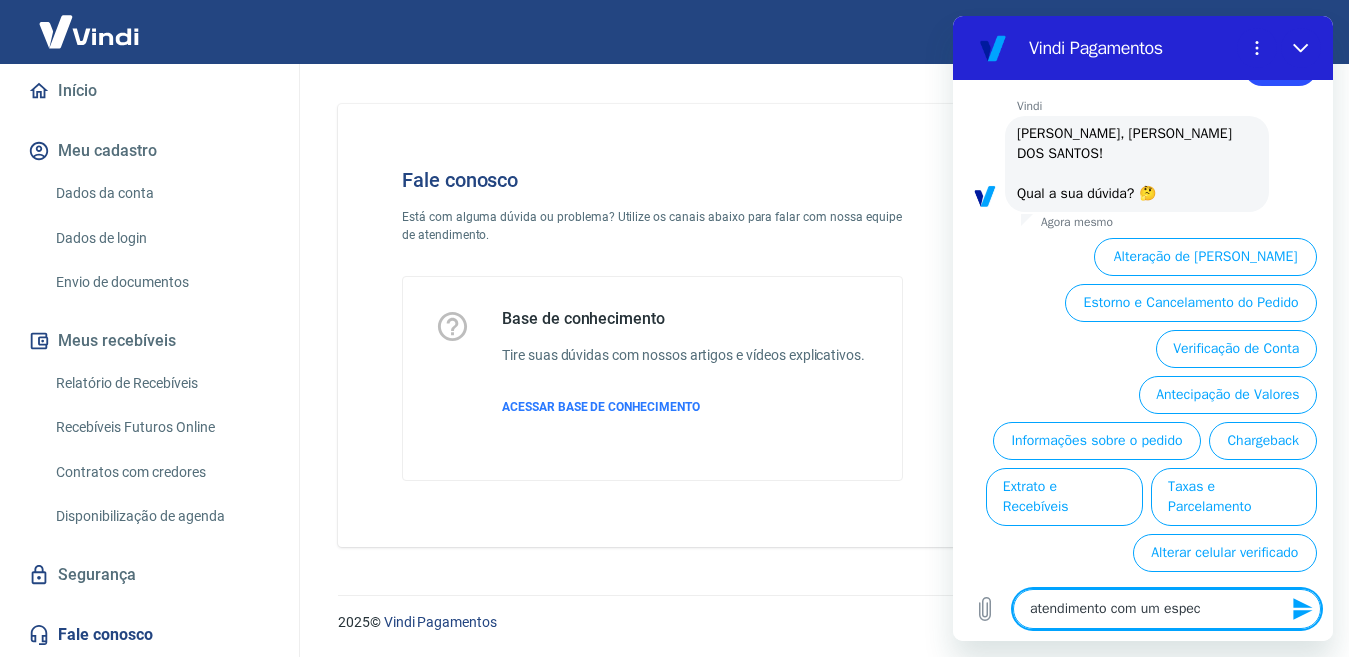 type on "atendimento com um especi" 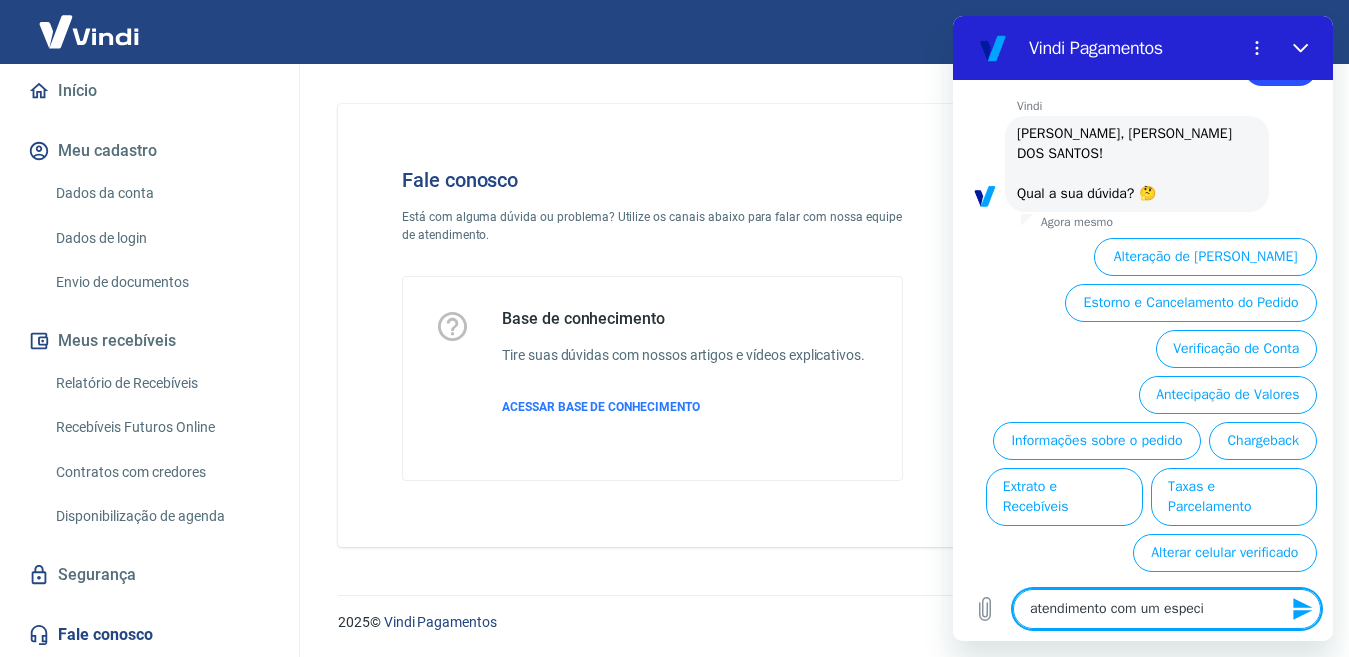 type on "atendimento com um especia" 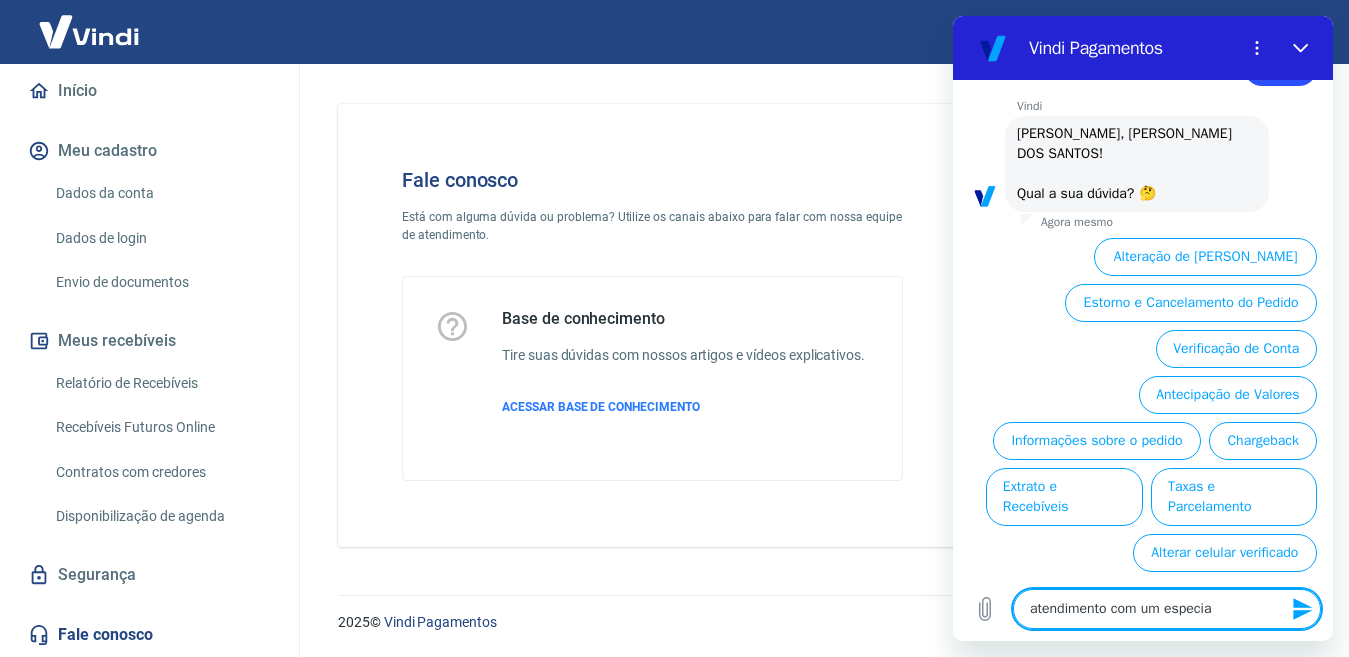 type on "x" 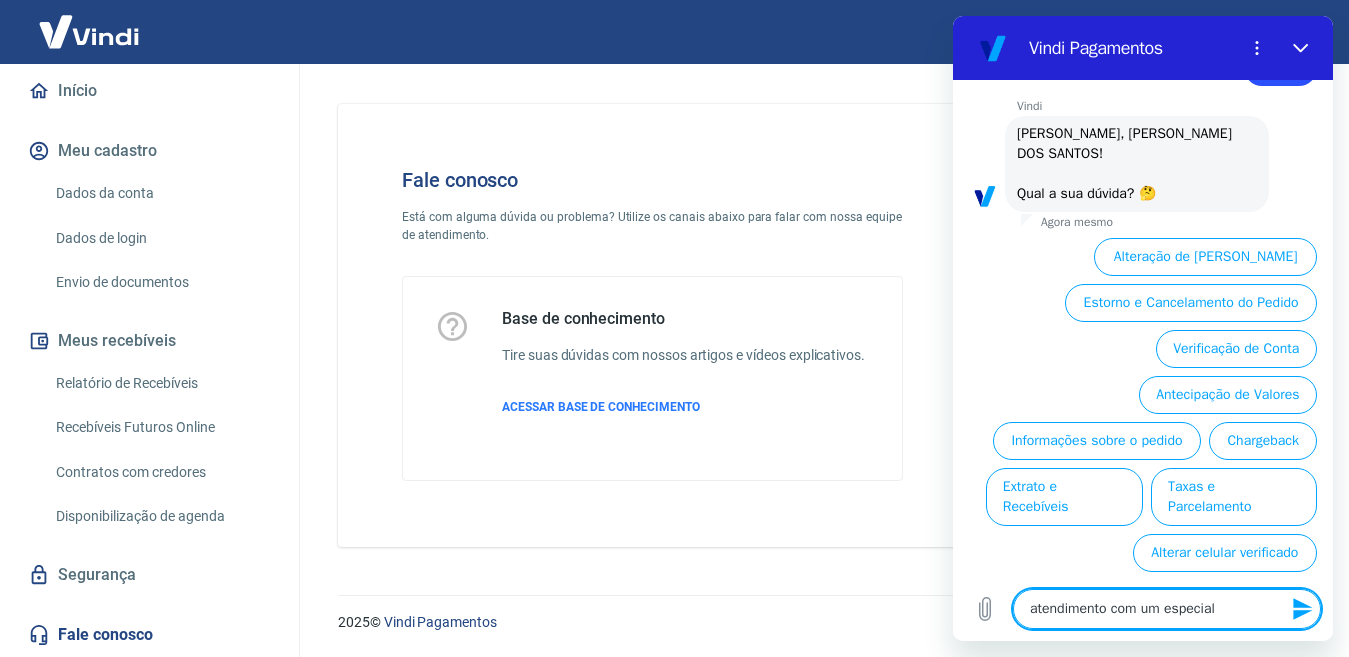 type on "atendimento com um especiali" 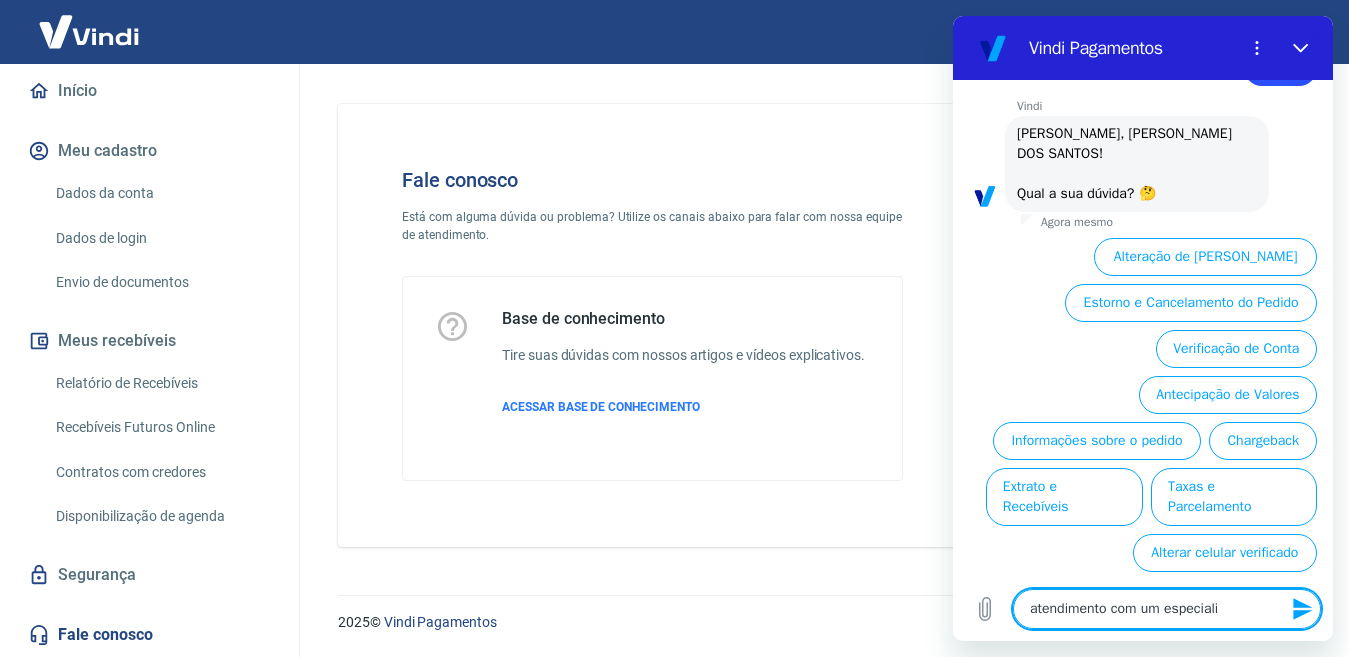 type on "atendimento com um especialis" 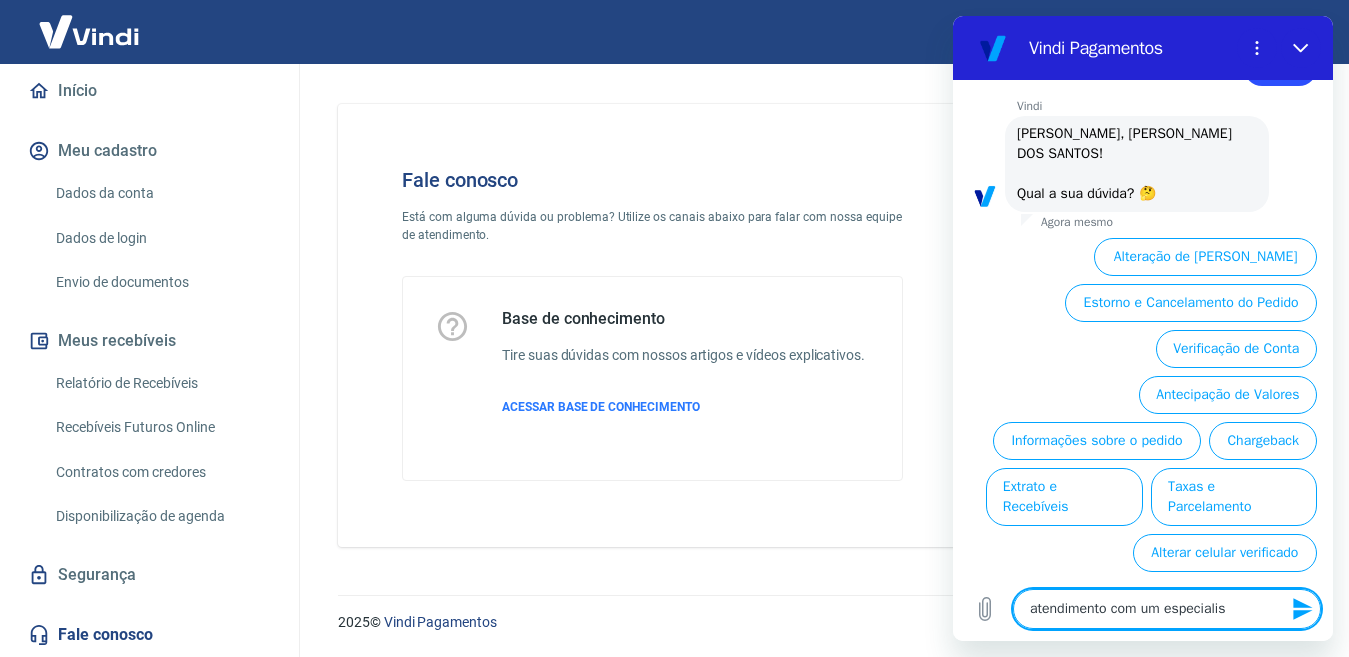 type on "atendimento com um especialist" 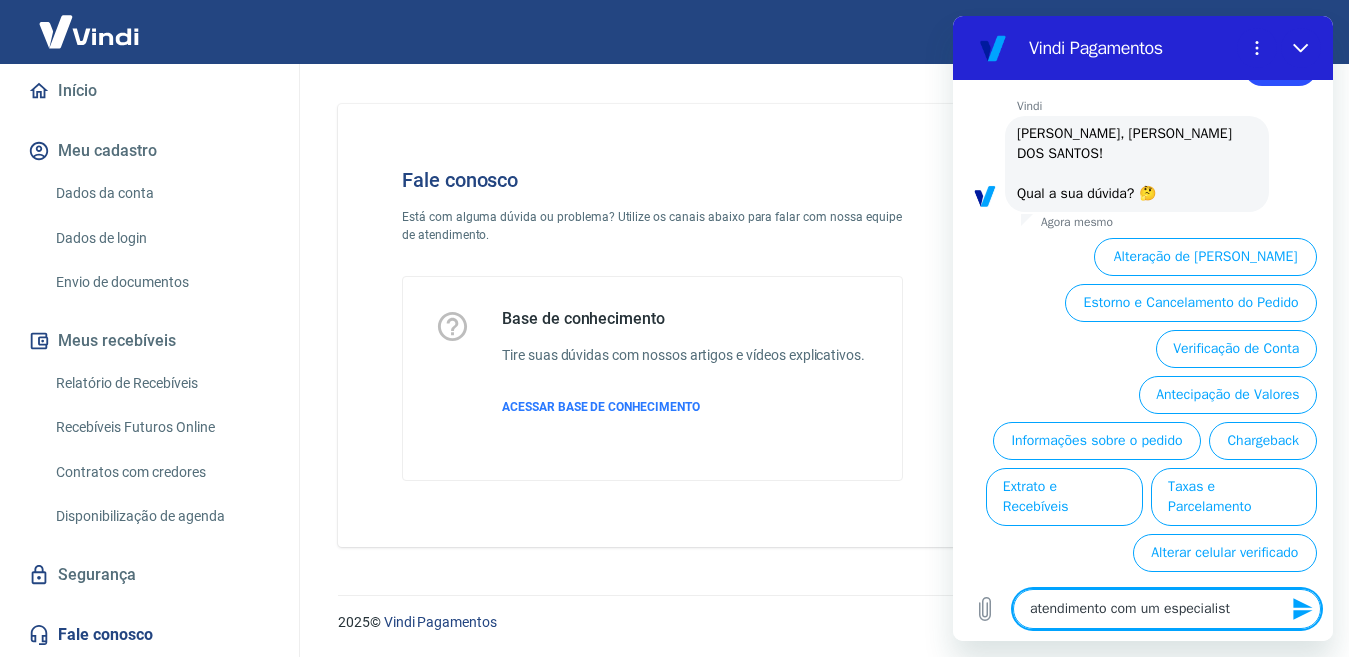 type on "atendimento com um especialista" 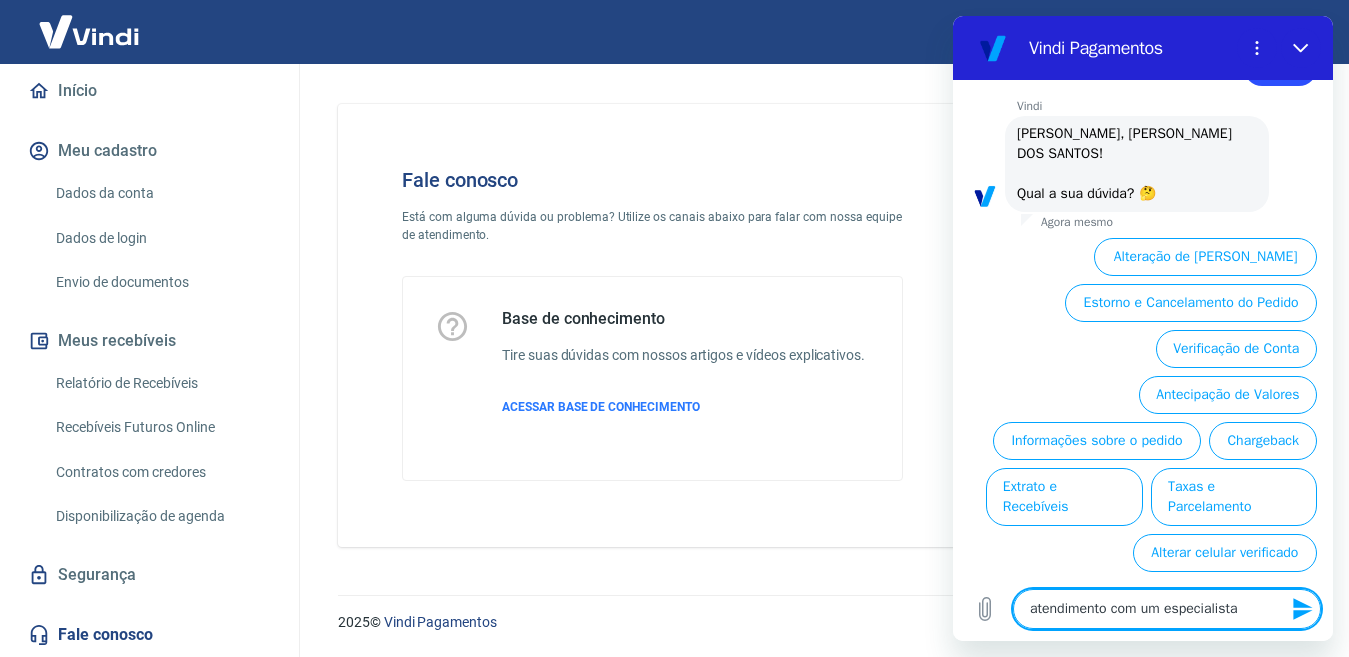 type 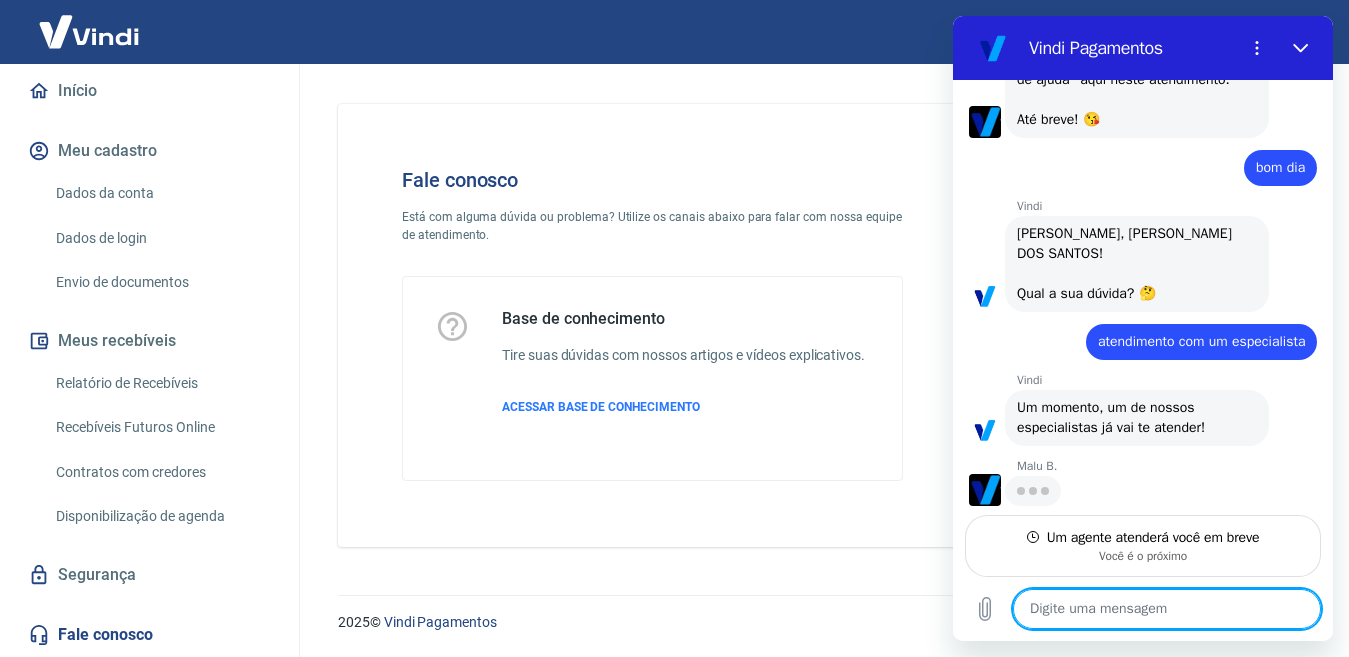 scroll, scrollTop: 2716, scrollLeft: 0, axis: vertical 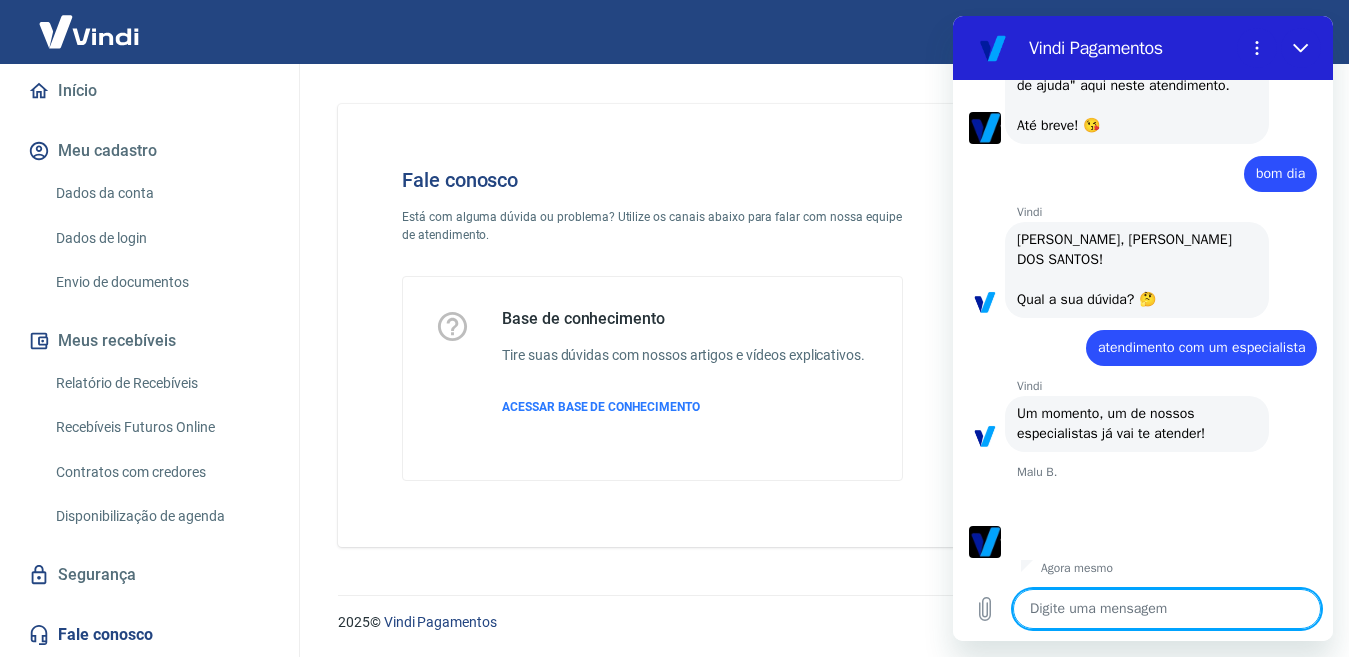 type on "x" 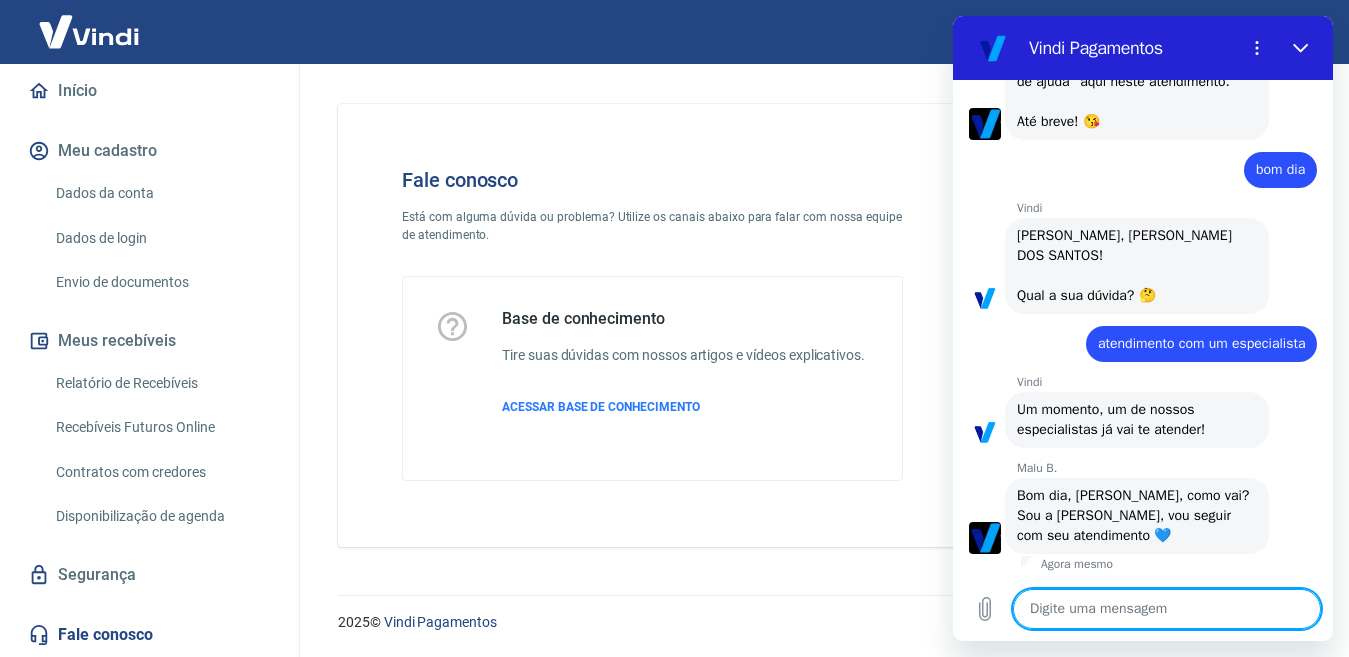 scroll, scrollTop: 2714, scrollLeft: 0, axis: vertical 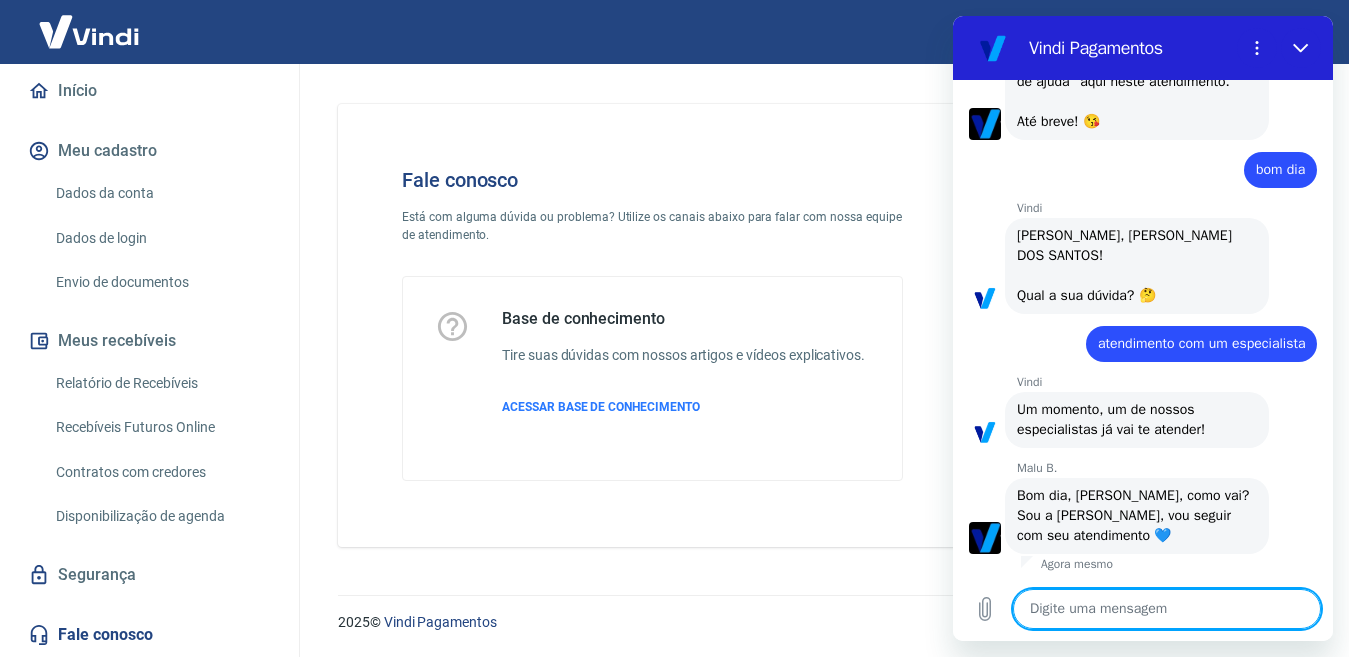 type on "b" 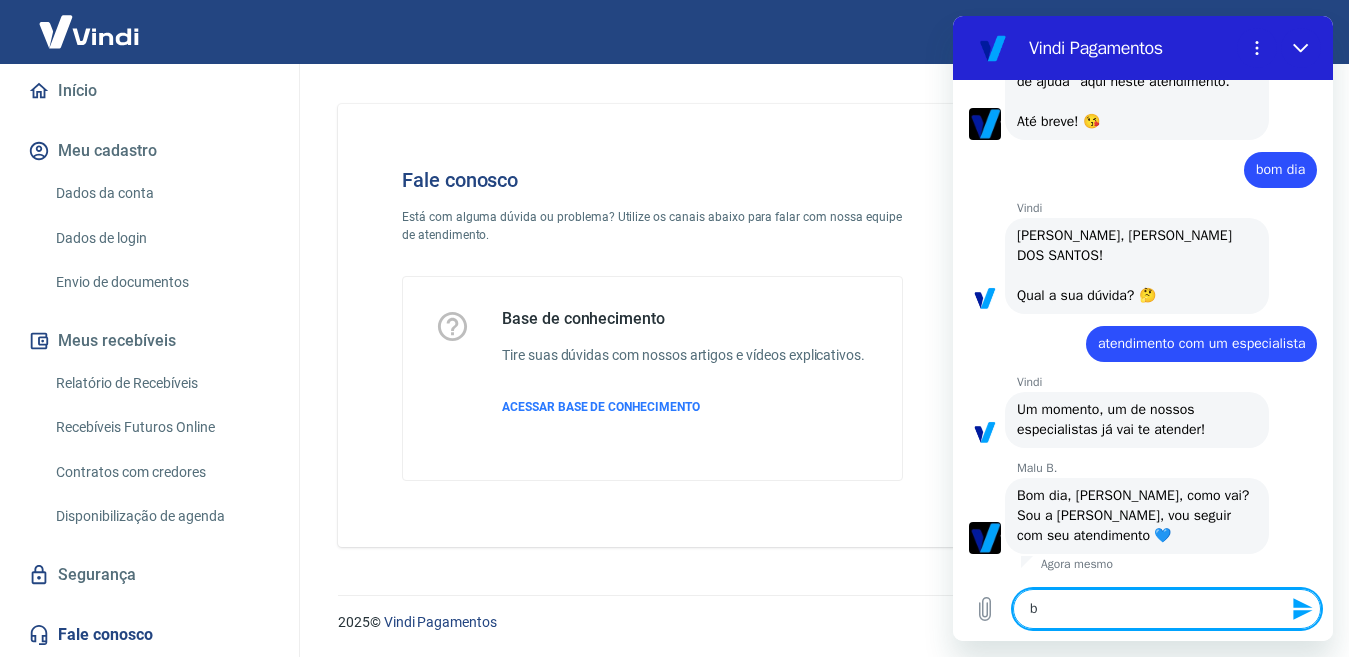 type on "bo" 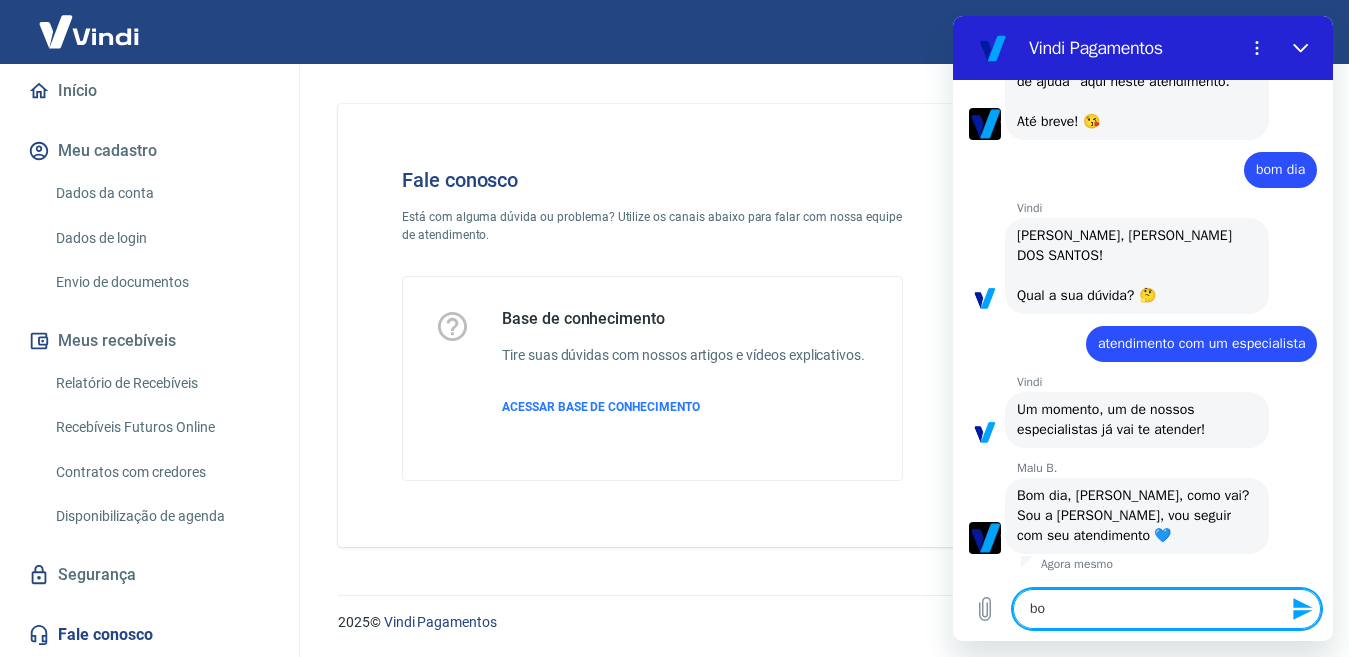 type on "bom" 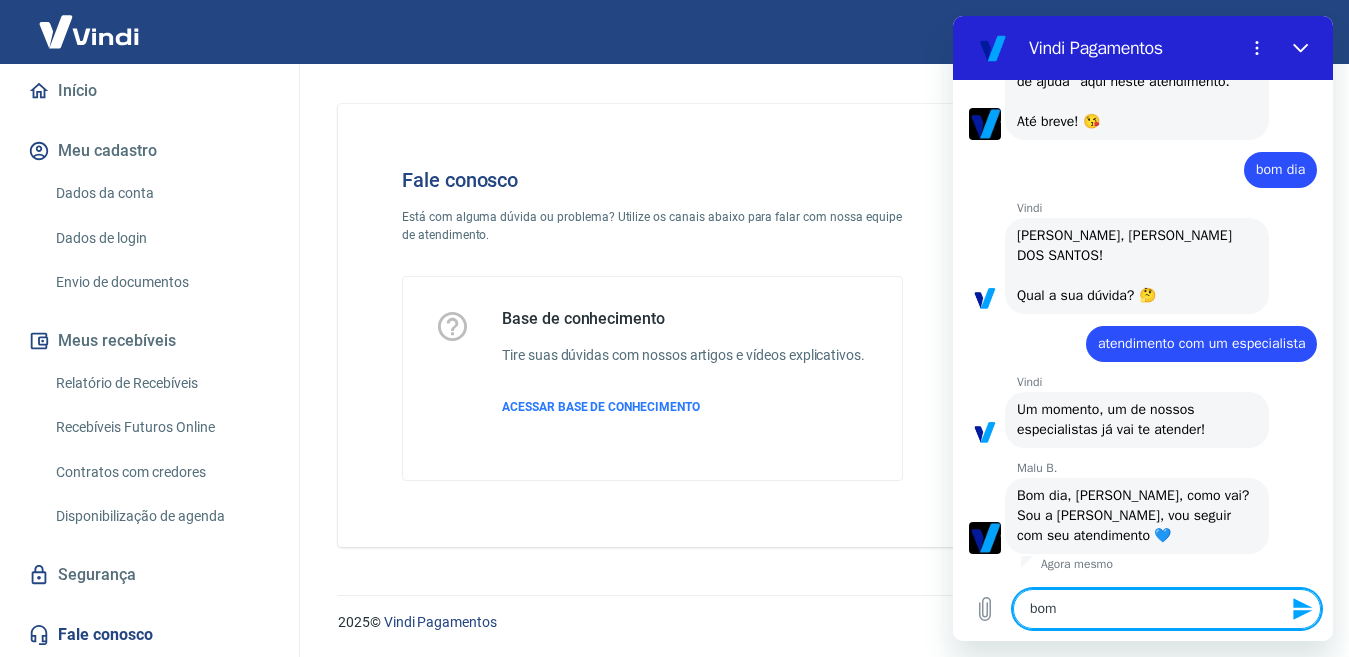 type on "bom" 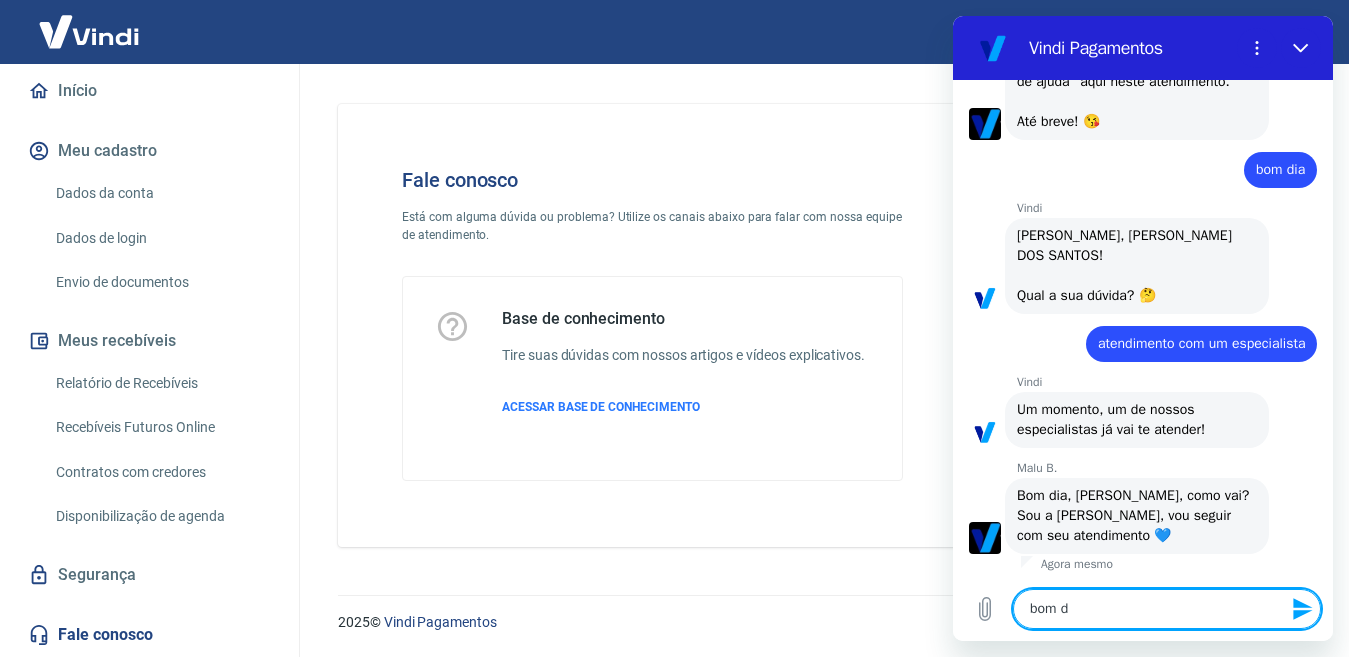 type on "bom di" 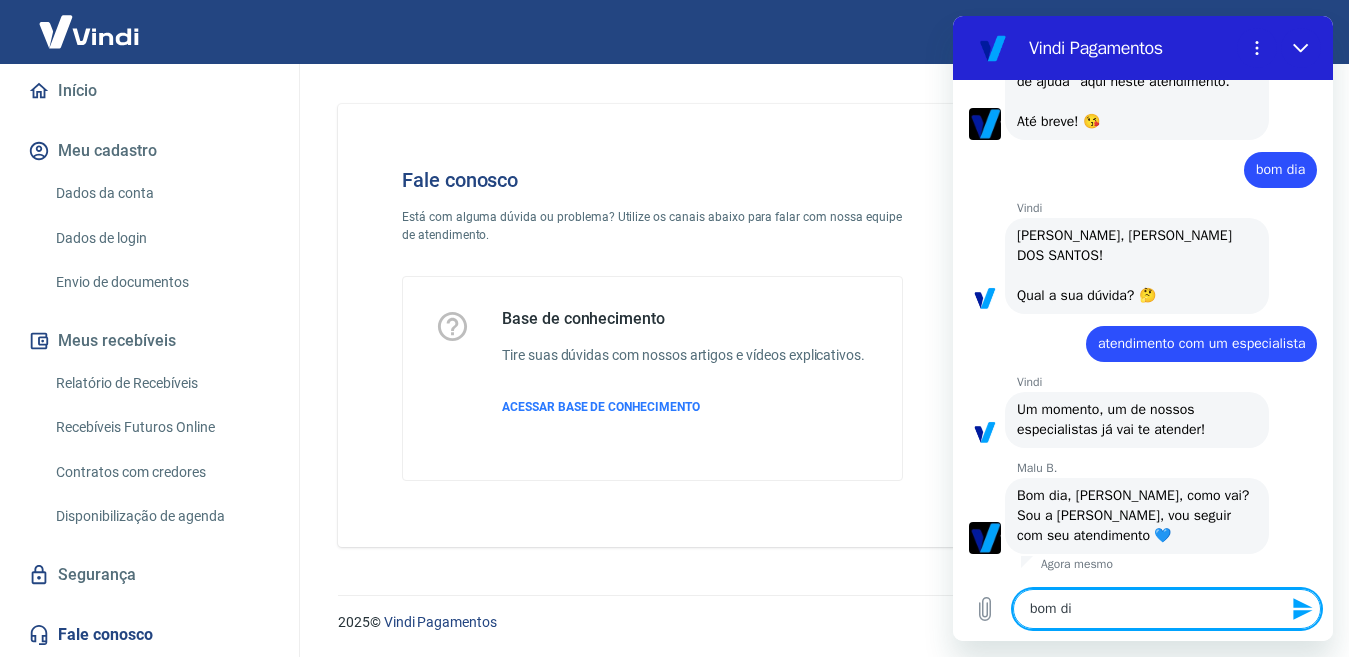 type on "x" 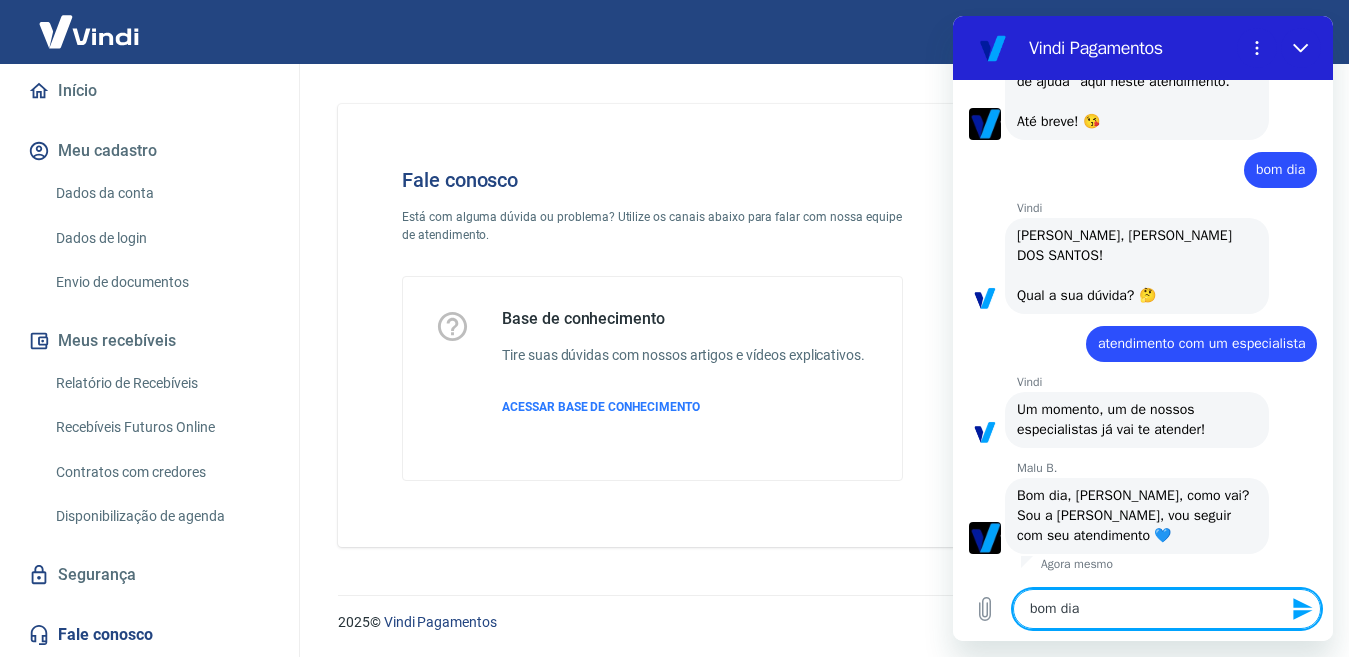 type 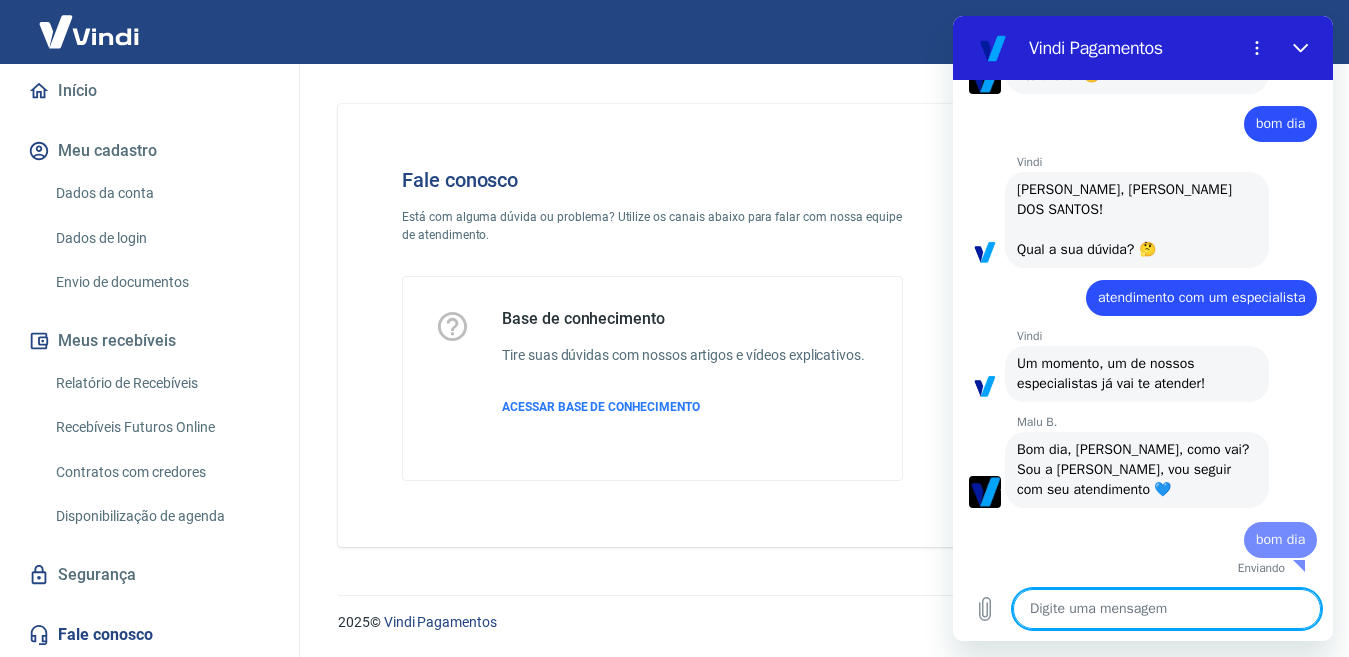 type on "x" 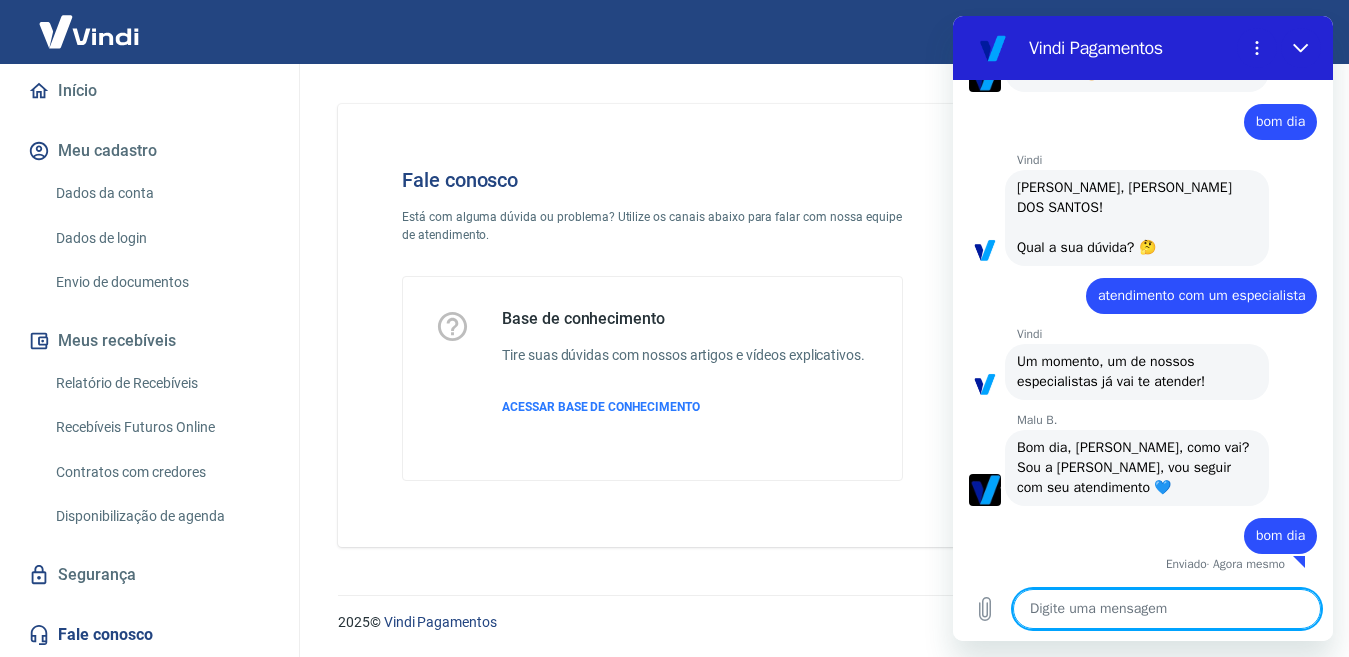 scroll, scrollTop: 2762, scrollLeft: 0, axis: vertical 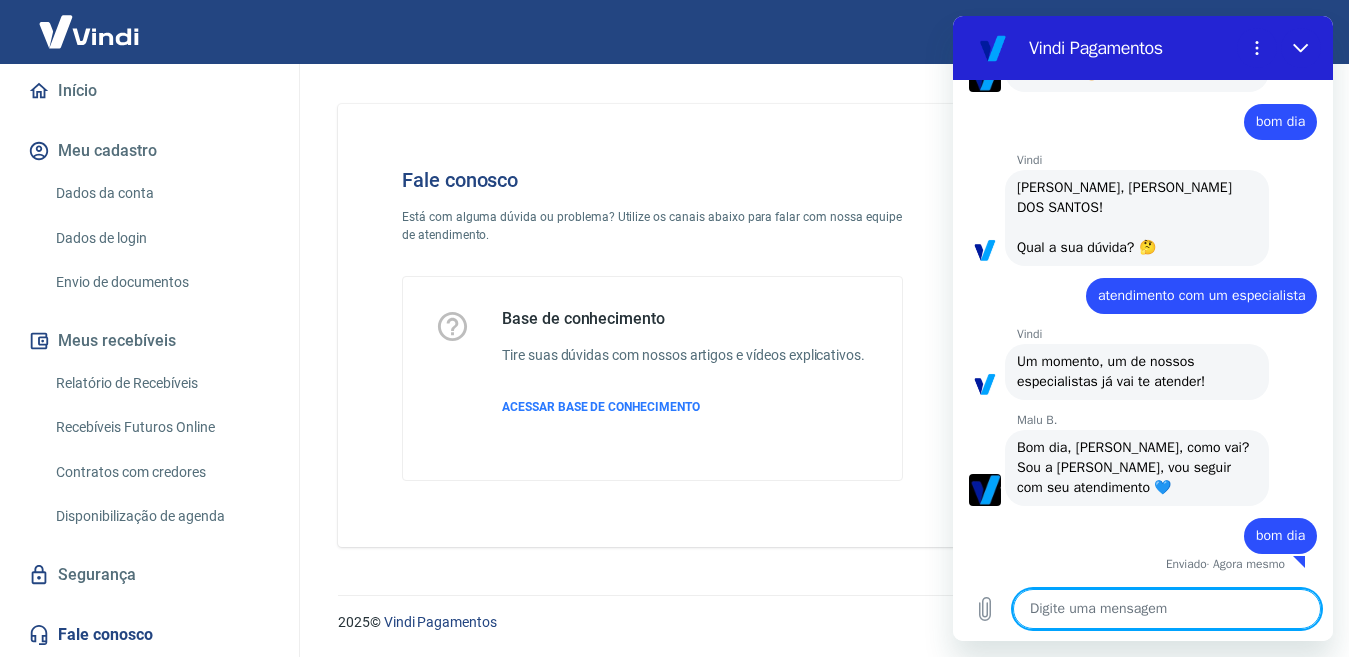 type on "e" 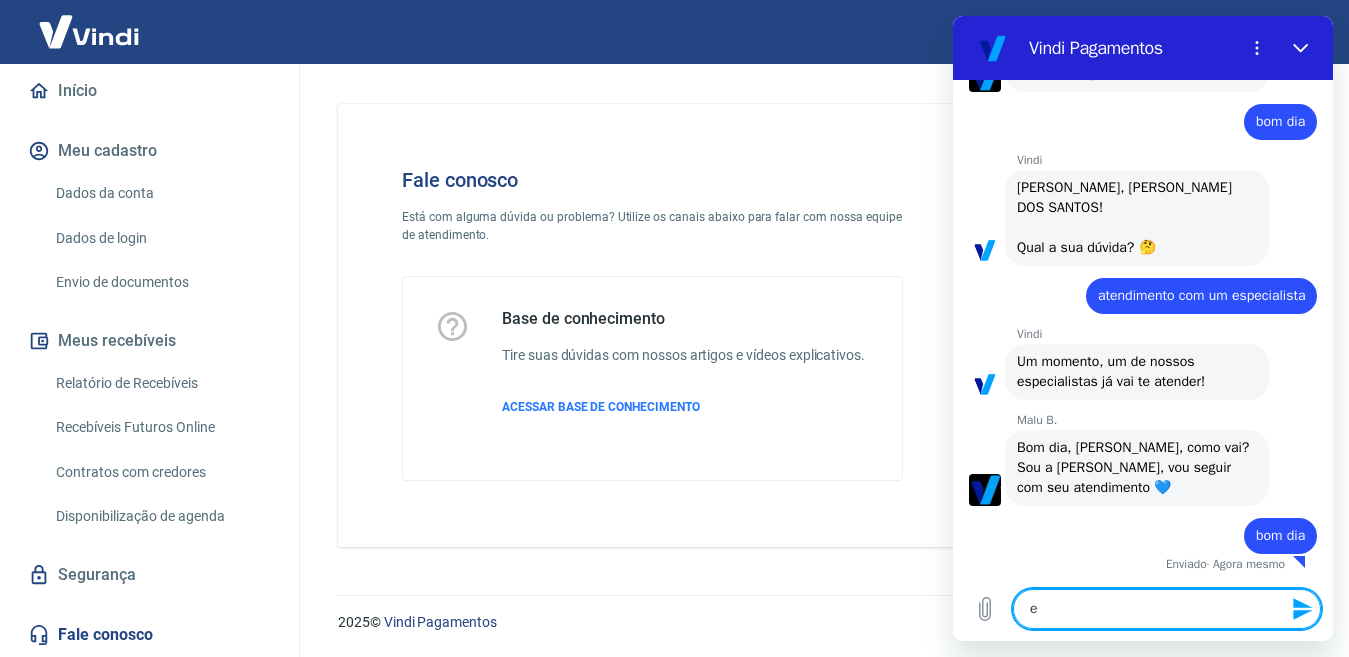 type on "es" 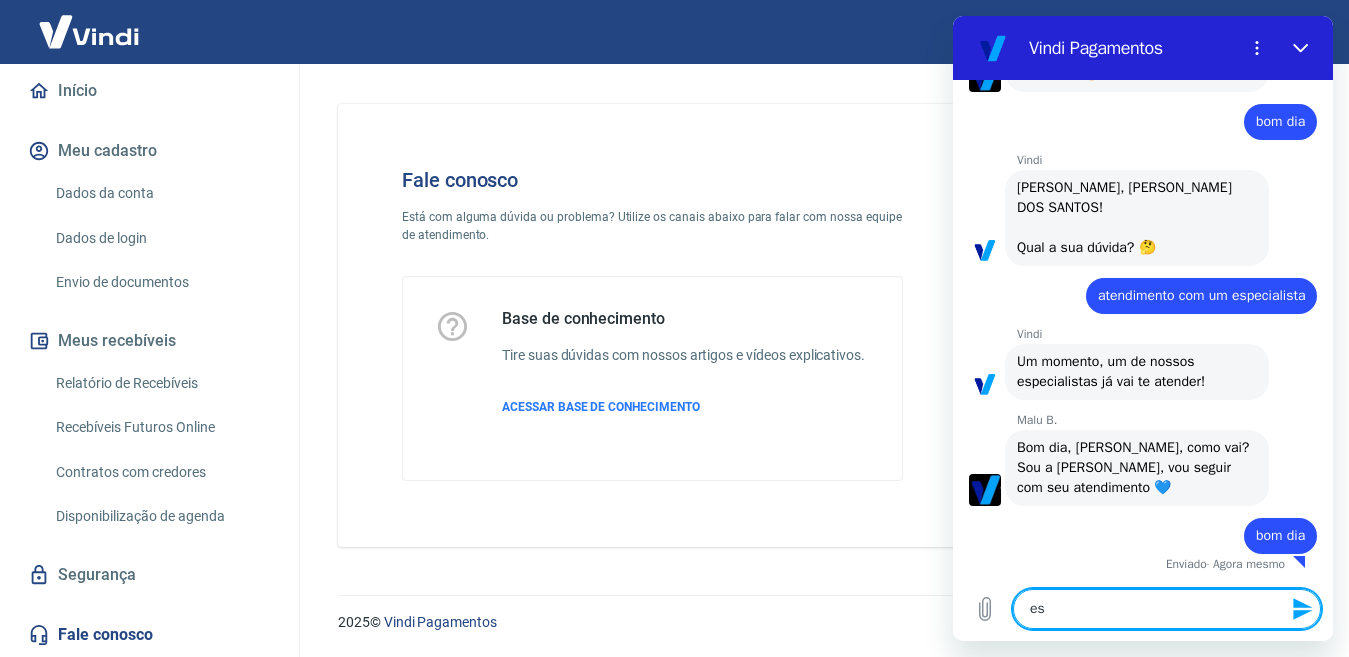 type on "est" 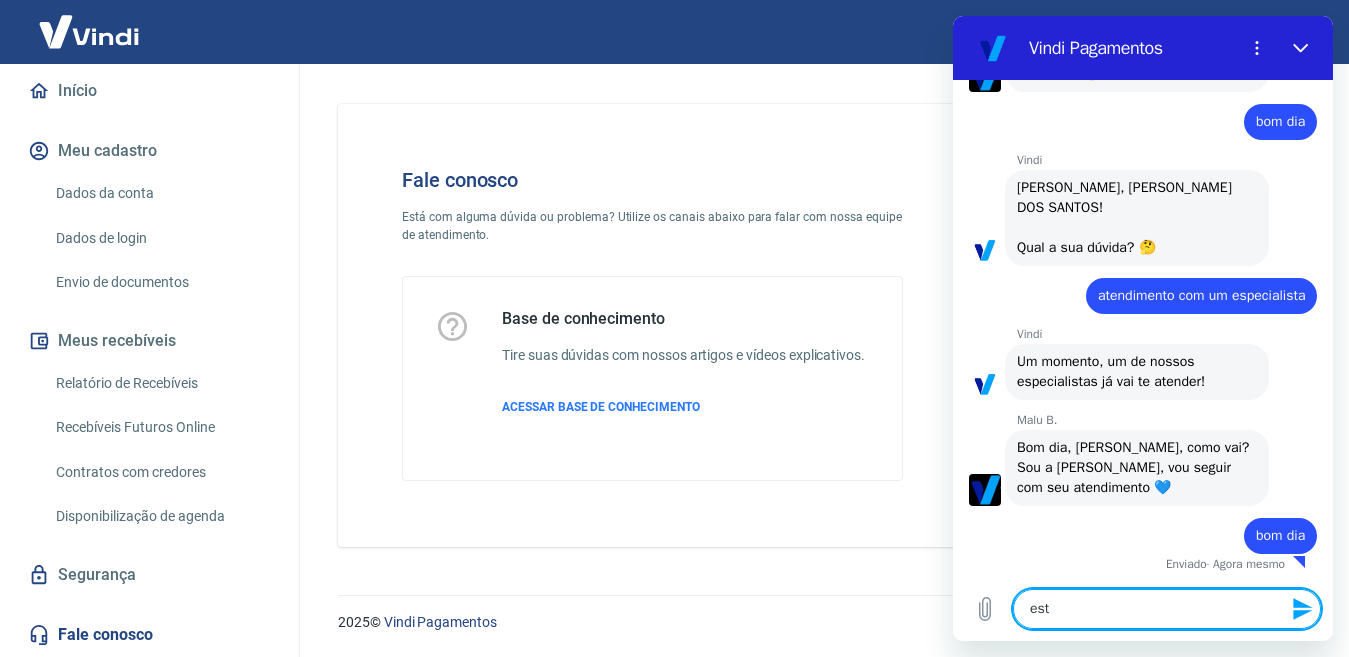 type on "esta" 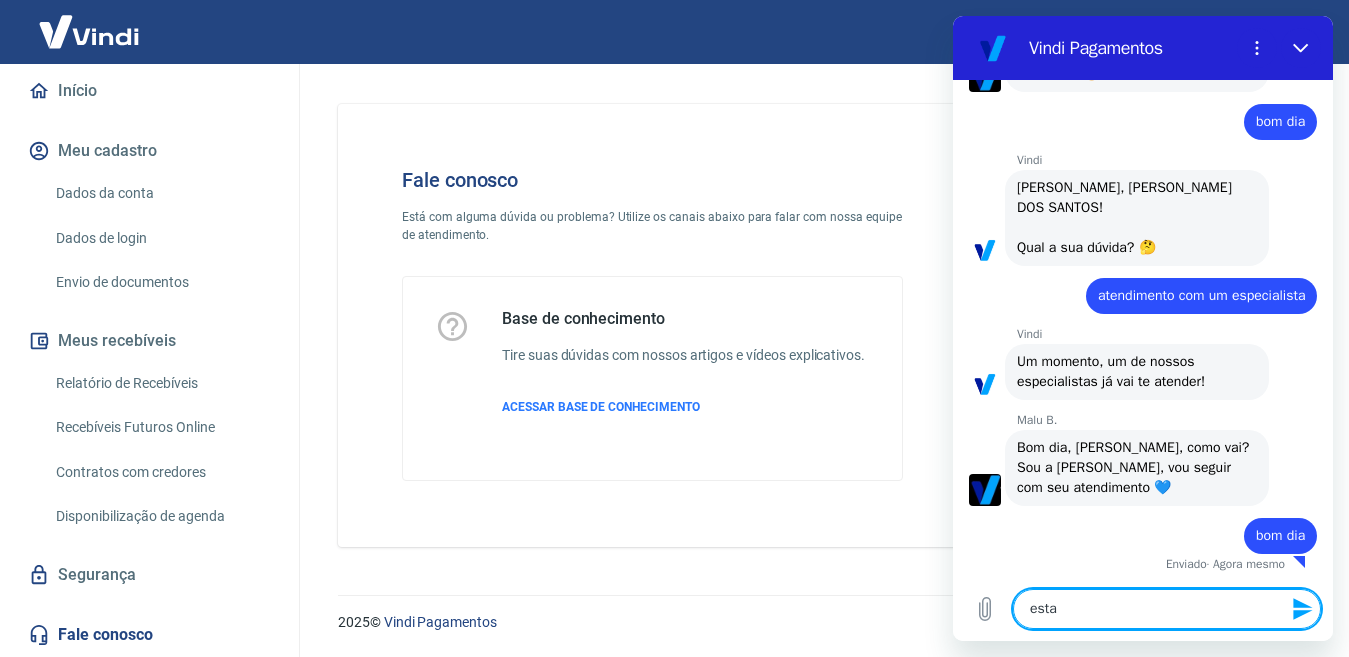 type on "estam" 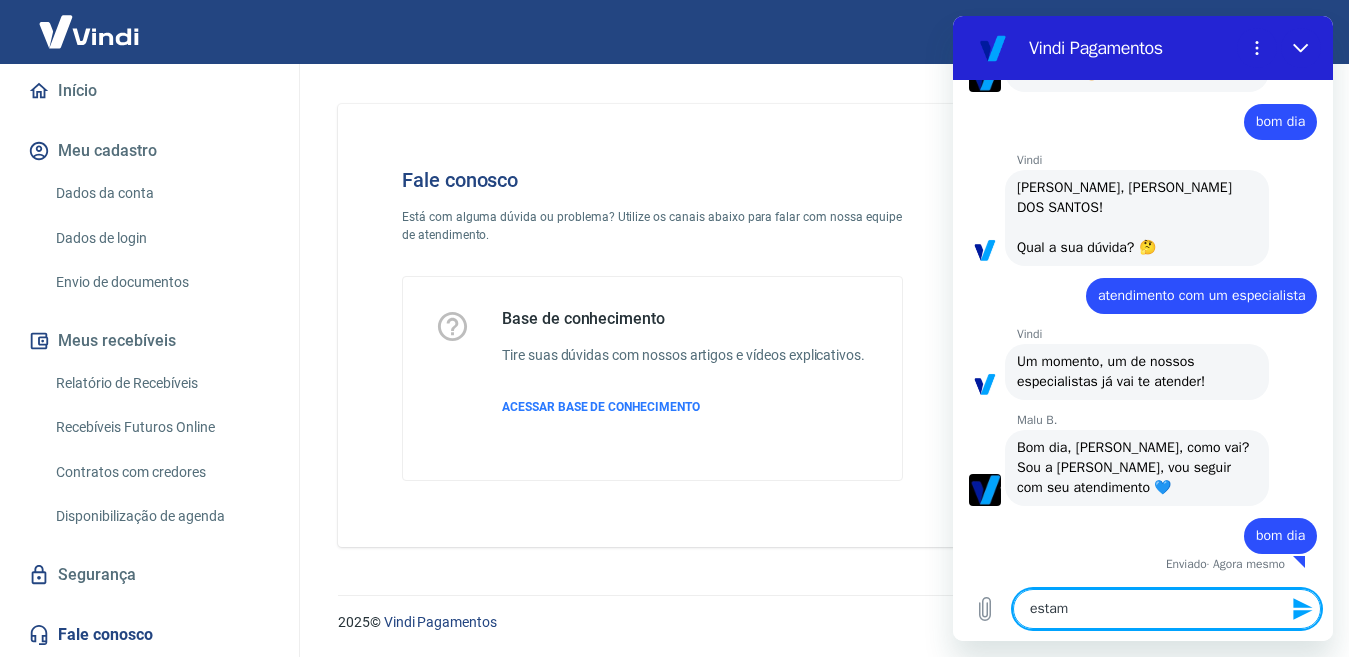 type on "estamo" 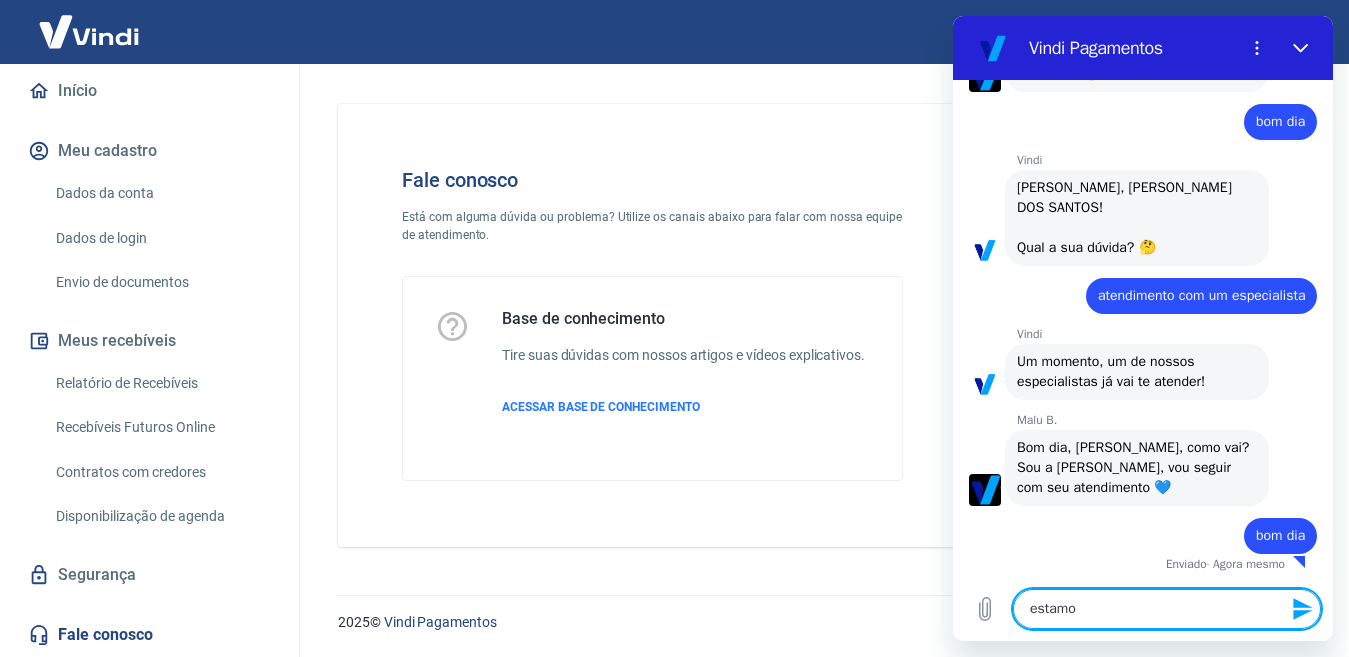 type on "estamos" 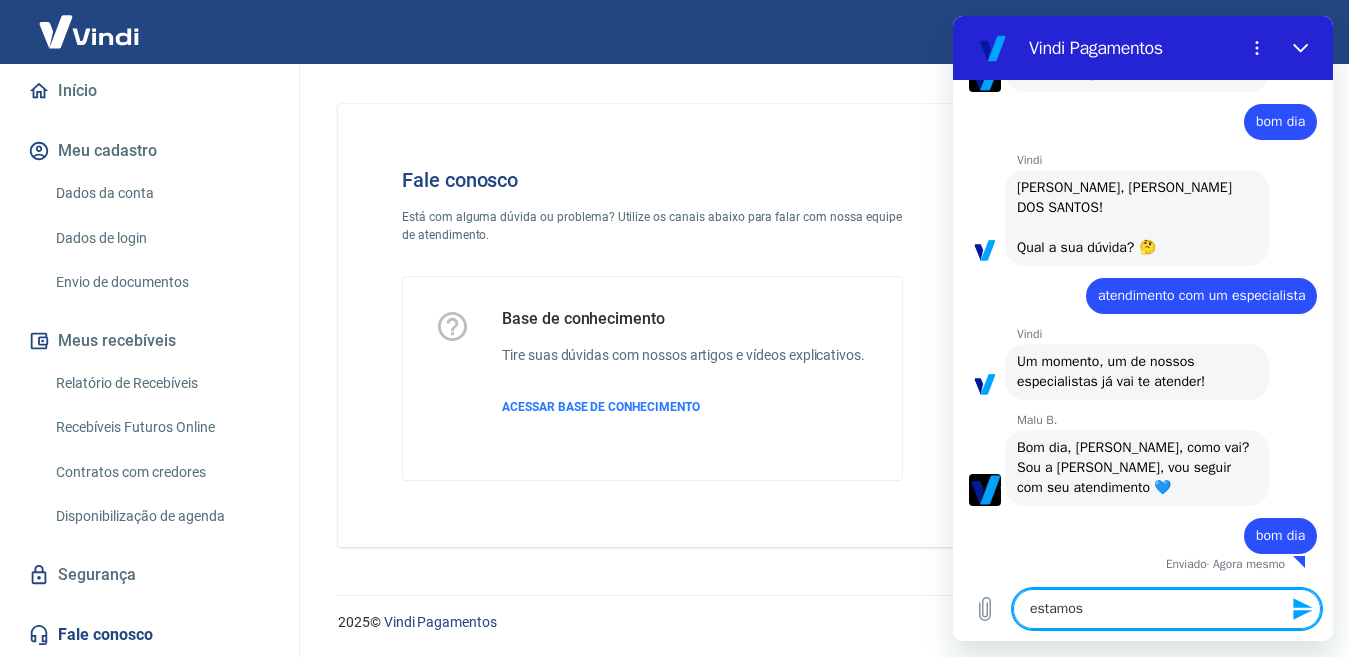 type on "estamos" 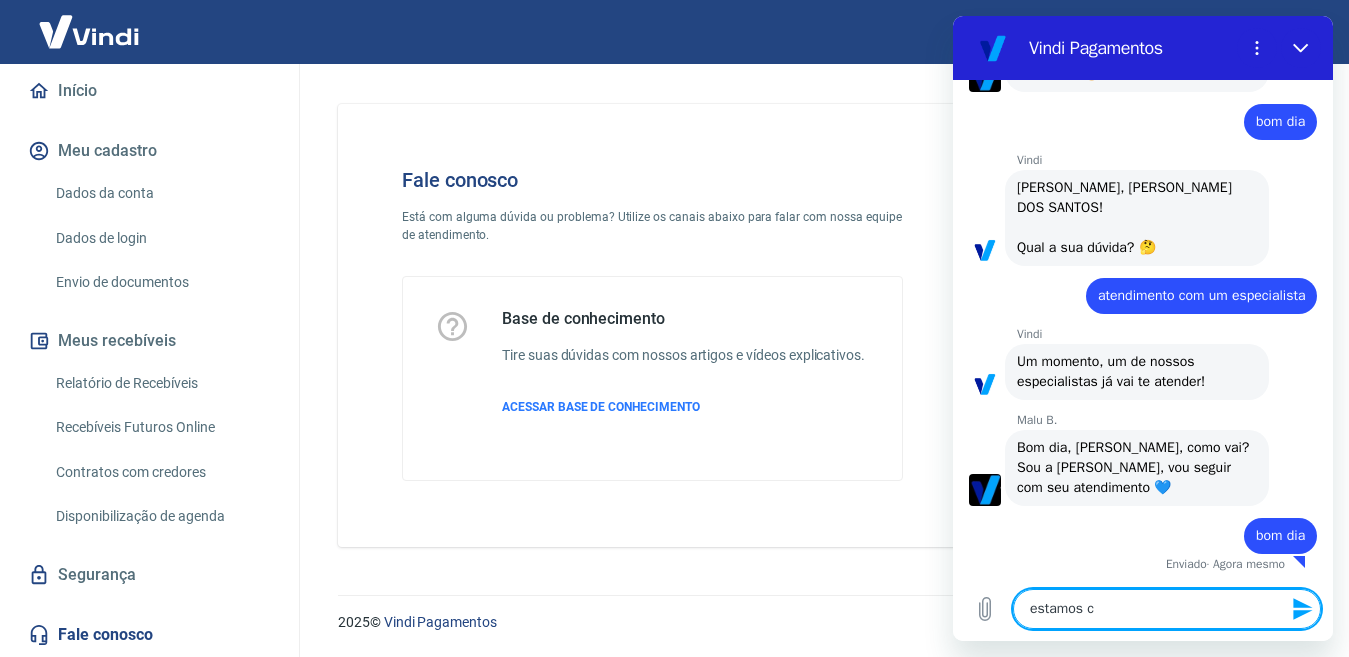 type on "estamos co" 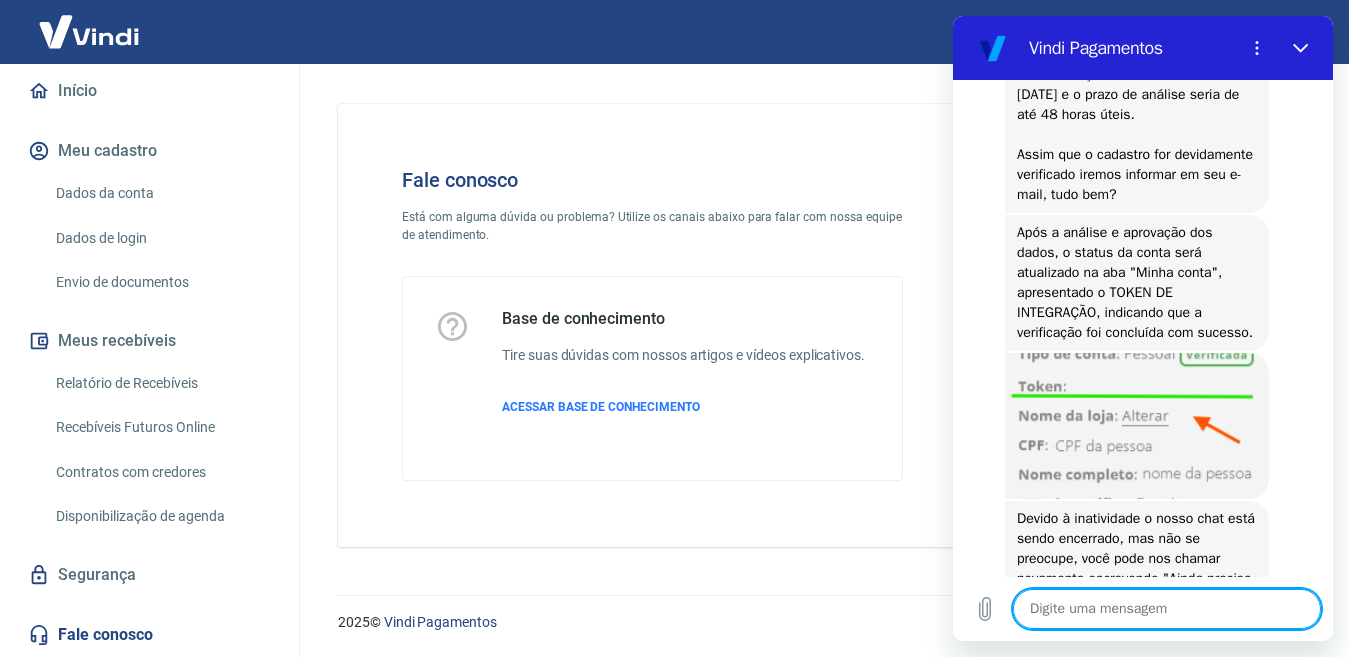 scroll, scrollTop: 2178, scrollLeft: 0, axis: vertical 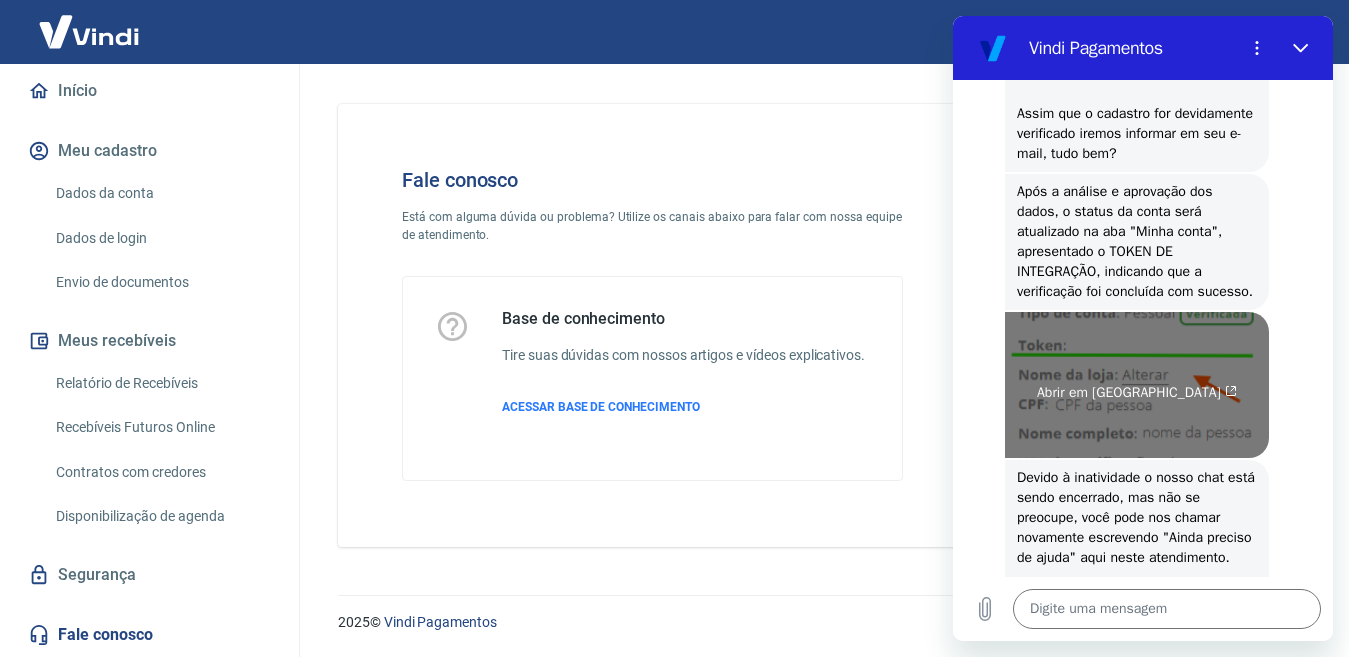 click on "Abrir em [GEOGRAPHIC_DATA]" at bounding box center [1137, 385] 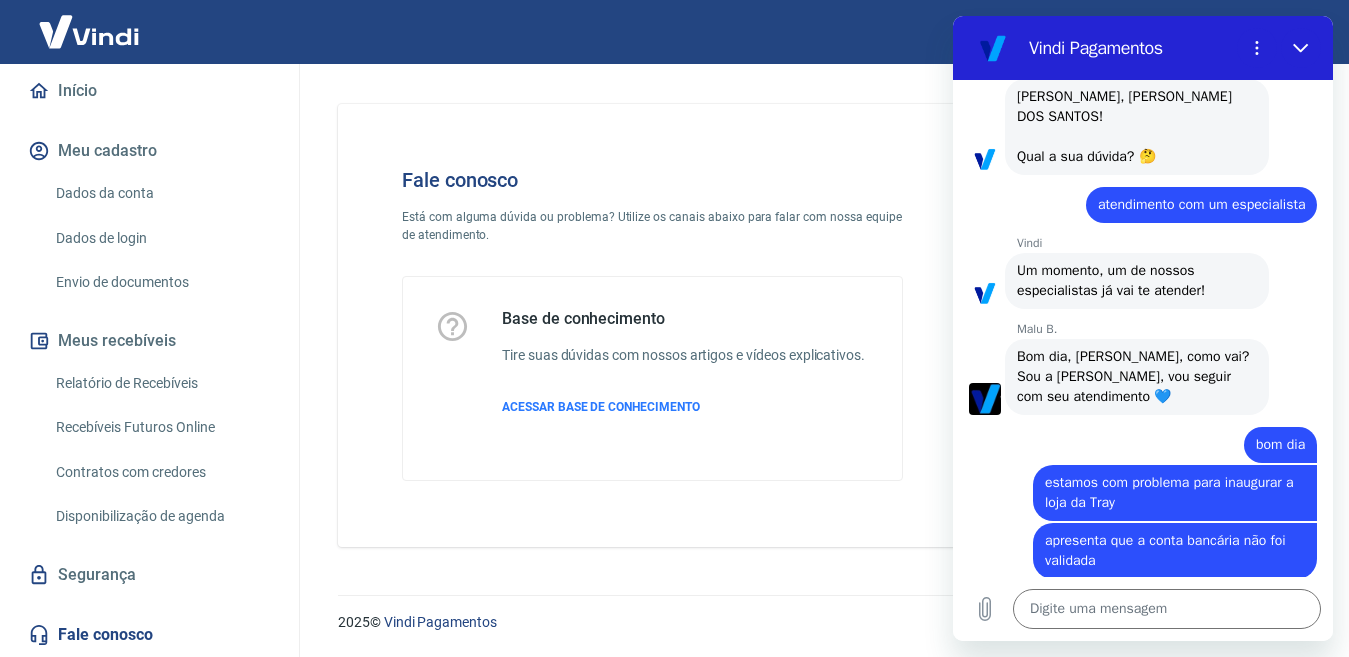 scroll, scrollTop: 3022, scrollLeft: 0, axis: vertical 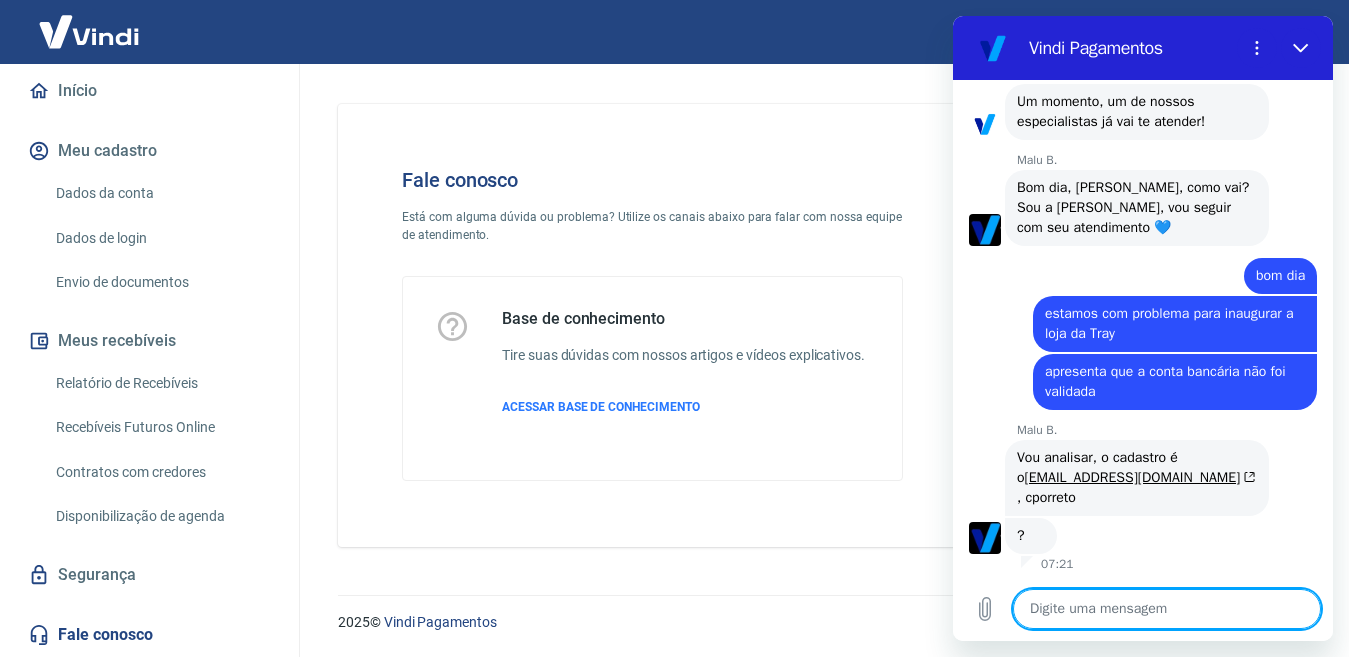 click at bounding box center (1167, 609) 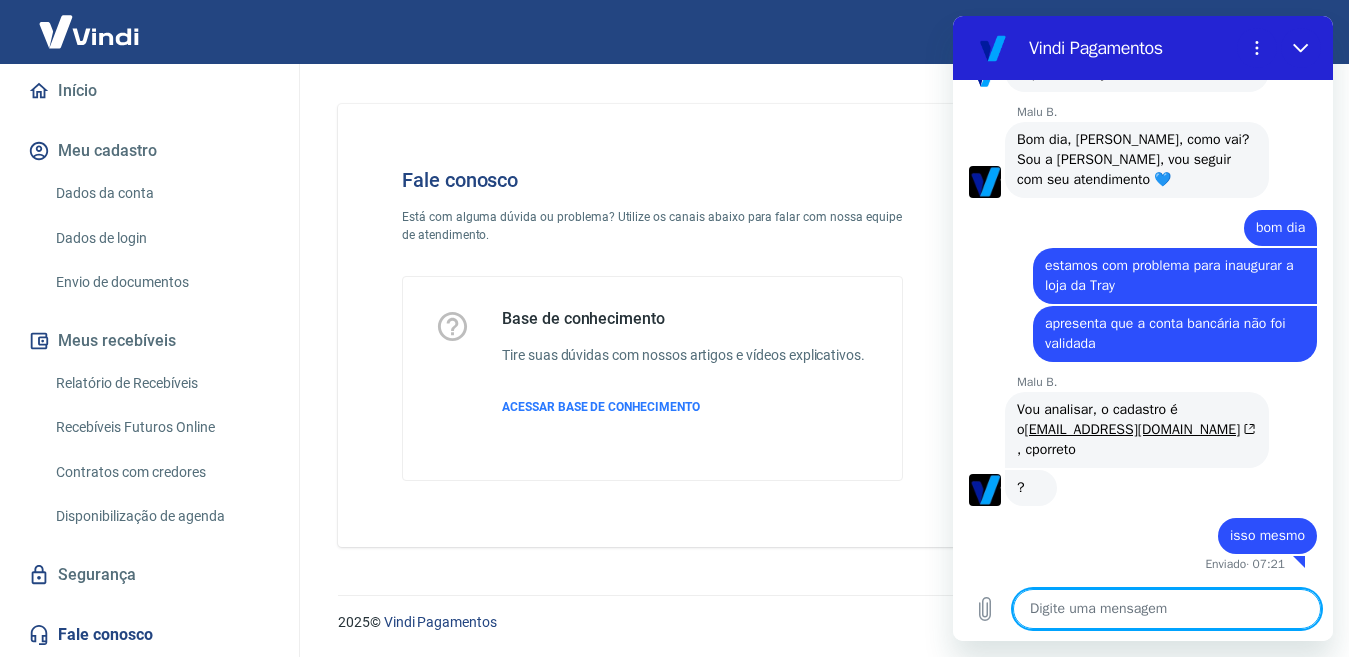 scroll, scrollTop: 3070, scrollLeft: 0, axis: vertical 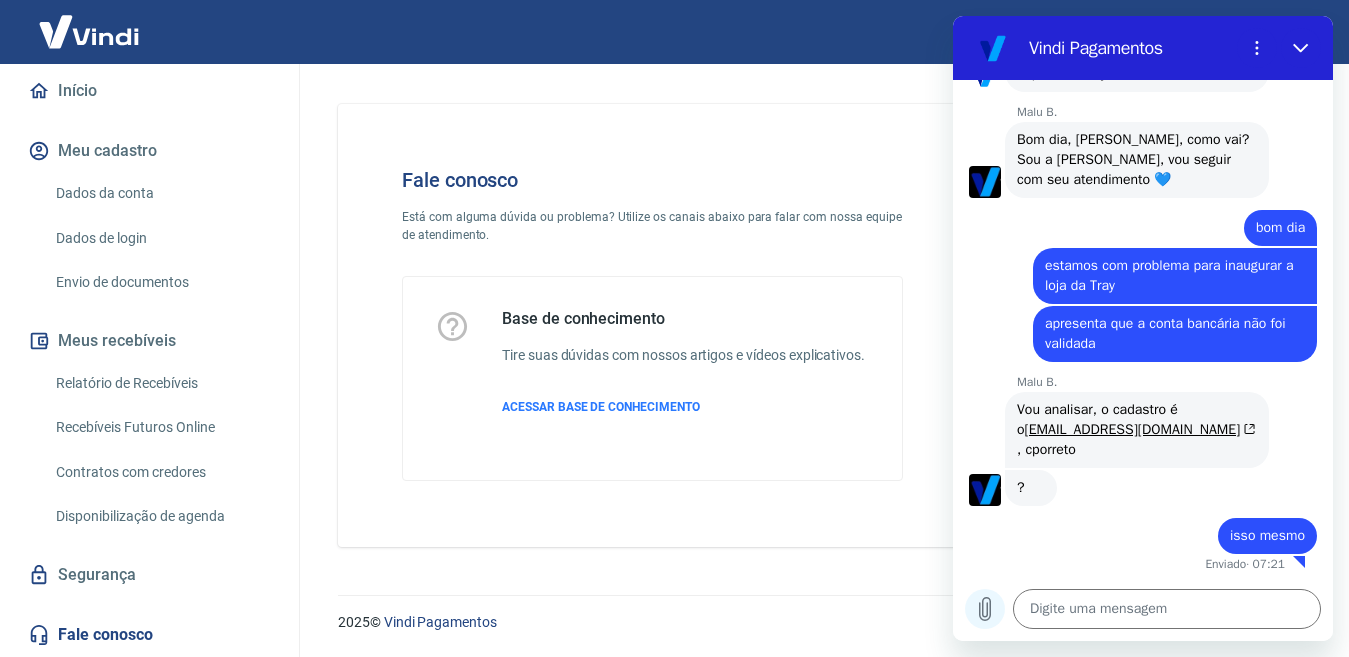 click 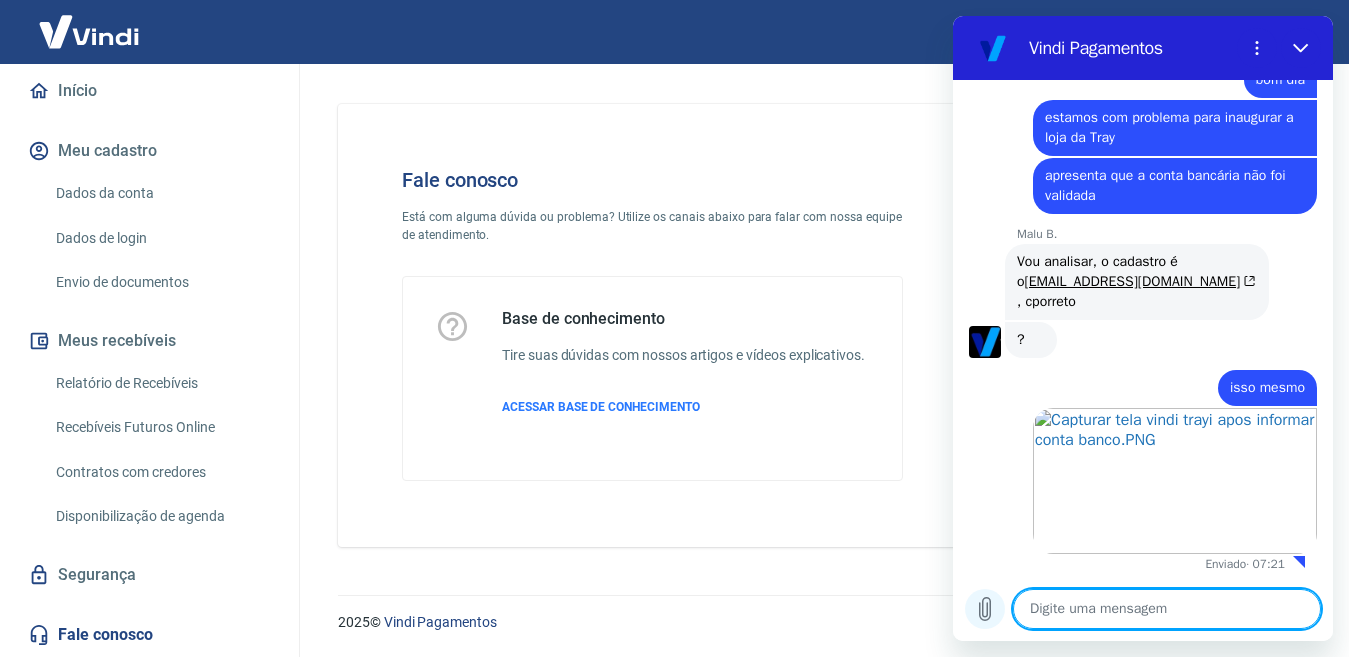 scroll, scrollTop: 3218, scrollLeft: 0, axis: vertical 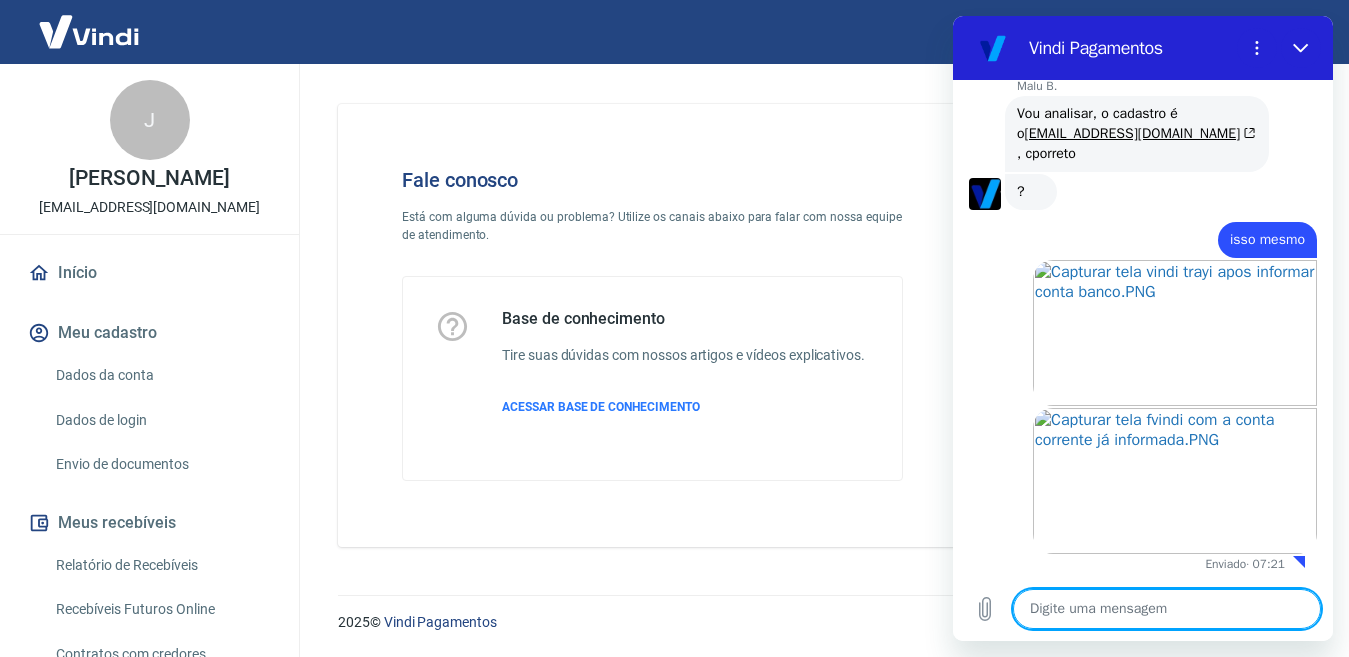 click on "Meu cadastro" at bounding box center [149, 333] 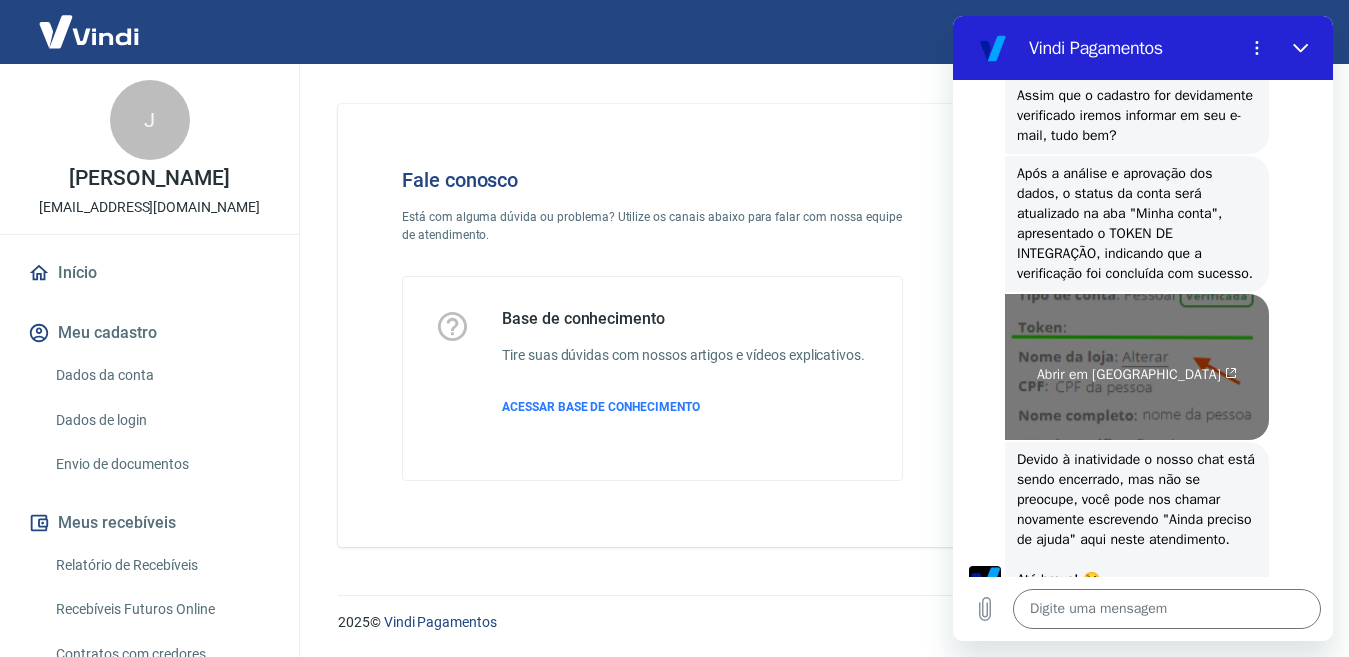 scroll, scrollTop: 2166, scrollLeft: 0, axis: vertical 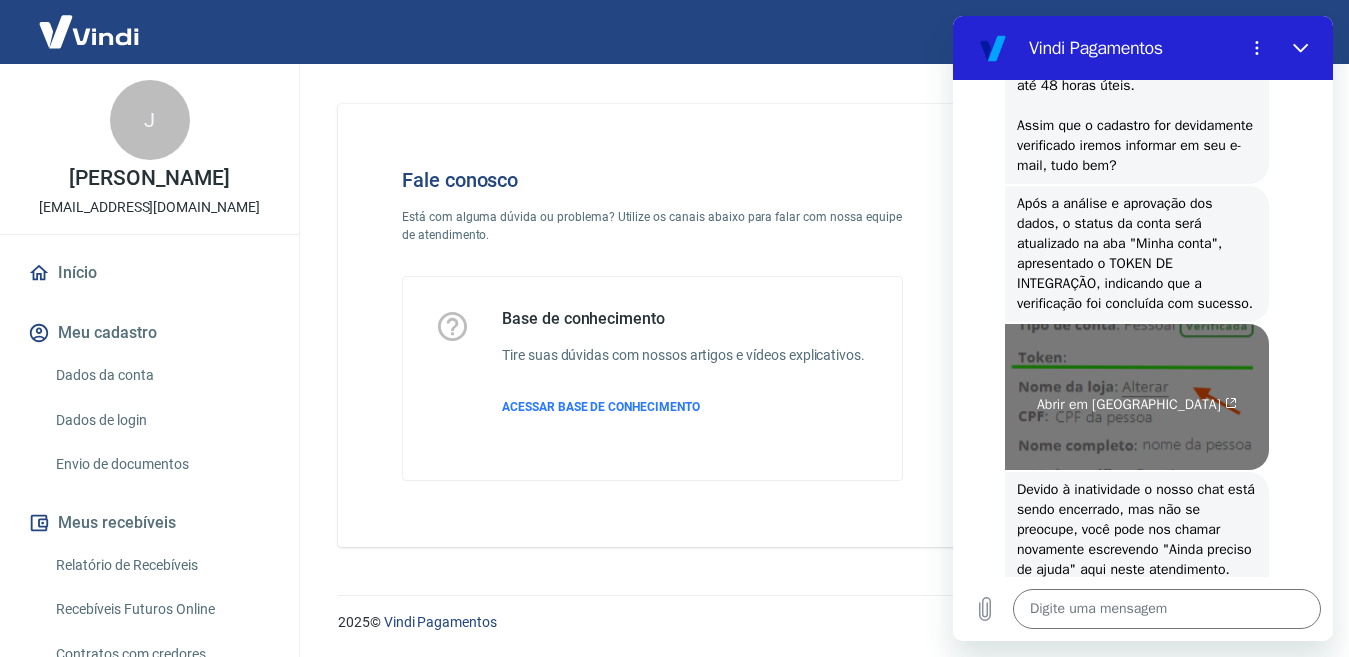 click on "Abrir em [GEOGRAPHIC_DATA]" at bounding box center (1137, 405) 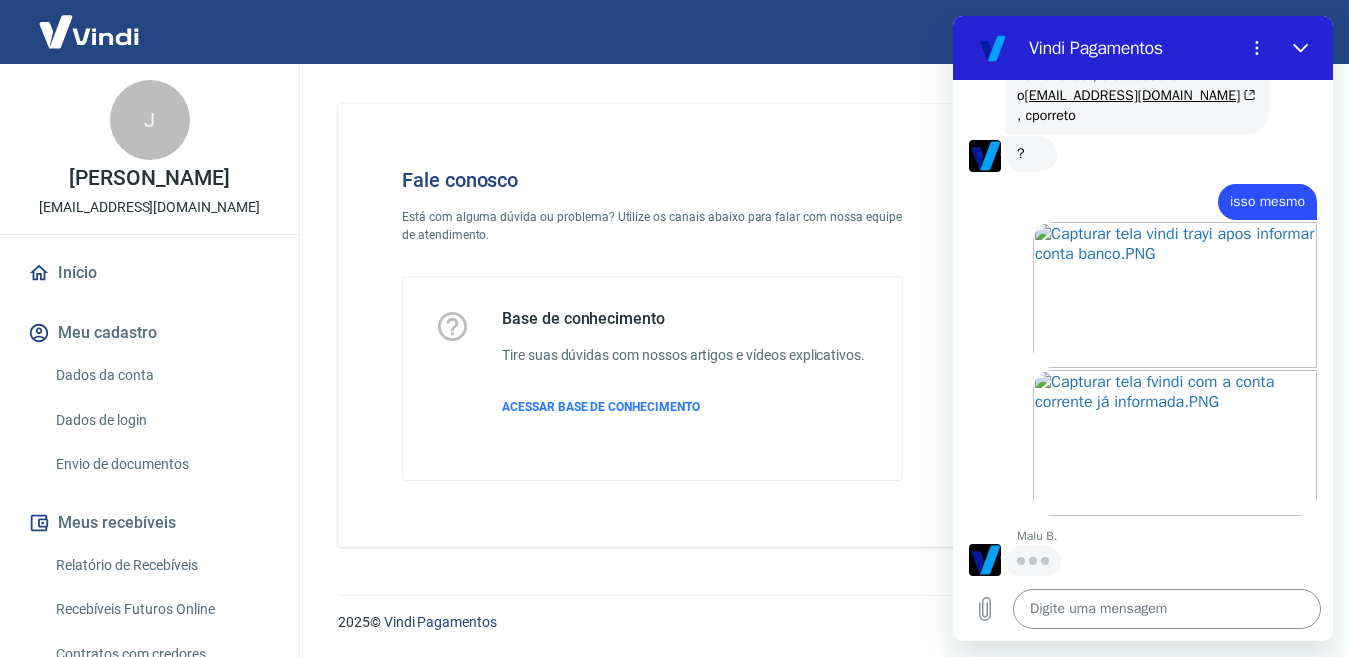 scroll, scrollTop: 3404, scrollLeft: 0, axis: vertical 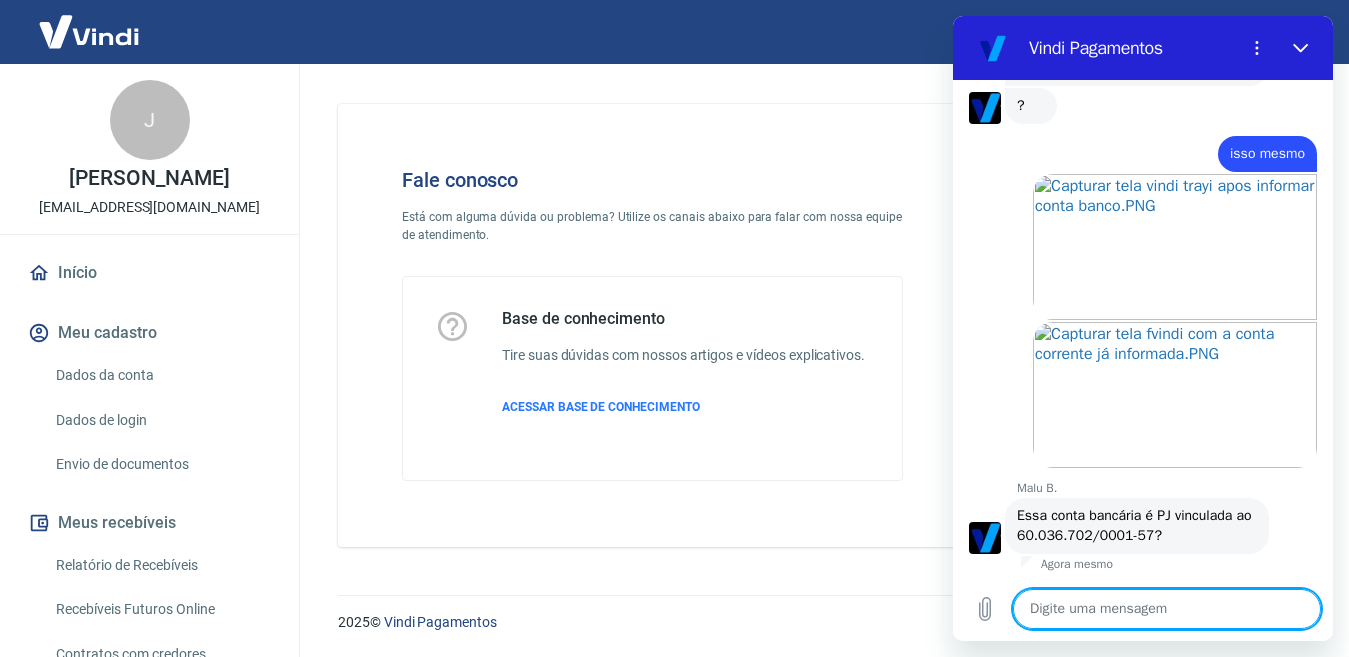 click at bounding box center (1167, 609) 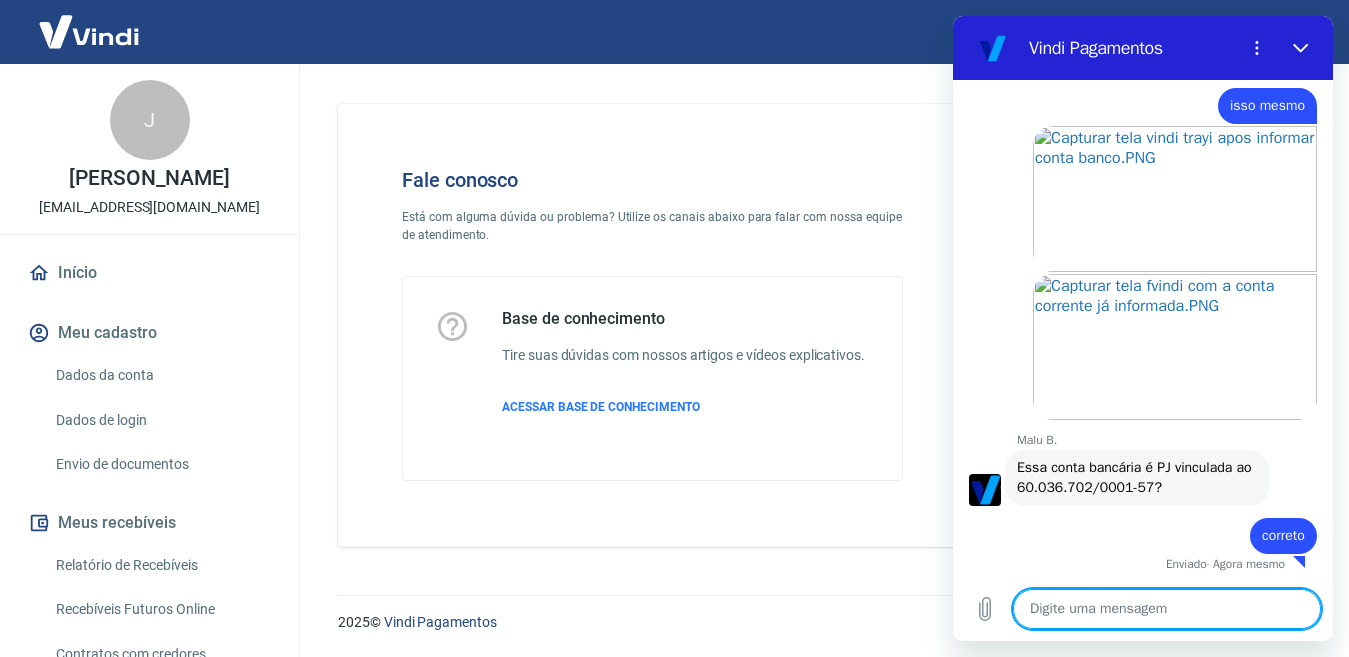 scroll, scrollTop: 3500, scrollLeft: 0, axis: vertical 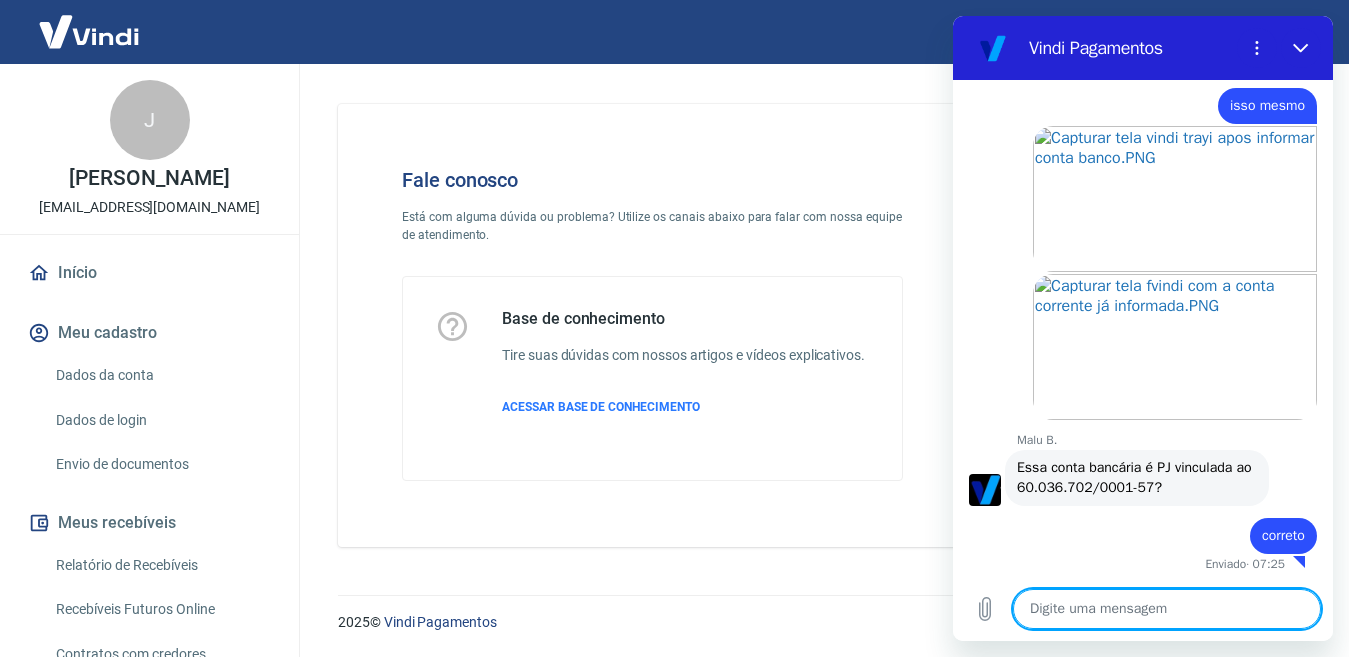 paste on "Banco: 336 - Banco C6 S.A.
Agência: 0001
Conta Corrente: 38461283-0
CNPJ: 60.036.702/0001-57
Nome: 60.036.702 [PERSON_NAME]" 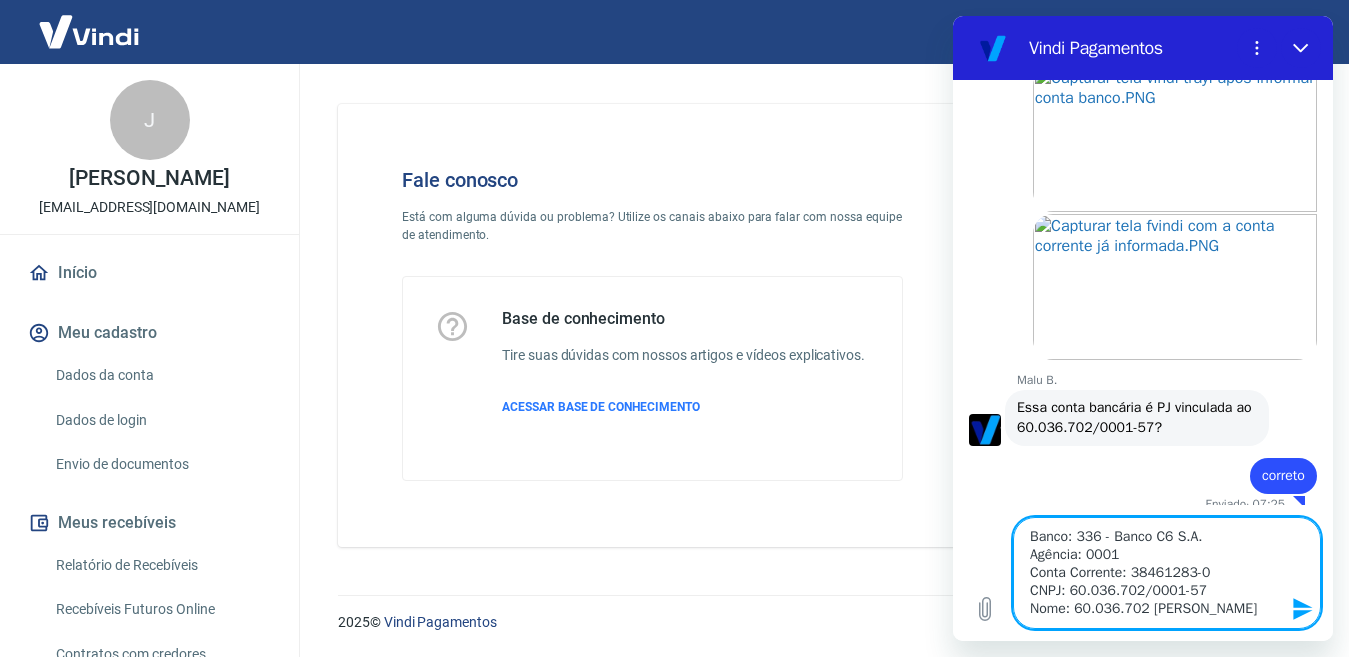 scroll, scrollTop: 26, scrollLeft: 0, axis: vertical 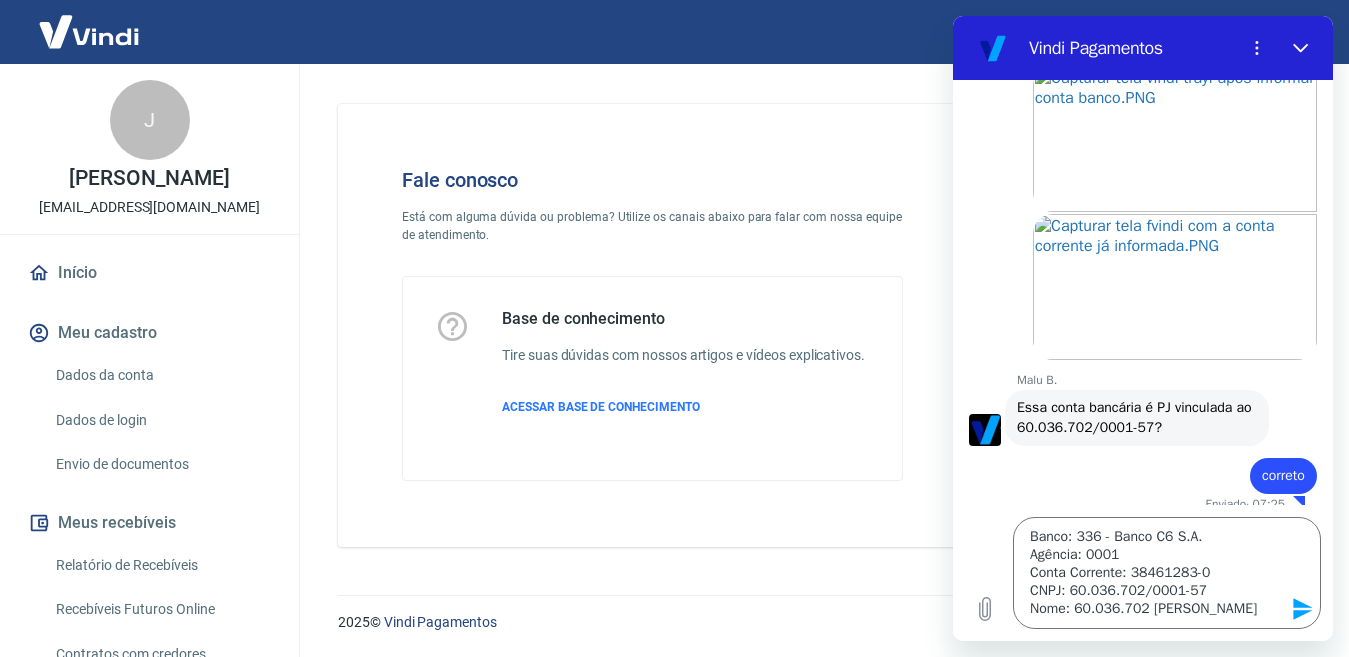 click 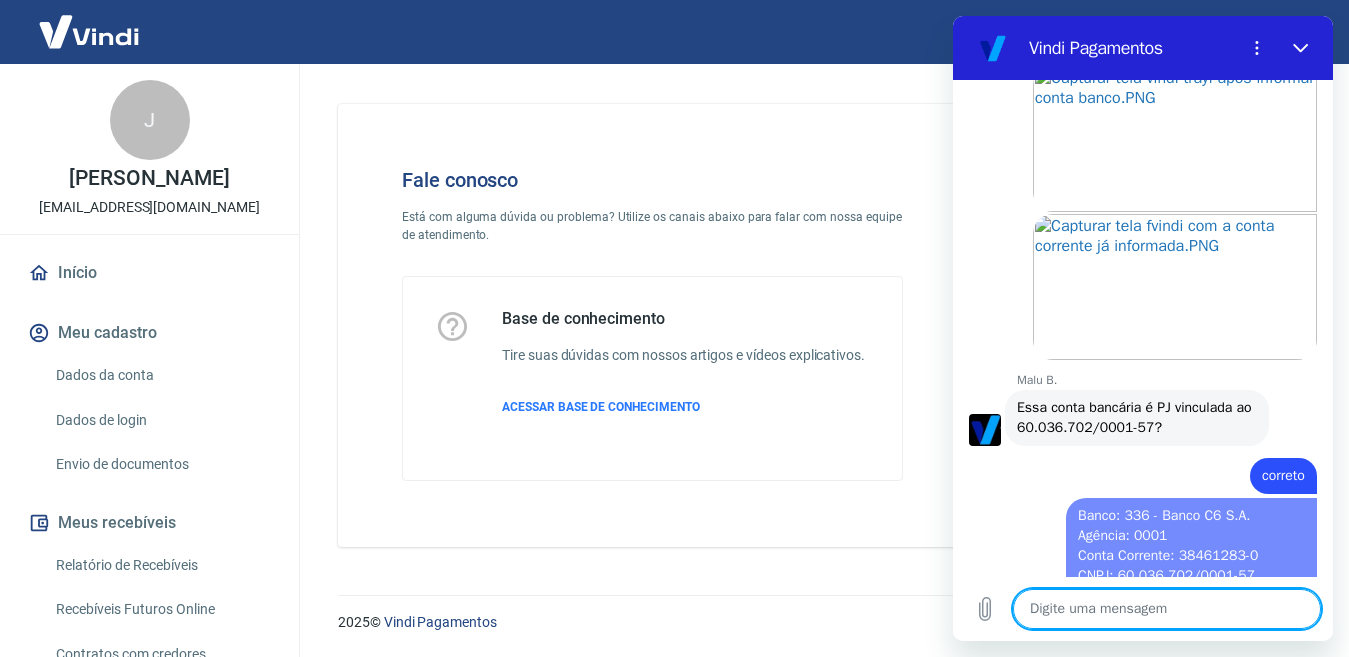 scroll, scrollTop: 0, scrollLeft: 0, axis: both 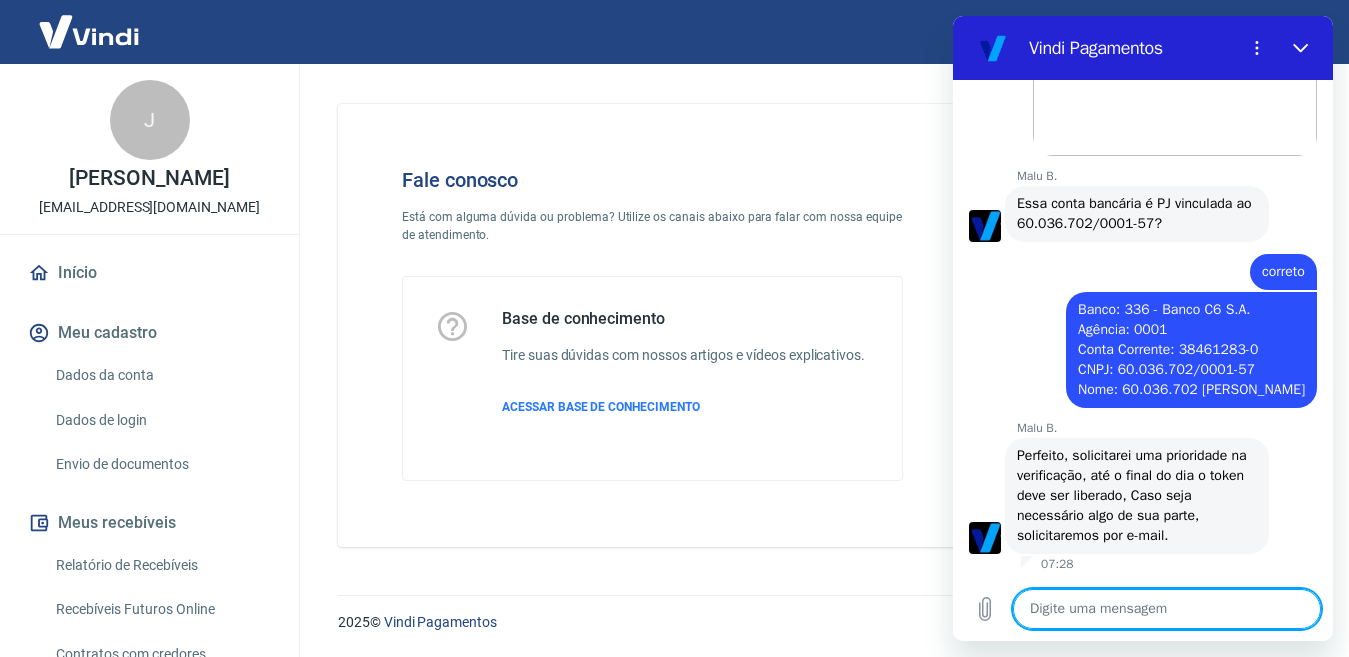 click at bounding box center [1167, 609] 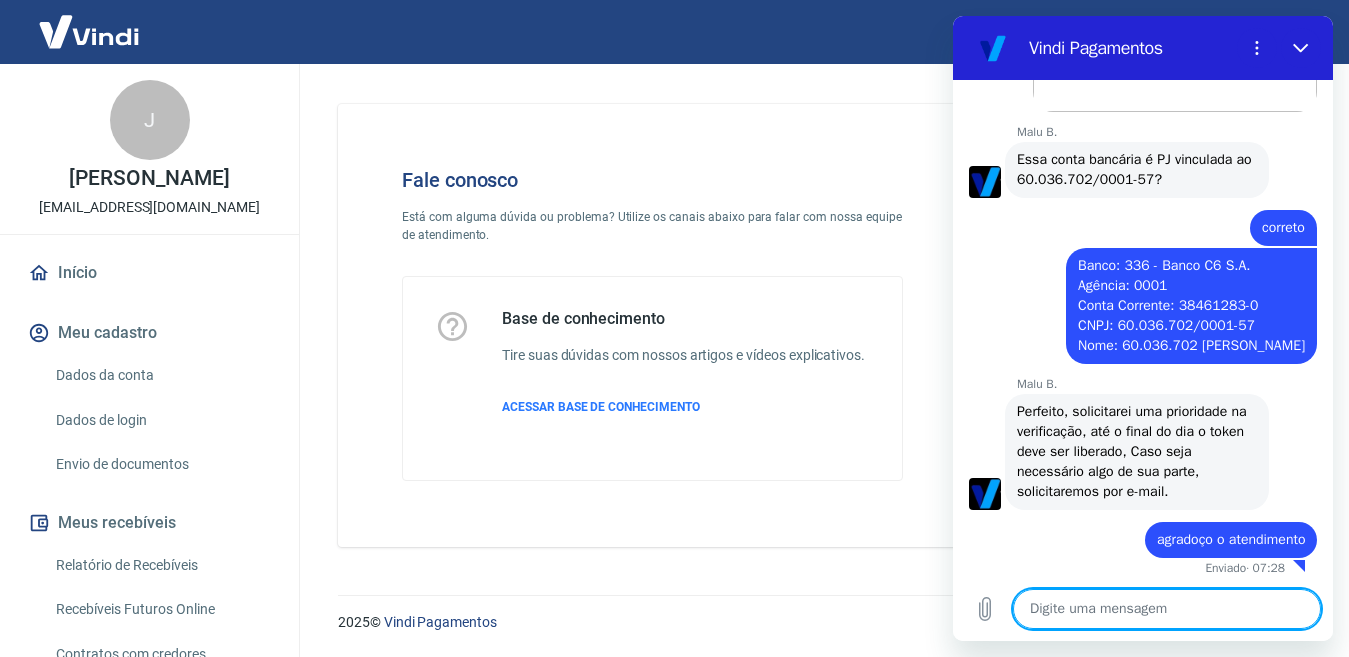 scroll, scrollTop: 3832, scrollLeft: 0, axis: vertical 